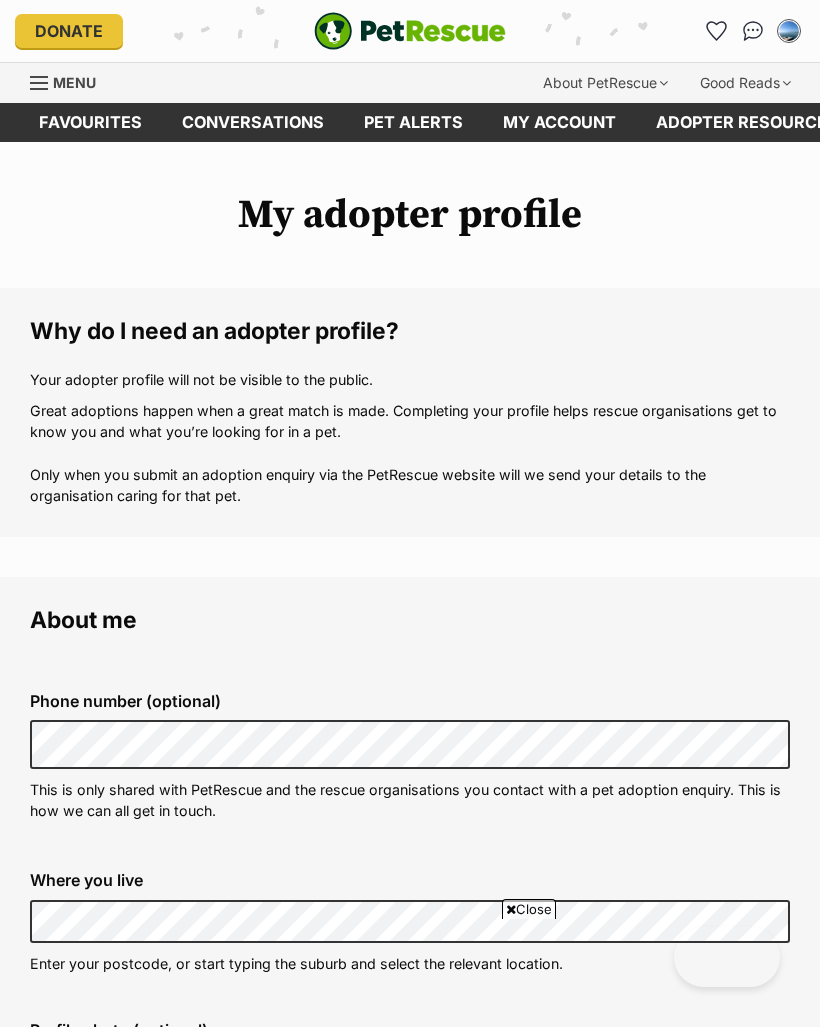 scroll, scrollTop: 2015, scrollLeft: 0, axis: vertical 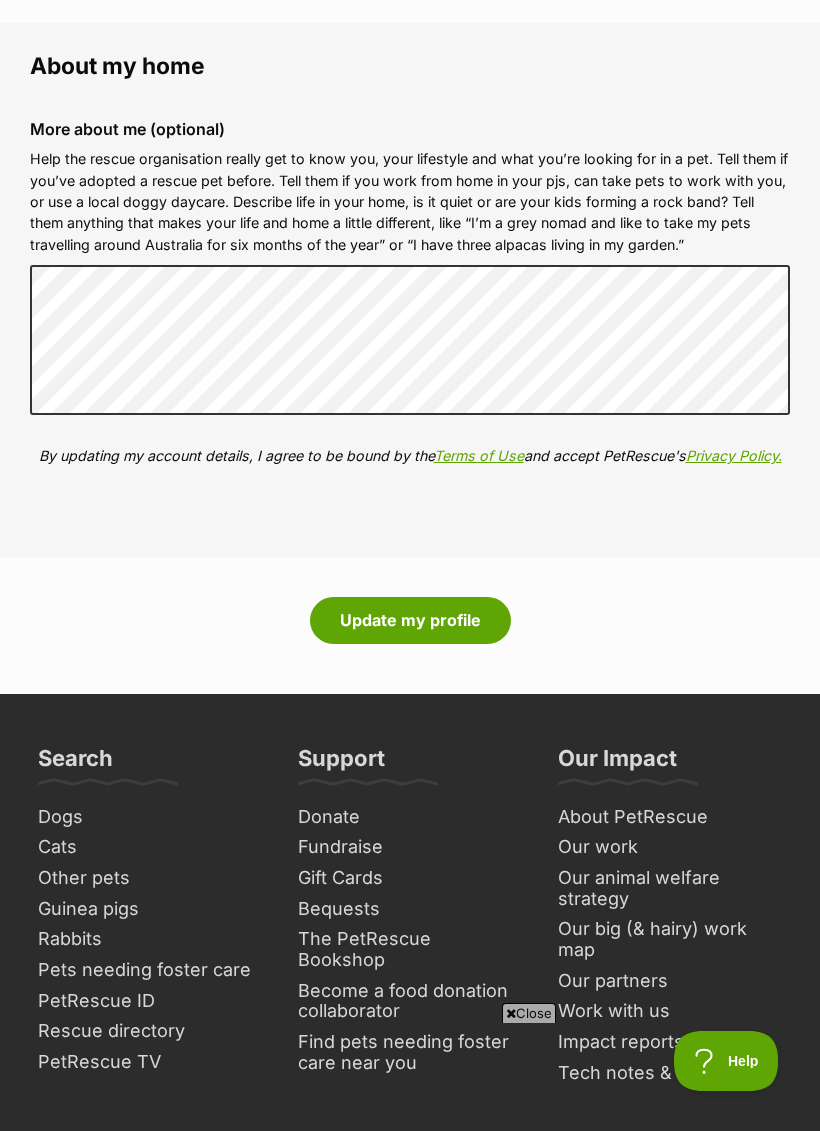click on "Update my profile" at bounding box center (410, 620) 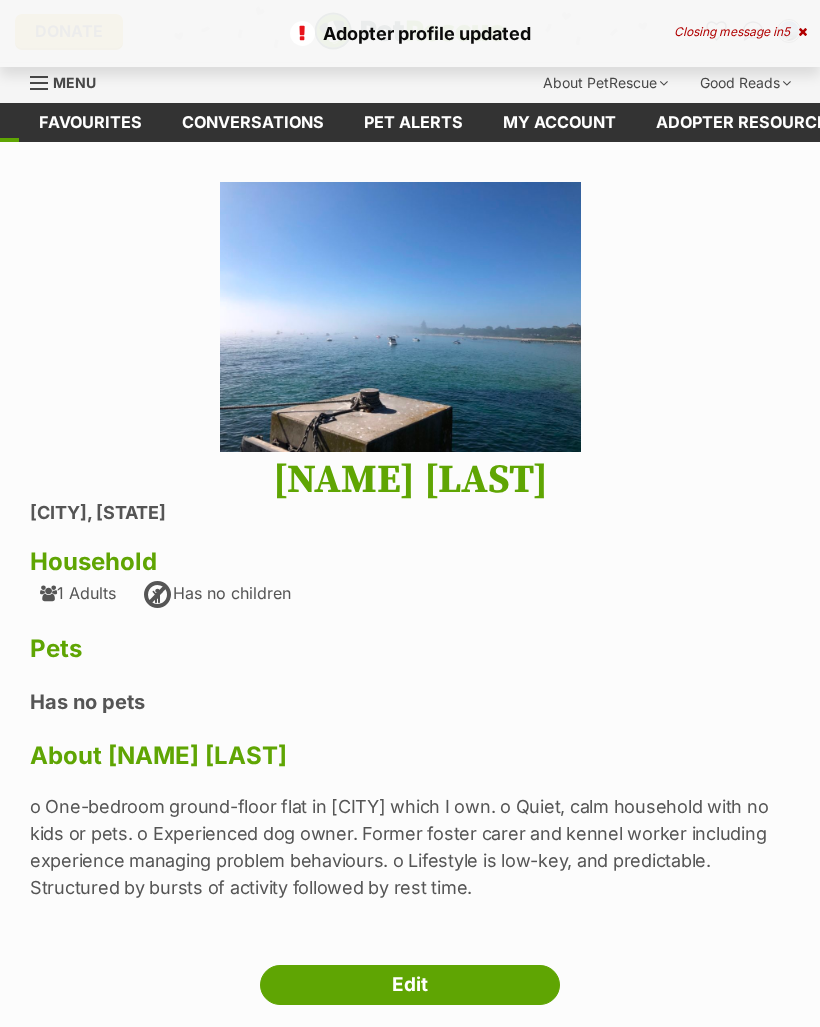 scroll, scrollTop: 0, scrollLeft: 0, axis: both 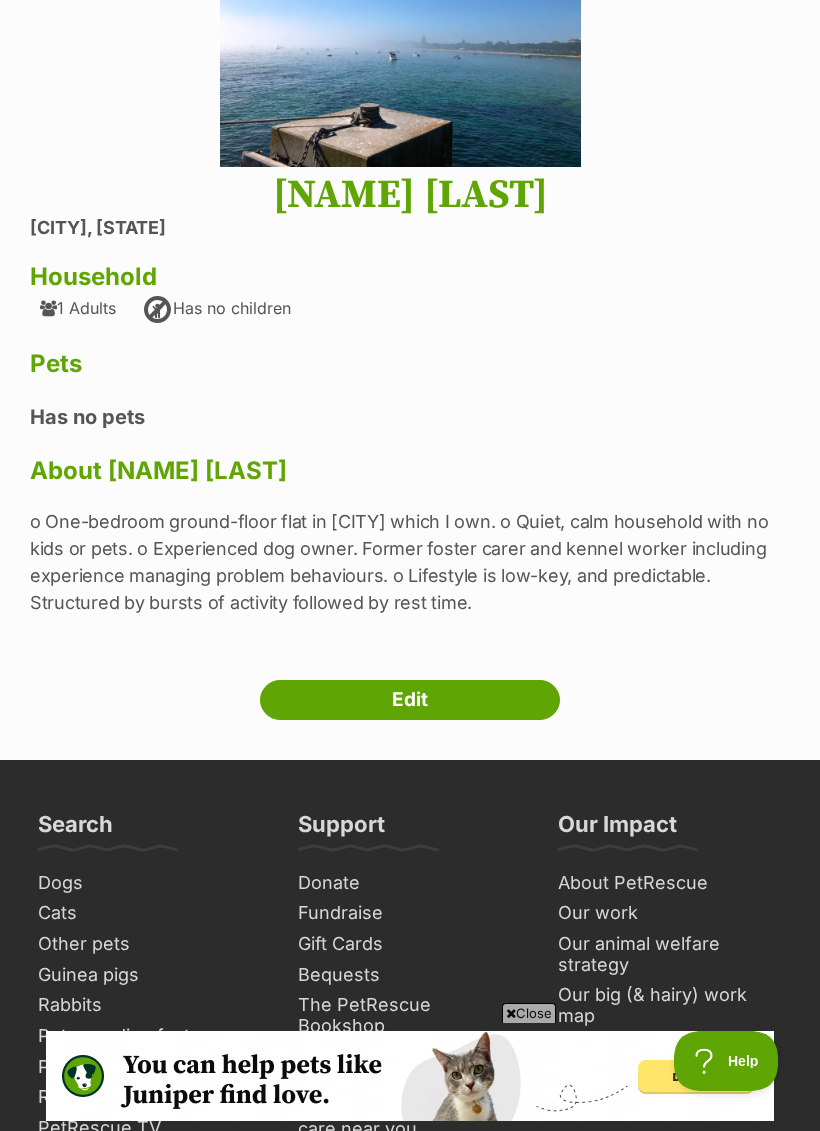 click on "Edit" at bounding box center [410, 700] 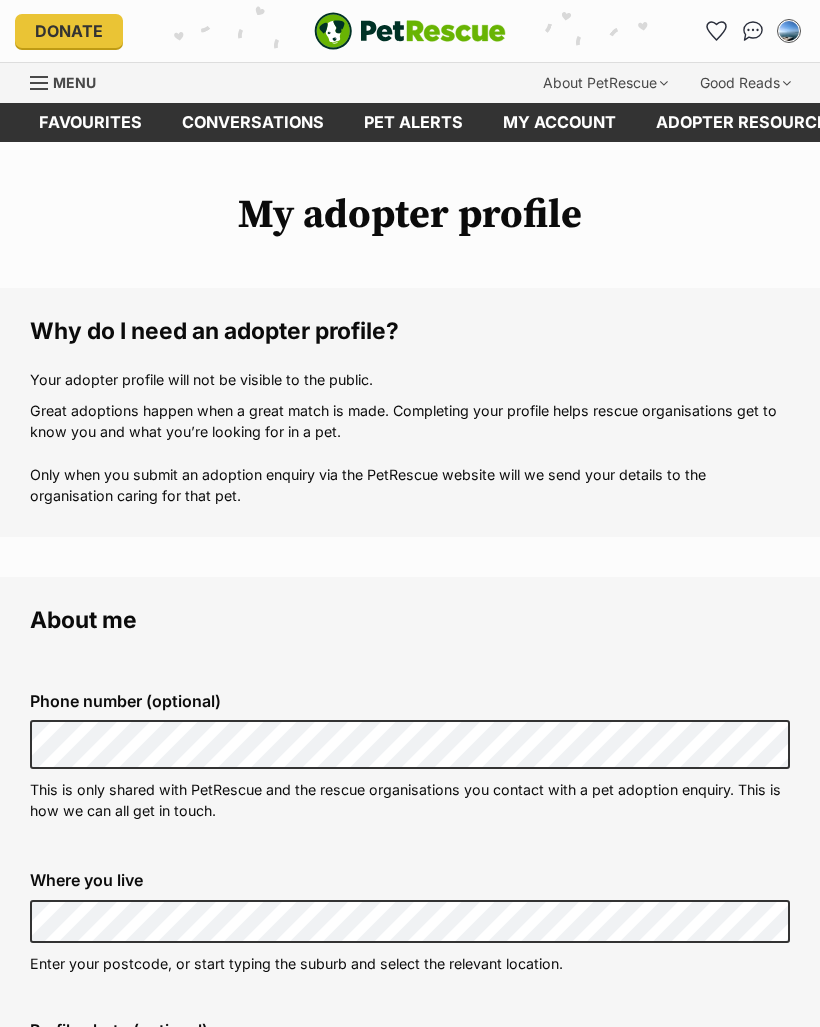 scroll, scrollTop: 0, scrollLeft: 0, axis: both 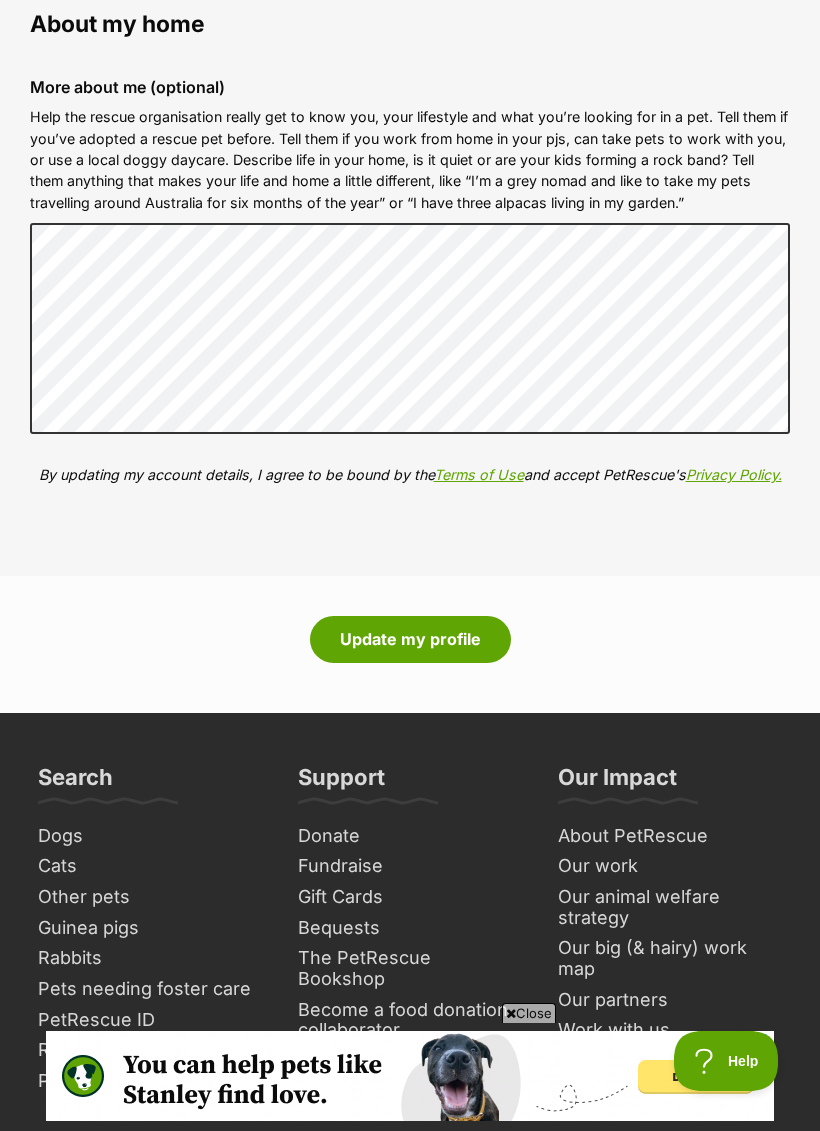 click on "Update my profile" at bounding box center (410, 639) 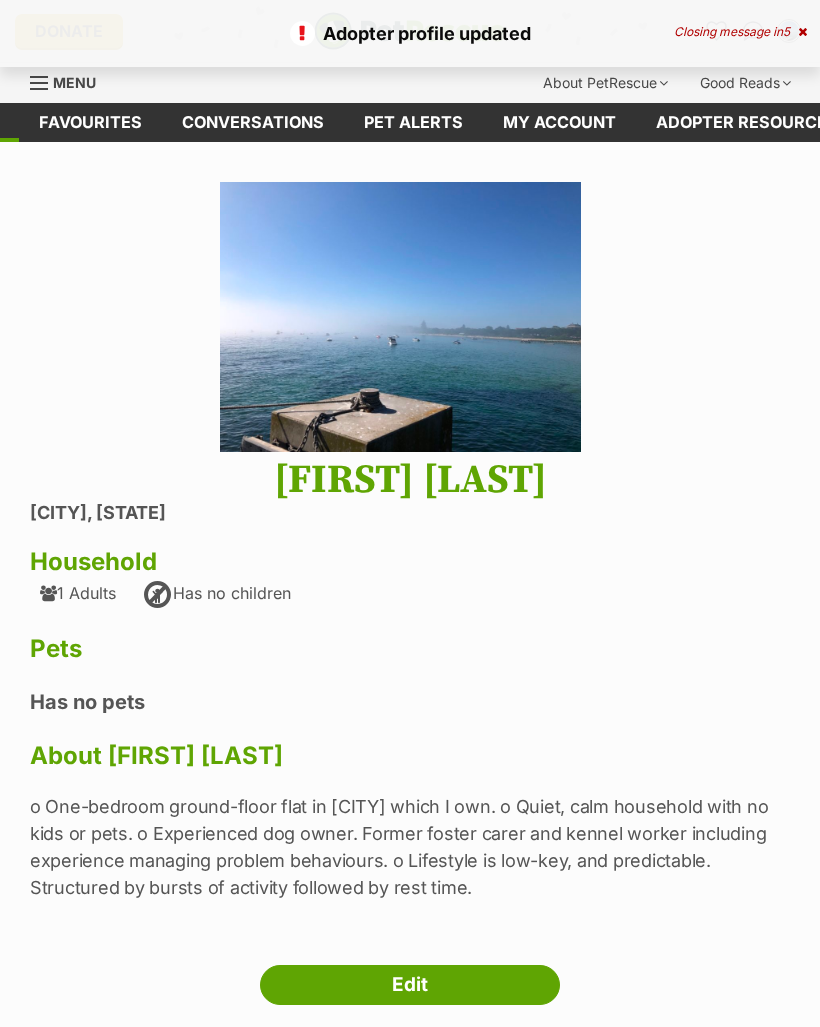scroll, scrollTop: 0, scrollLeft: 0, axis: both 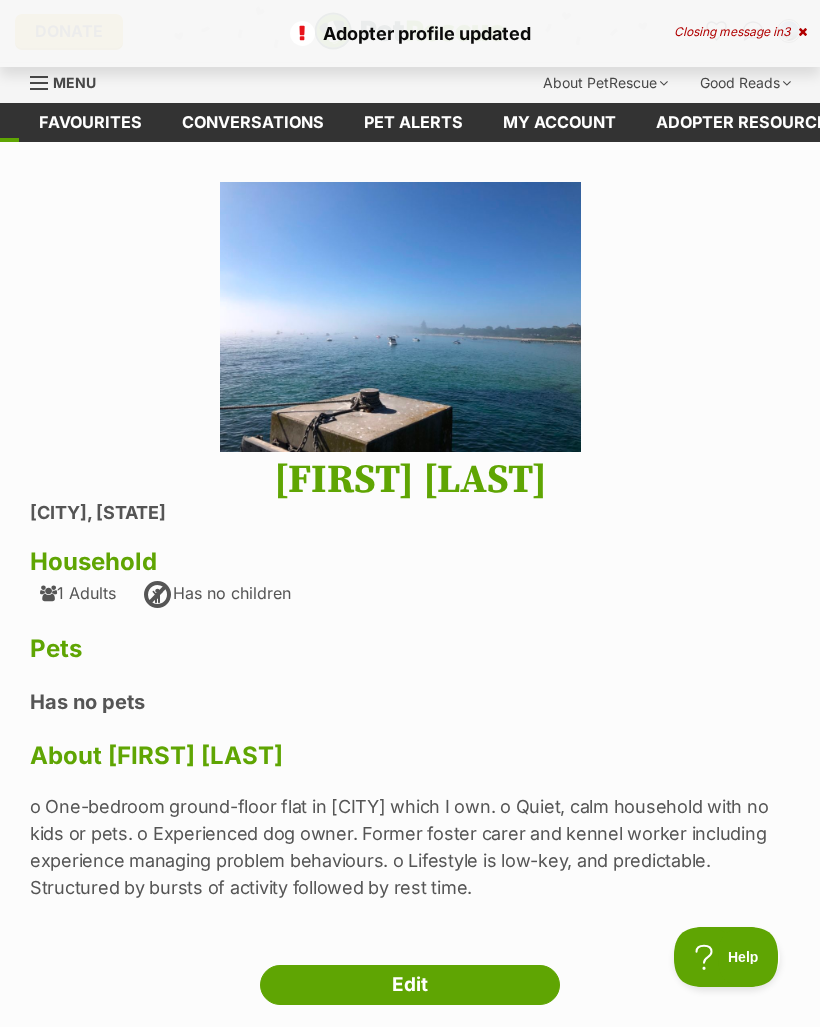 click on "Edit" at bounding box center [410, 985] 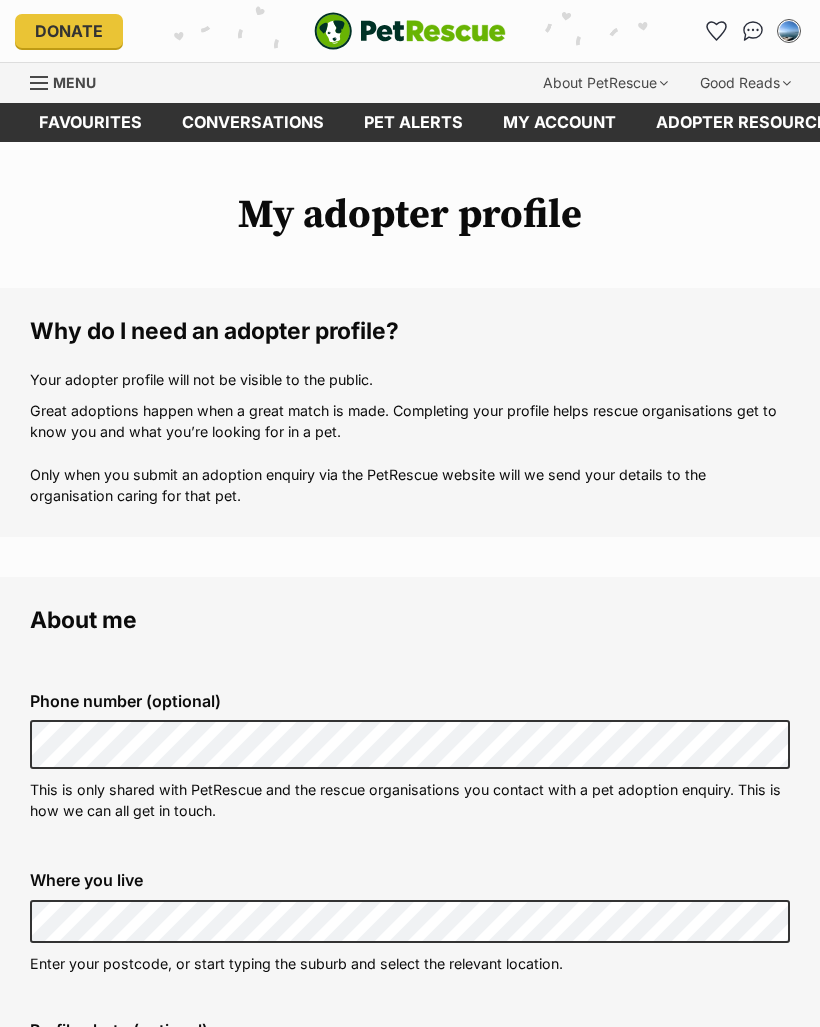 scroll, scrollTop: 0, scrollLeft: 0, axis: both 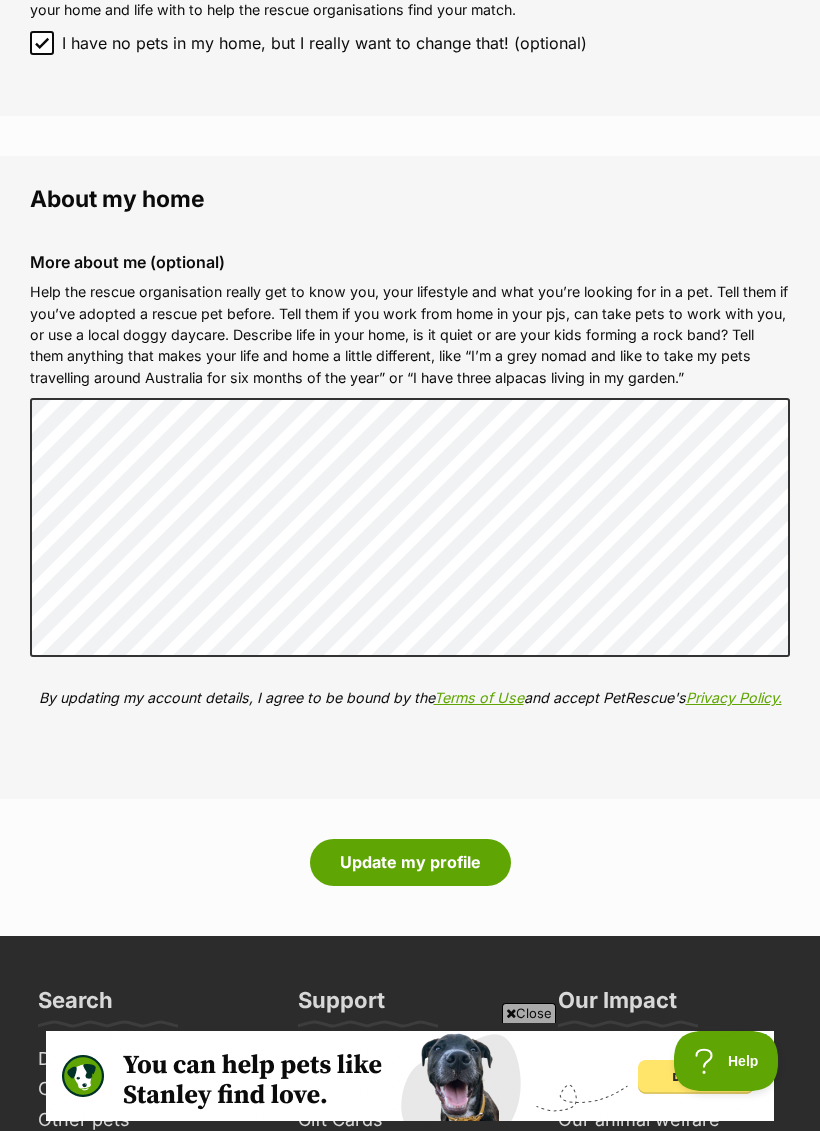 click on "Update my profile" at bounding box center (410, 862) 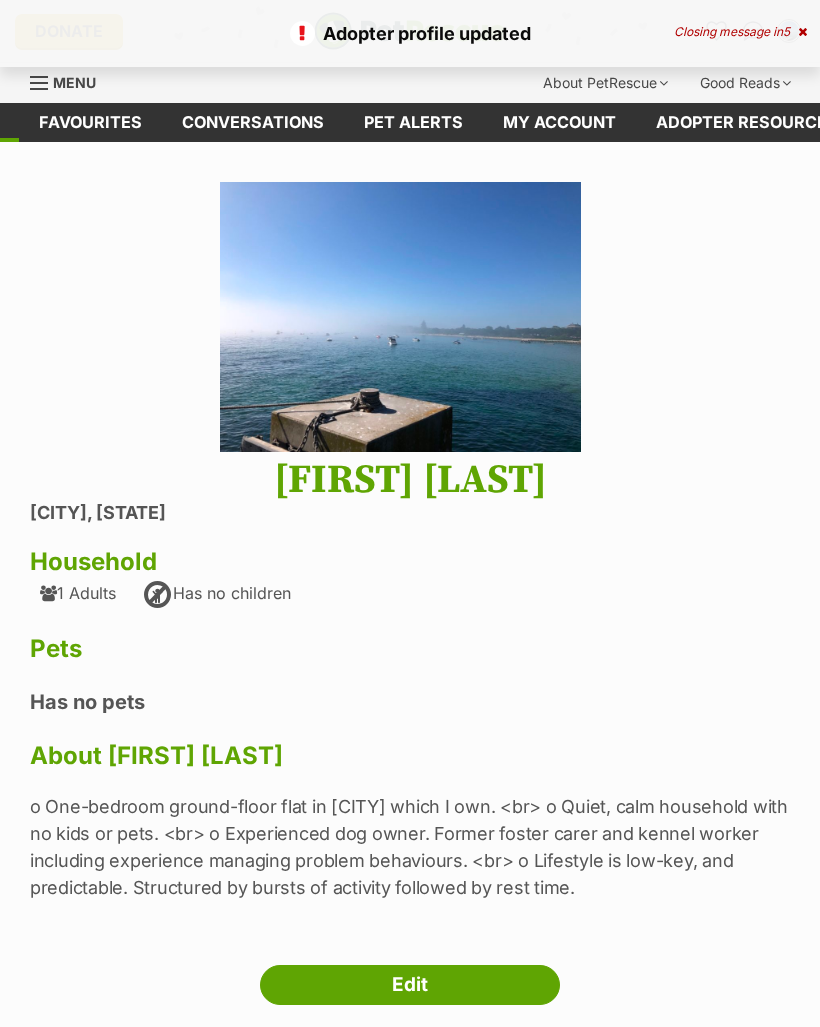 scroll, scrollTop: 0, scrollLeft: 0, axis: both 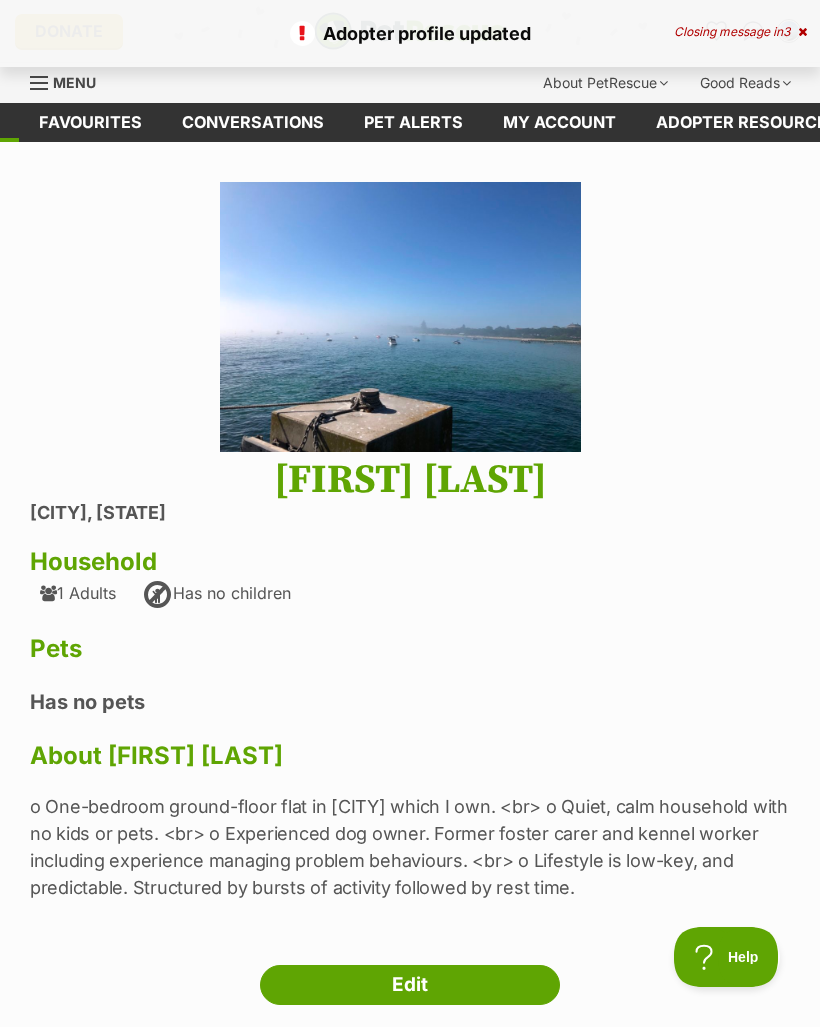 click on "Edit" at bounding box center (410, 985) 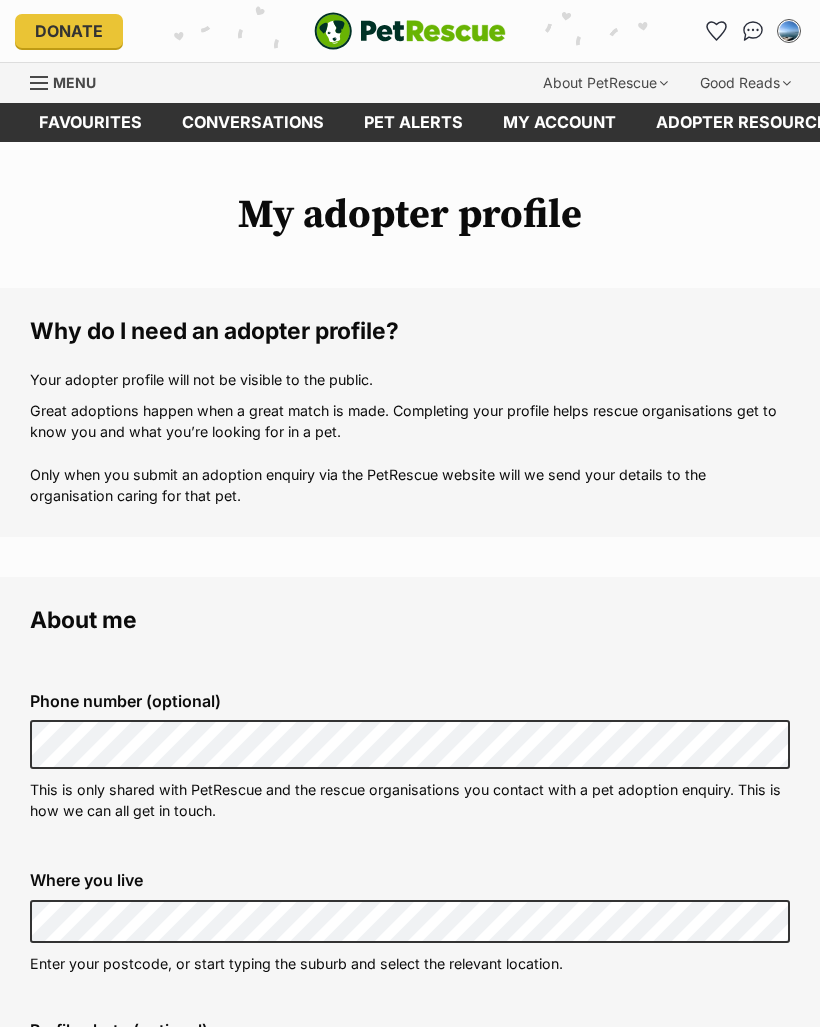 scroll, scrollTop: 0, scrollLeft: 0, axis: both 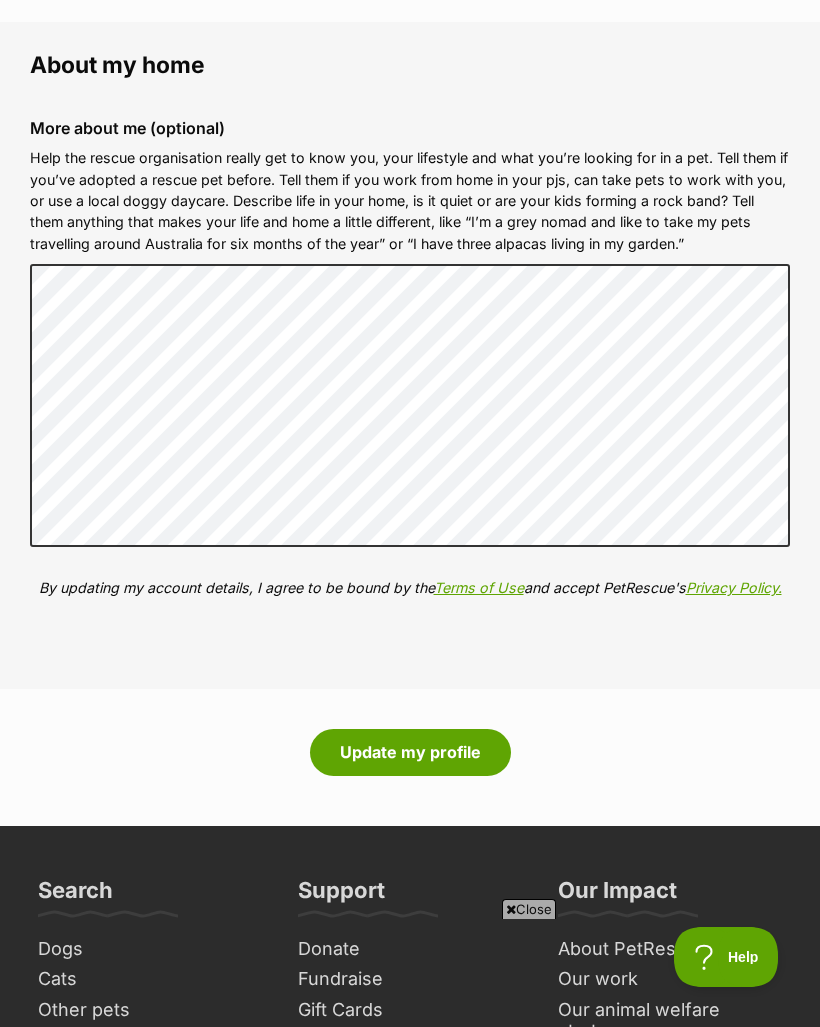 click on "Update my profile" at bounding box center (410, 752) 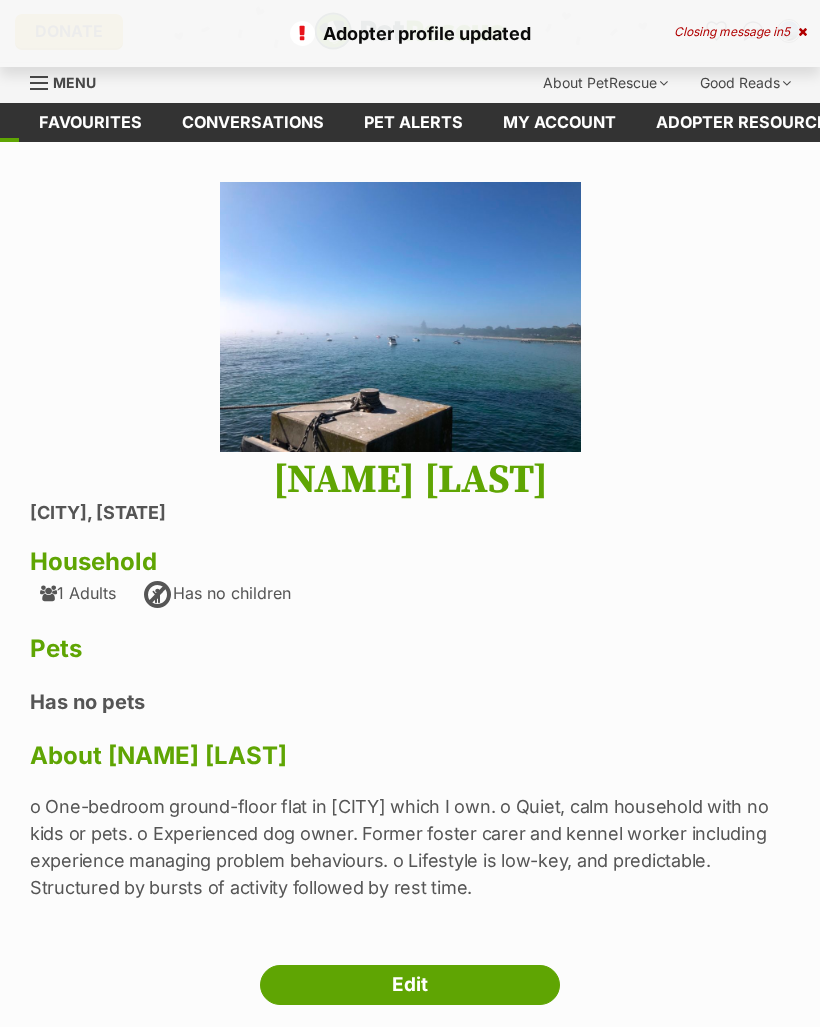 scroll, scrollTop: 0, scrollLeft: 0, axis: both 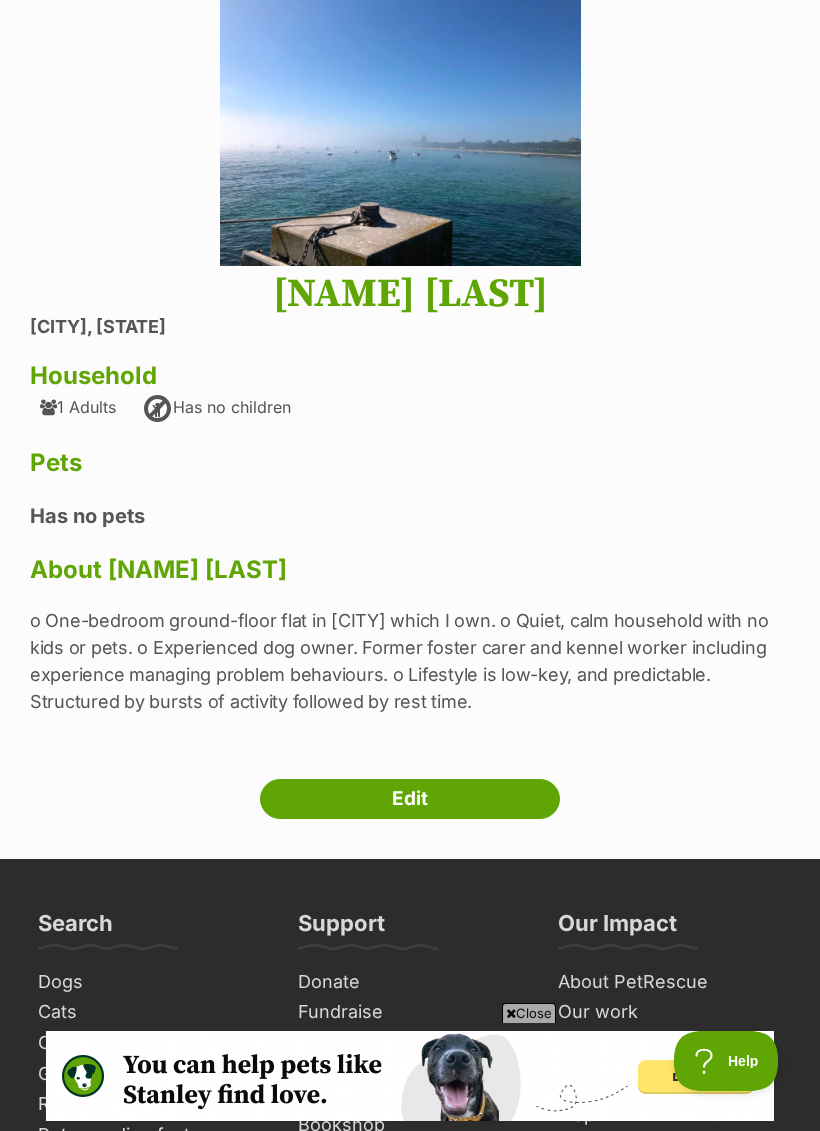 click on "Edit" at bounding box center [410, 799] 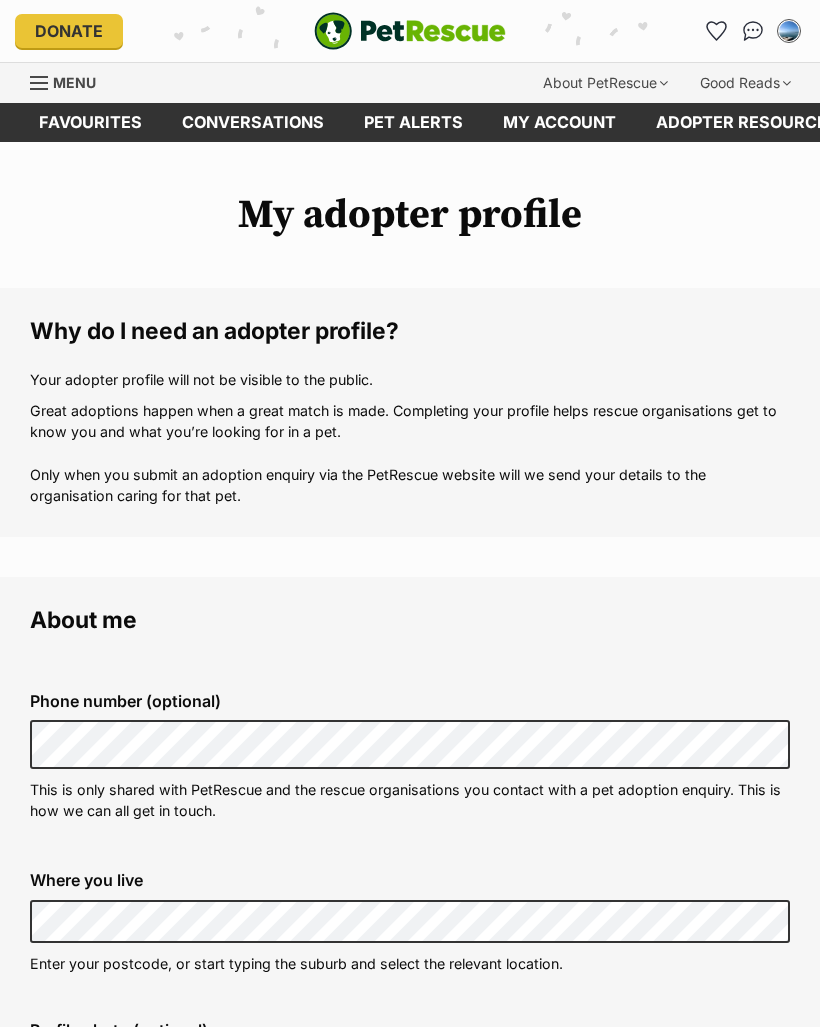 scroll, scrollTop: 0, scrollLeft: 0, axis: both 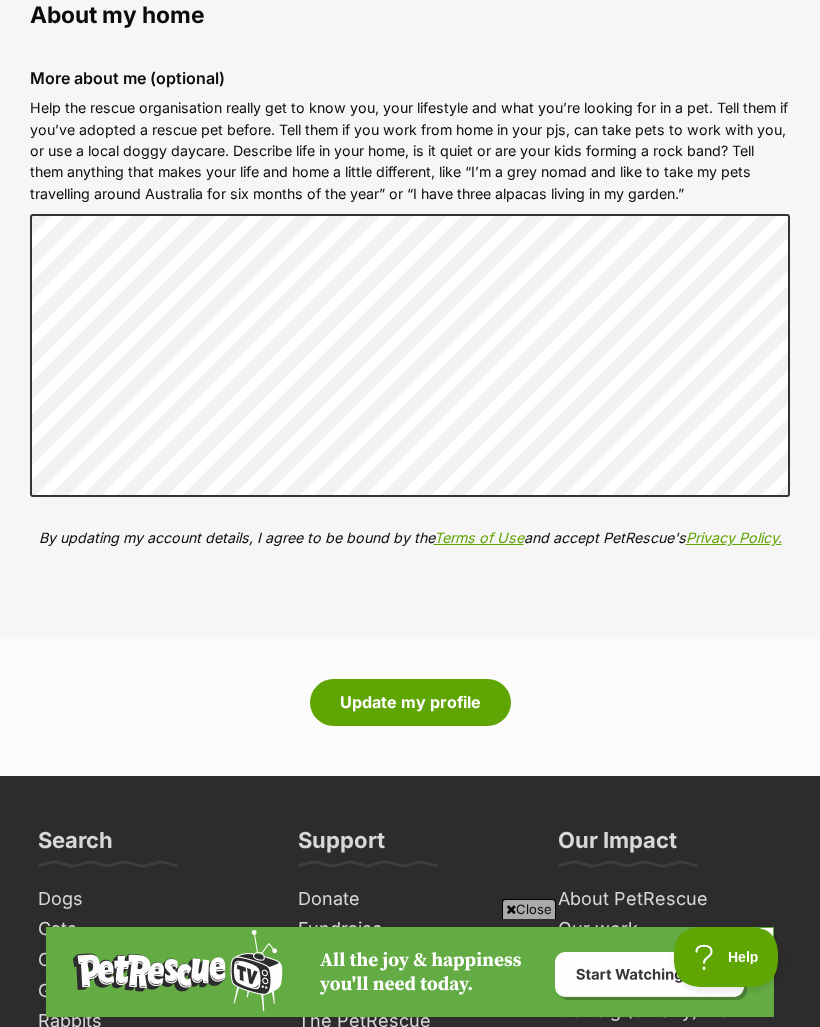 click on "Update my profile" at bounding box center [410, 702] 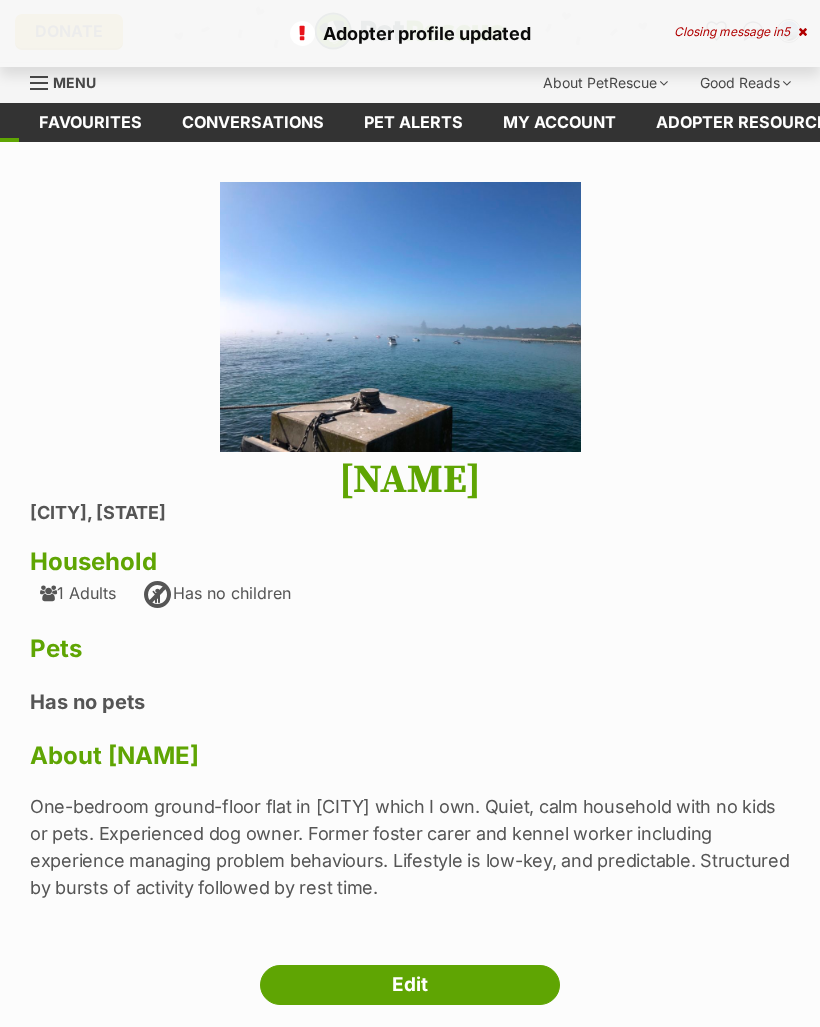 scroll, scrollTop: 0, scrollLeft: 0, axis: both 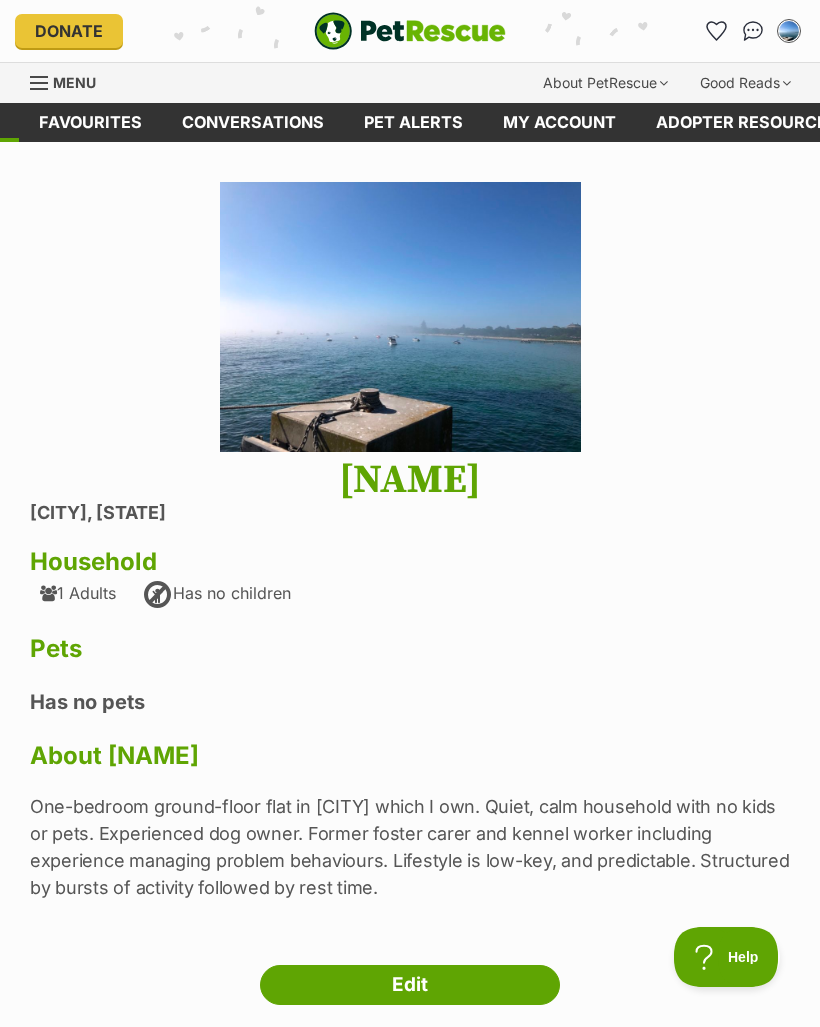 click on "Menu" at bounding box center (74, 82) 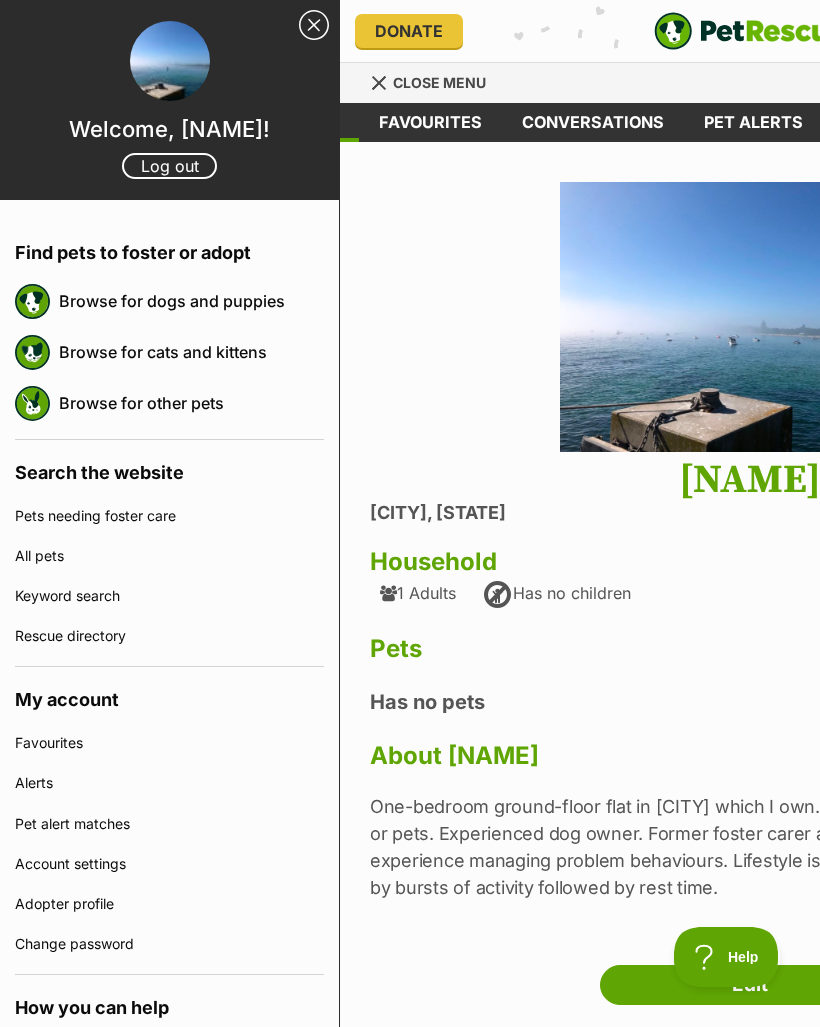 click on "Browse for dogs and puppies" at bounding box center [191, 301] 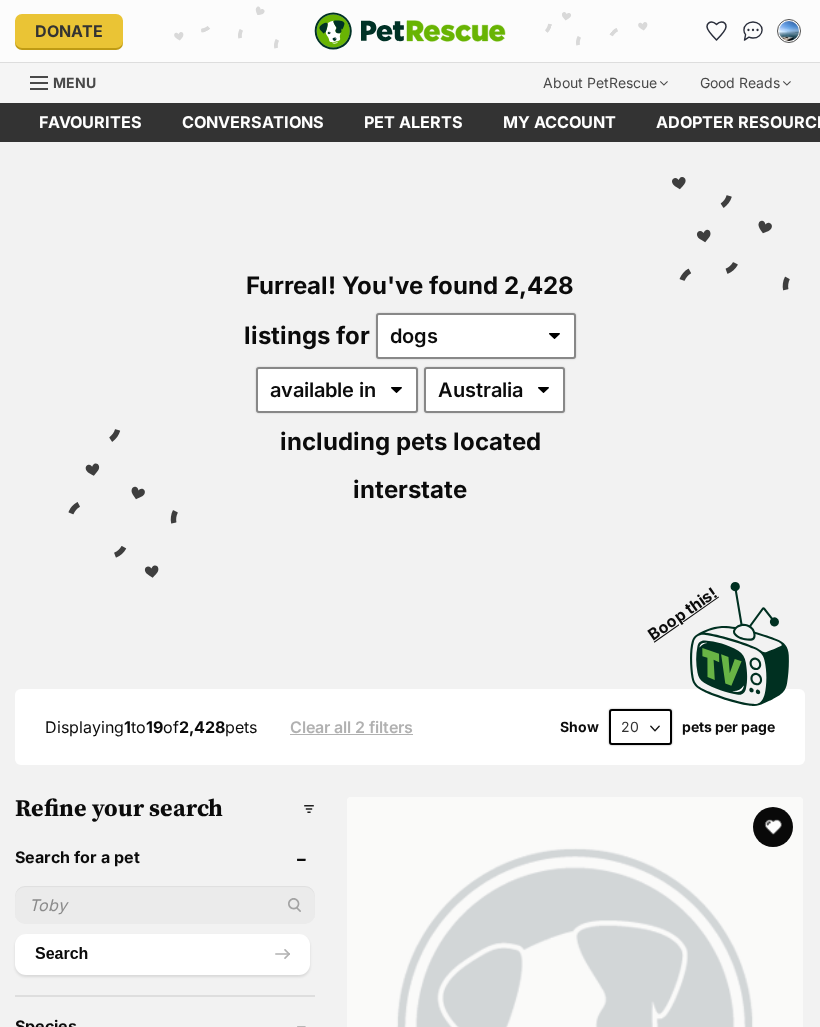 scroll, scrollTop: 0, scrollLeft: 0, axis: both 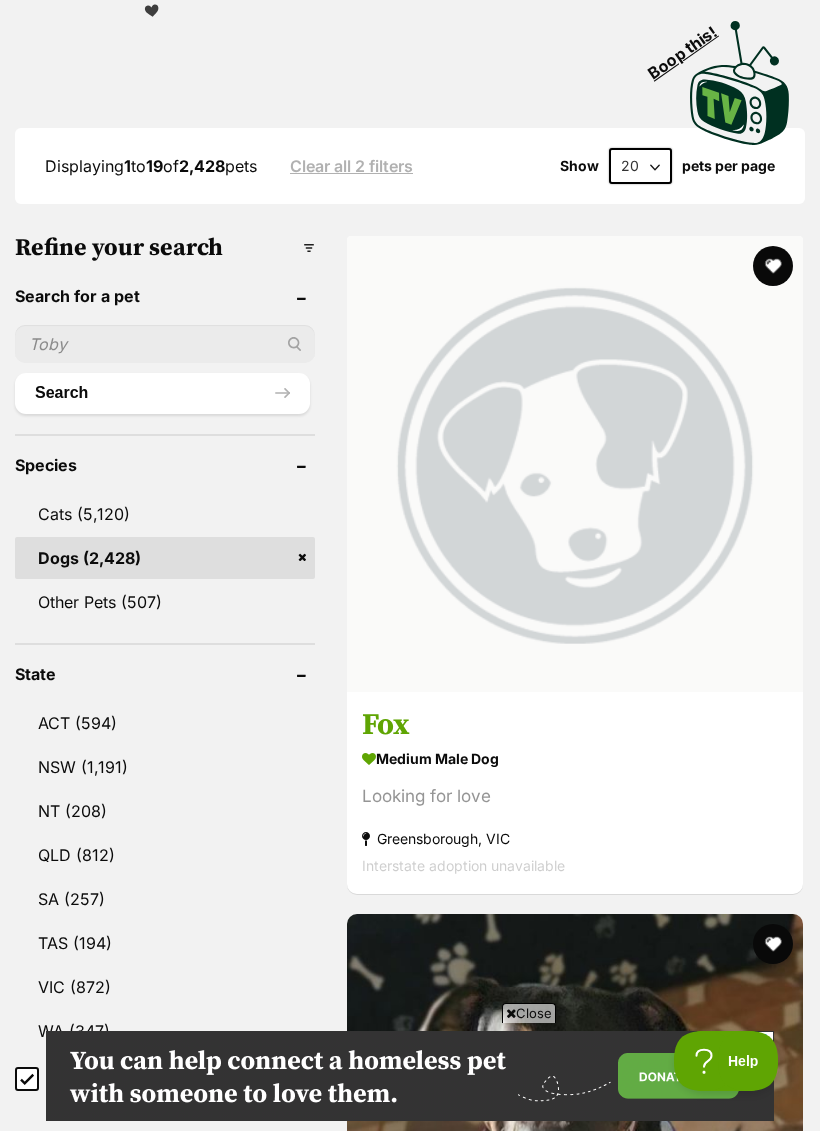 click on "Amber" at bounding box center (575, 1403) 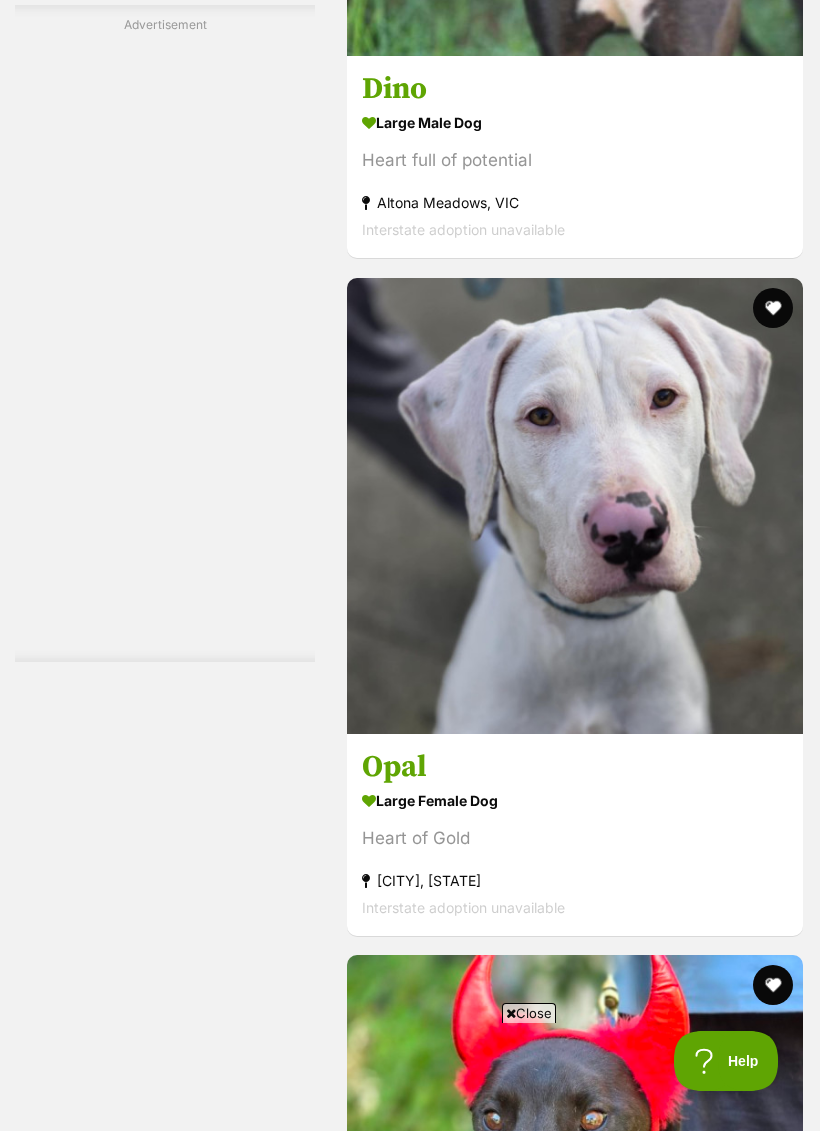 scroll, scrollTop: 6146, scrollLeft: 0, axis: vertical 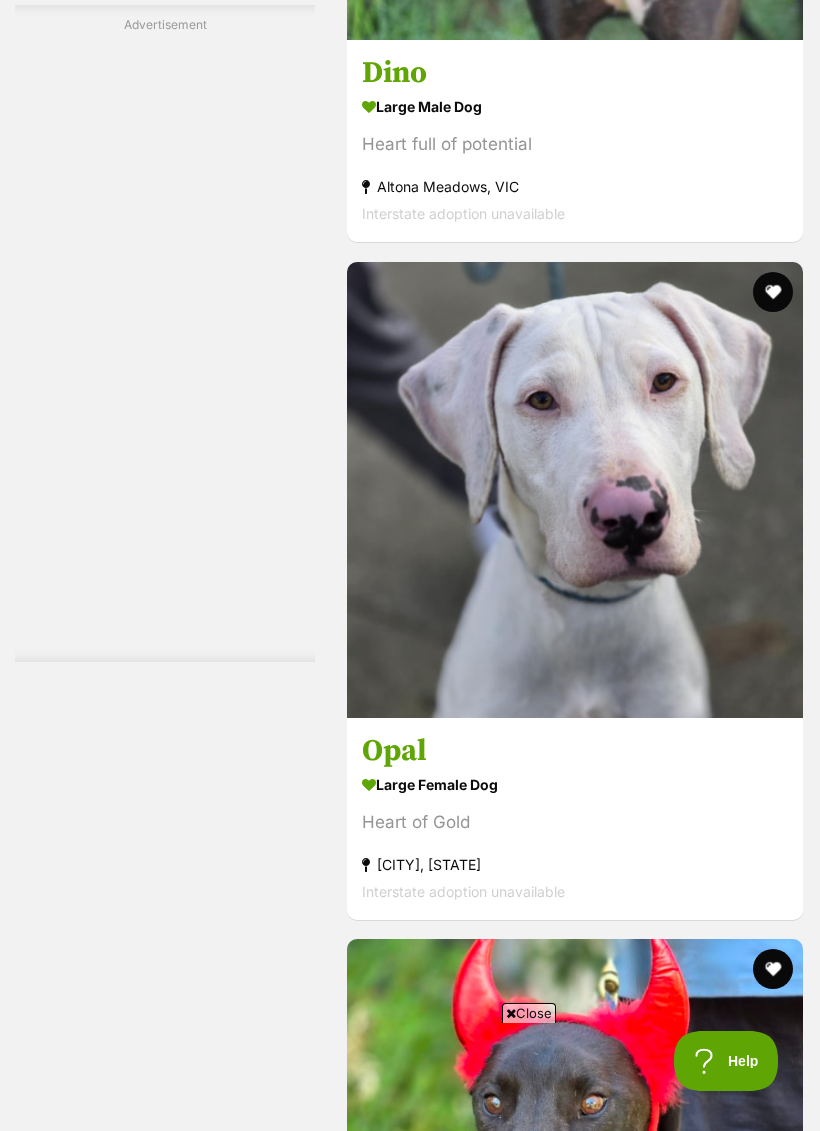 click at bounding box center [598, 9265] 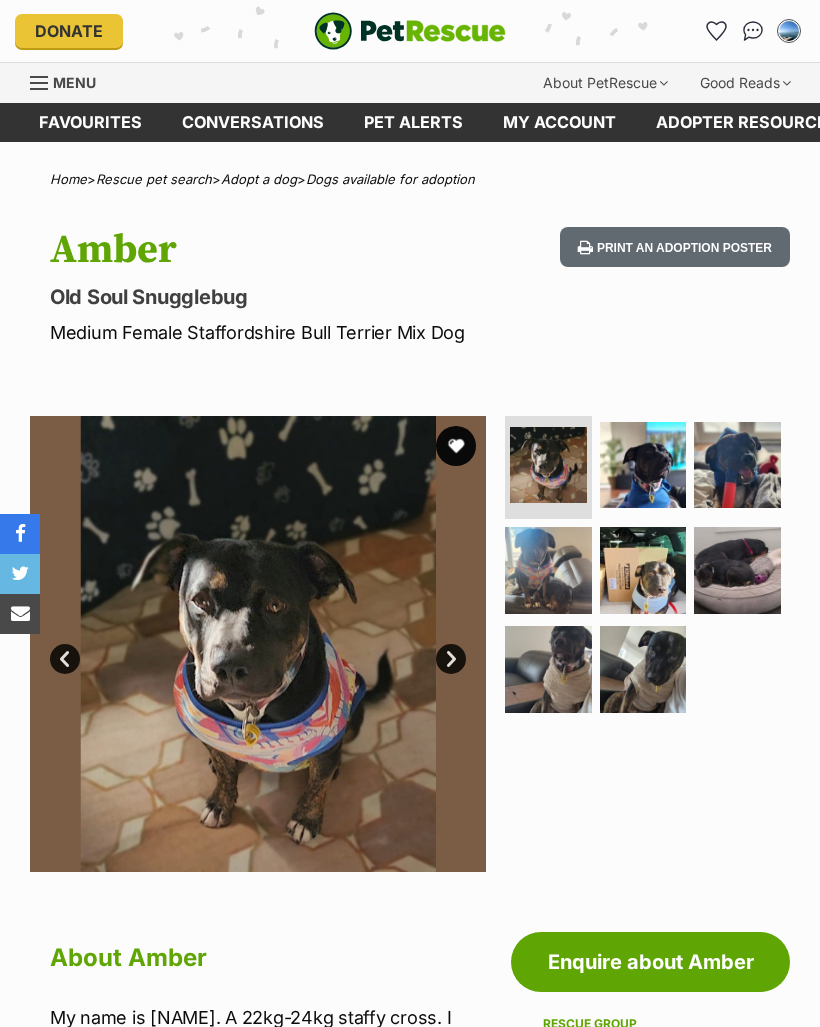 scroll, scrollTop: 0, scrollLeft: 0, axis: both 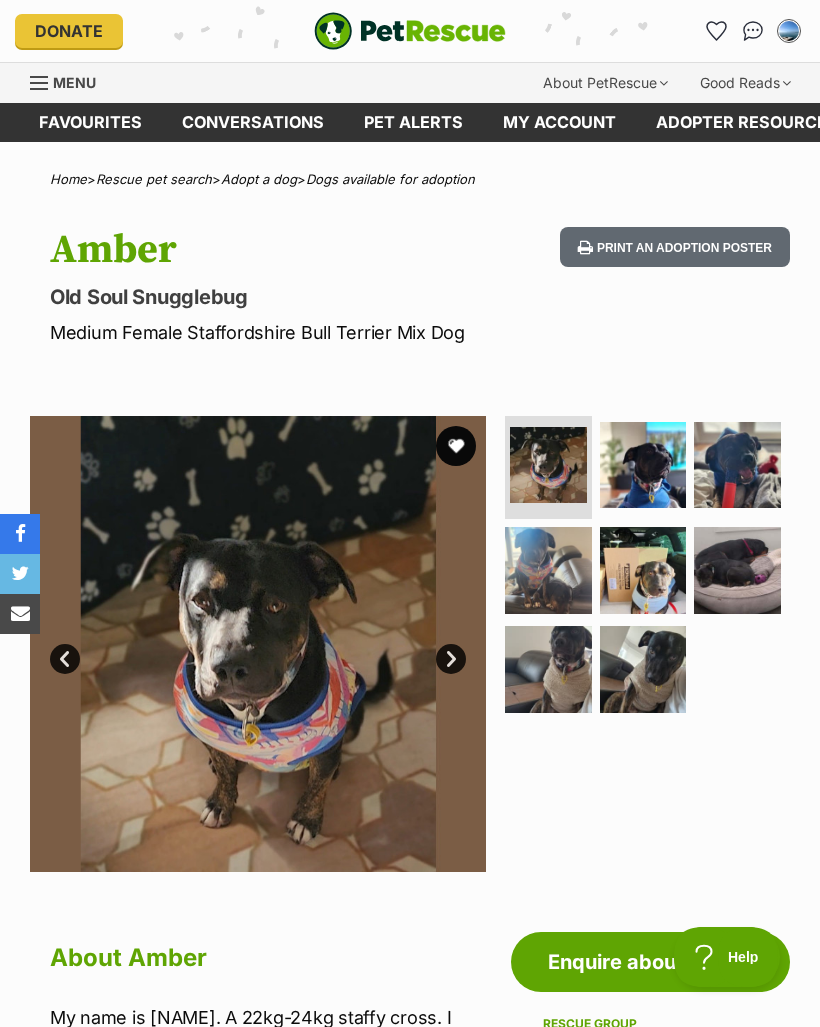 click at bounding box center [548, 570] 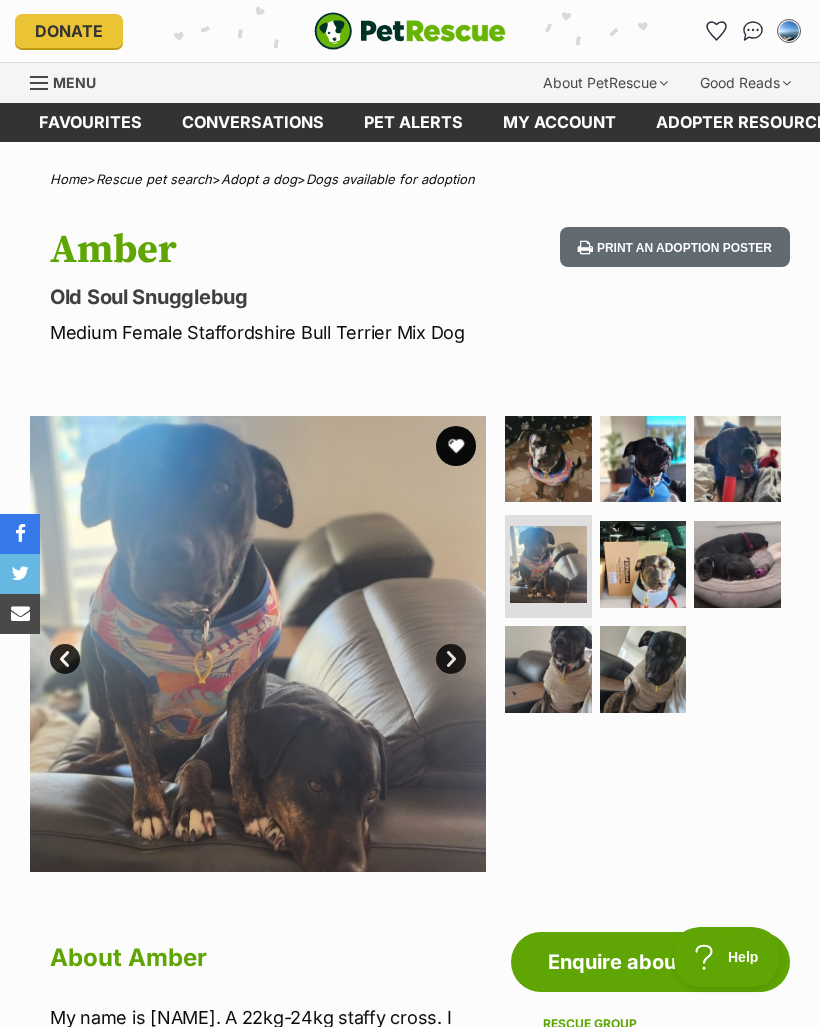 click at bounding box center (548, 669) 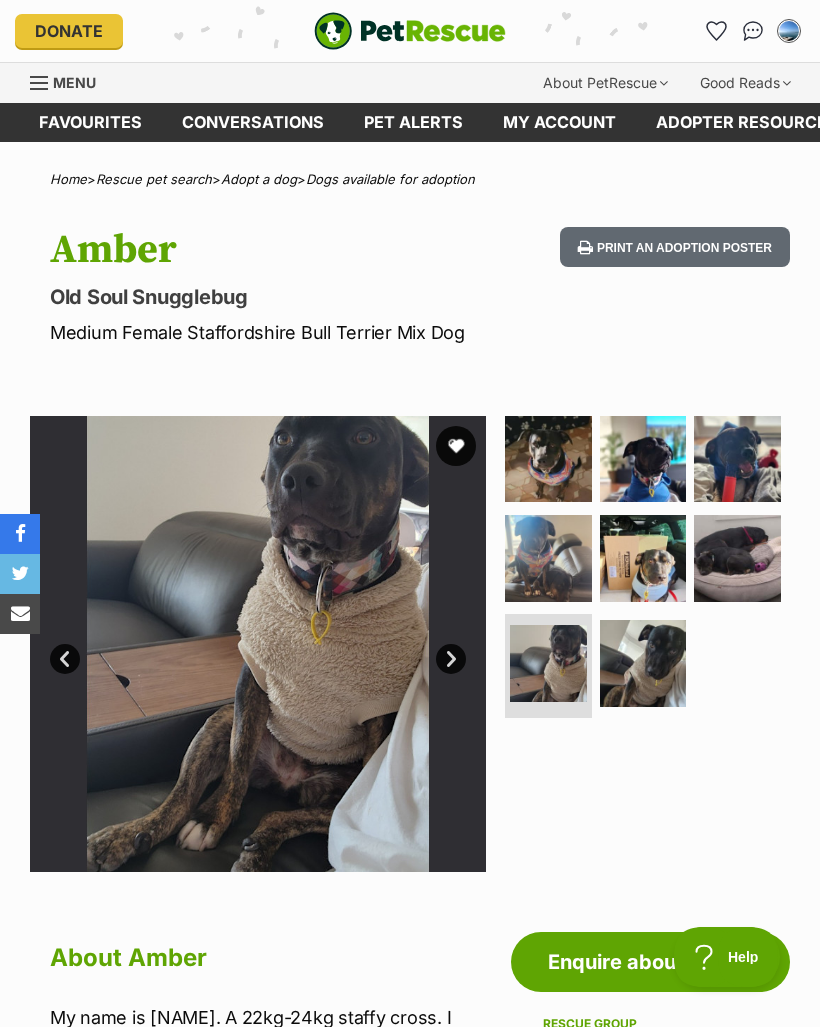 click at bounding box center [643, 663] 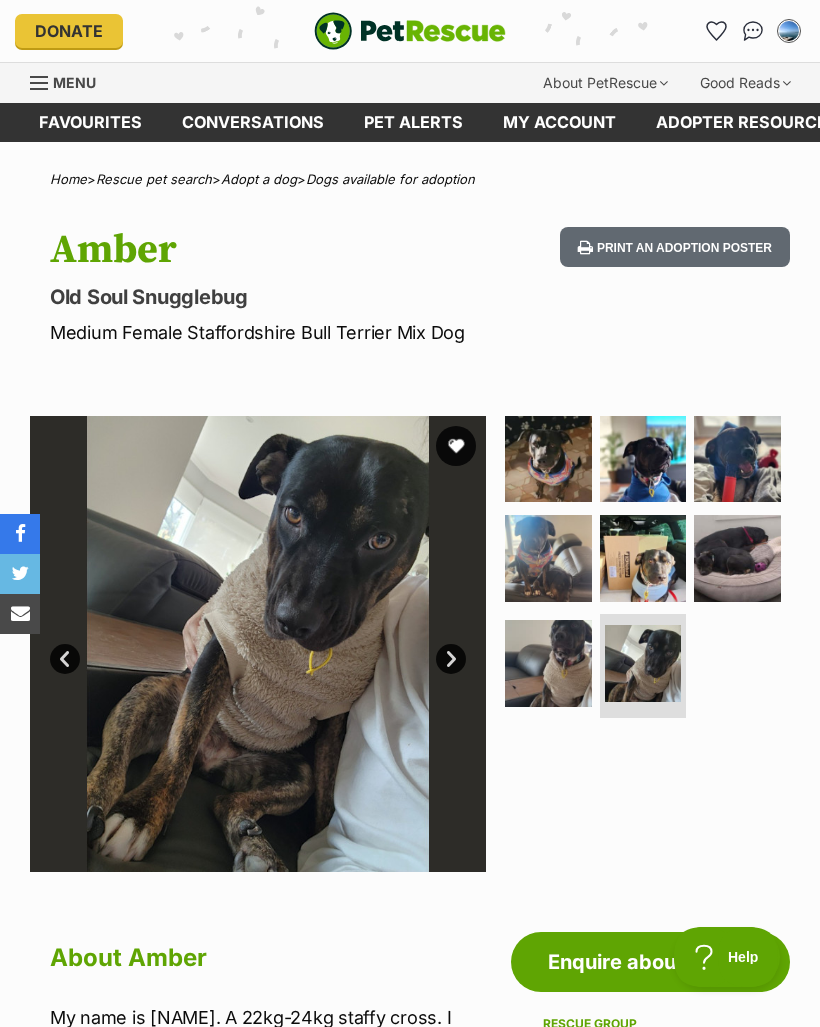 click at bounding box center [737, 459] 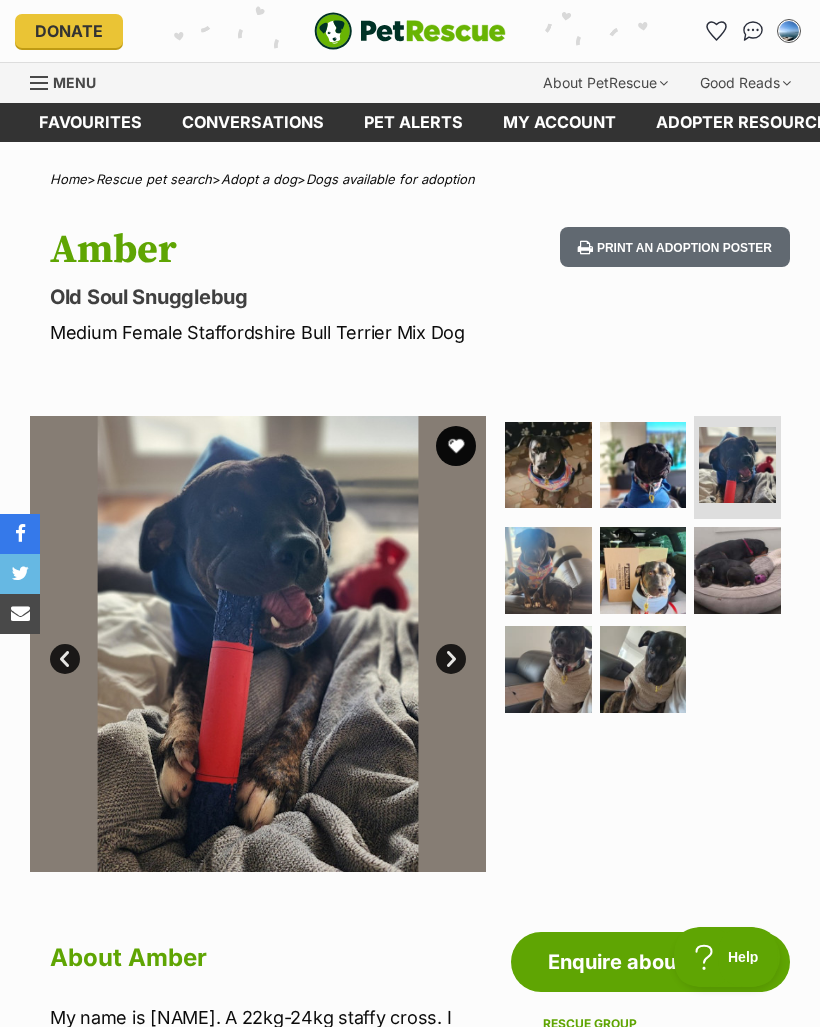 click at bounding box center (643, 570) 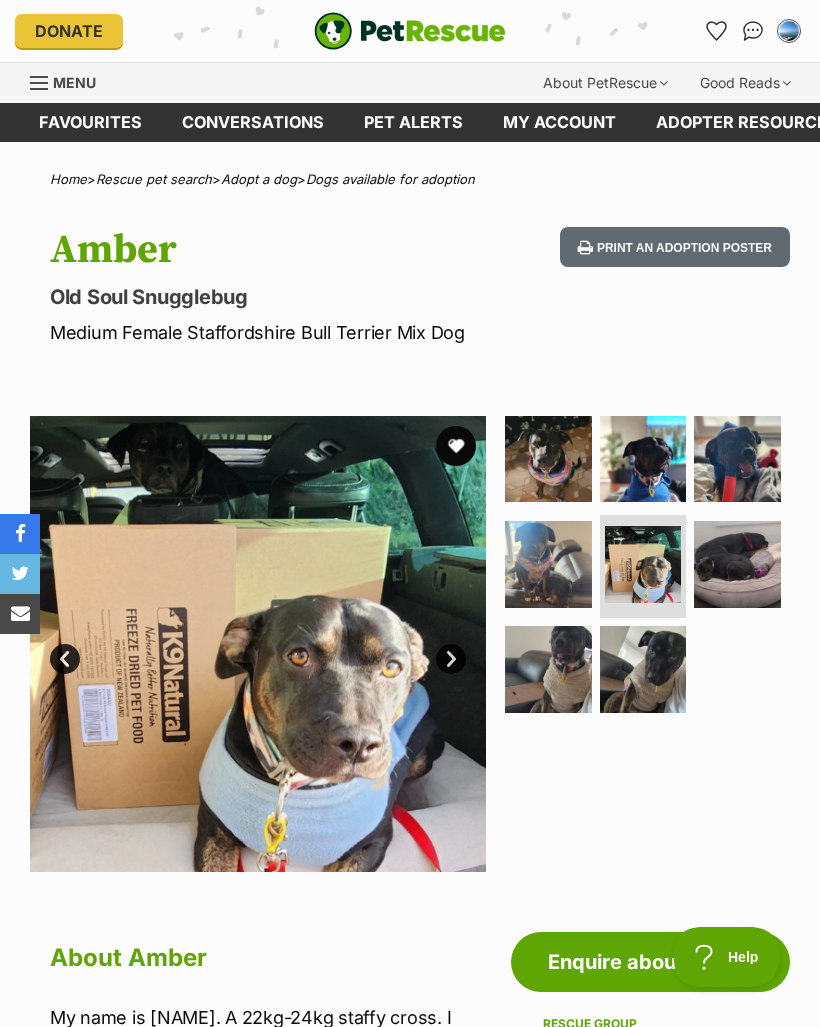 click at bounding box center (737, 564) 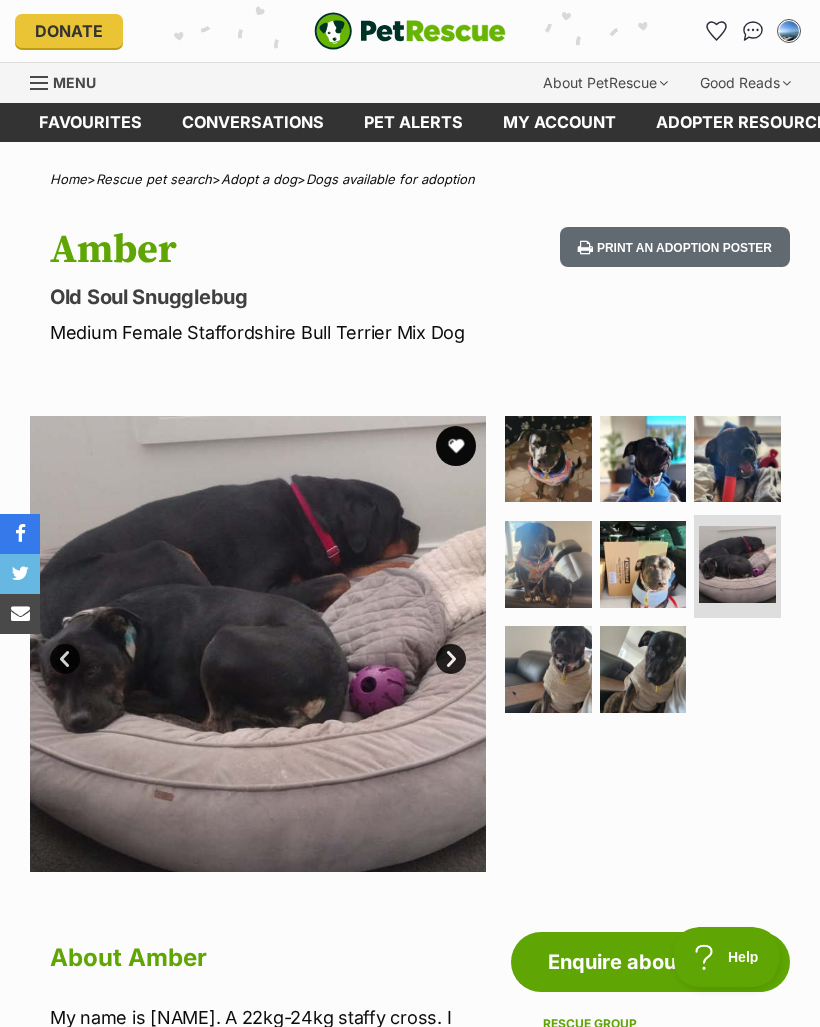 click at bounding box center (737, 564) 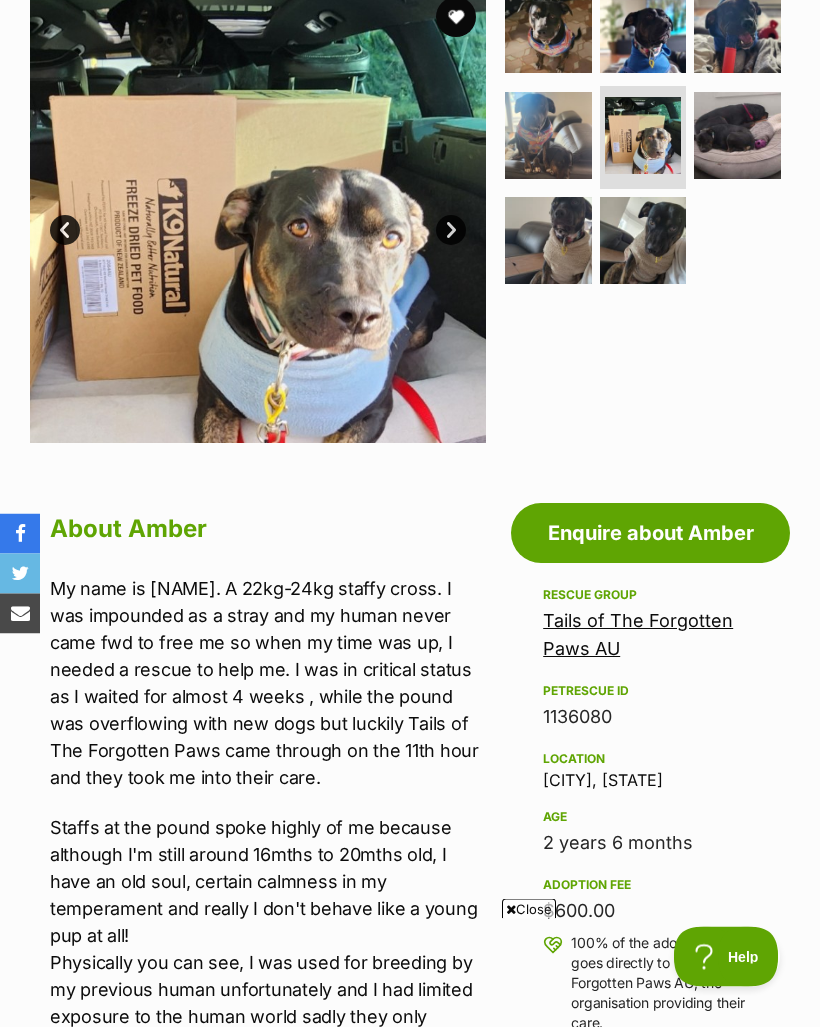 scroll, scrollTop: 178, scrollLeft: 0, axis: vertical 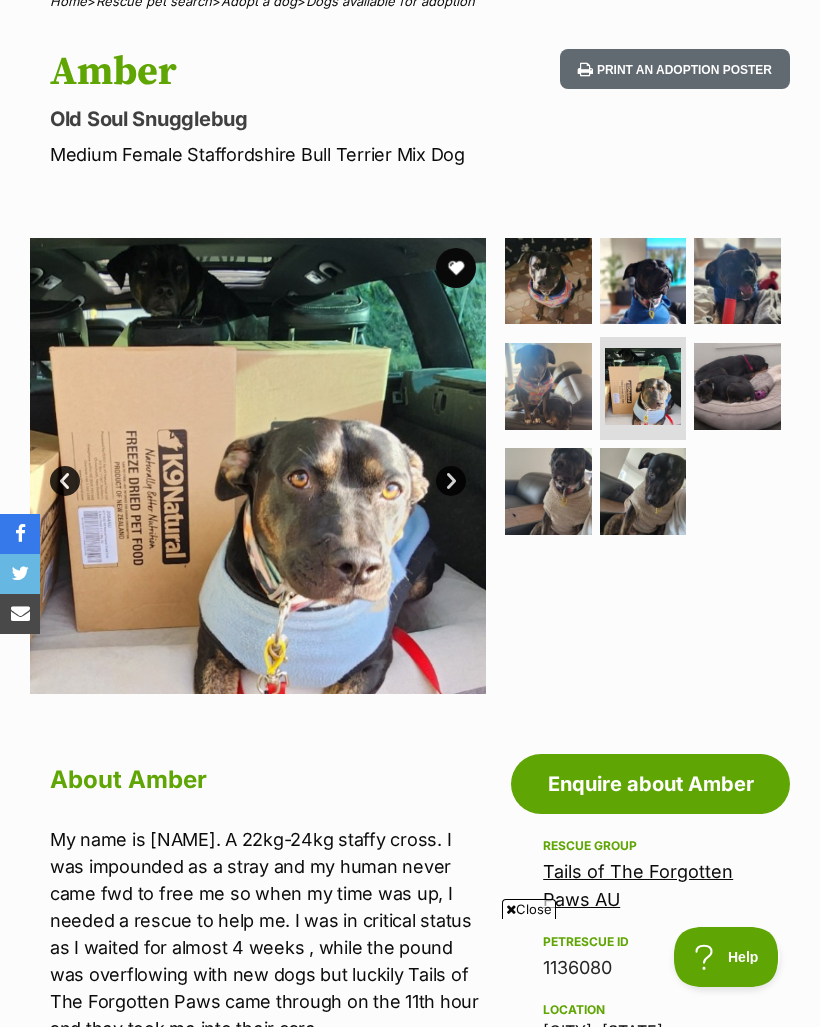 click at bounding box center (548, 386) 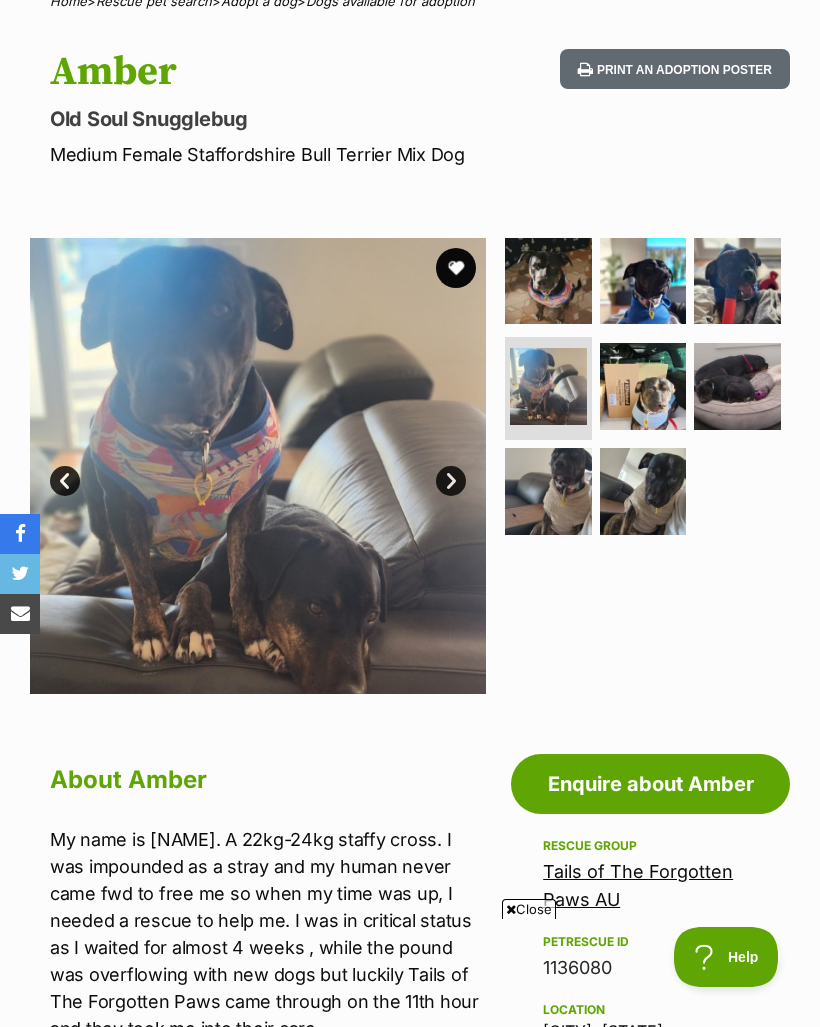 click at bounding box center [548, 281] 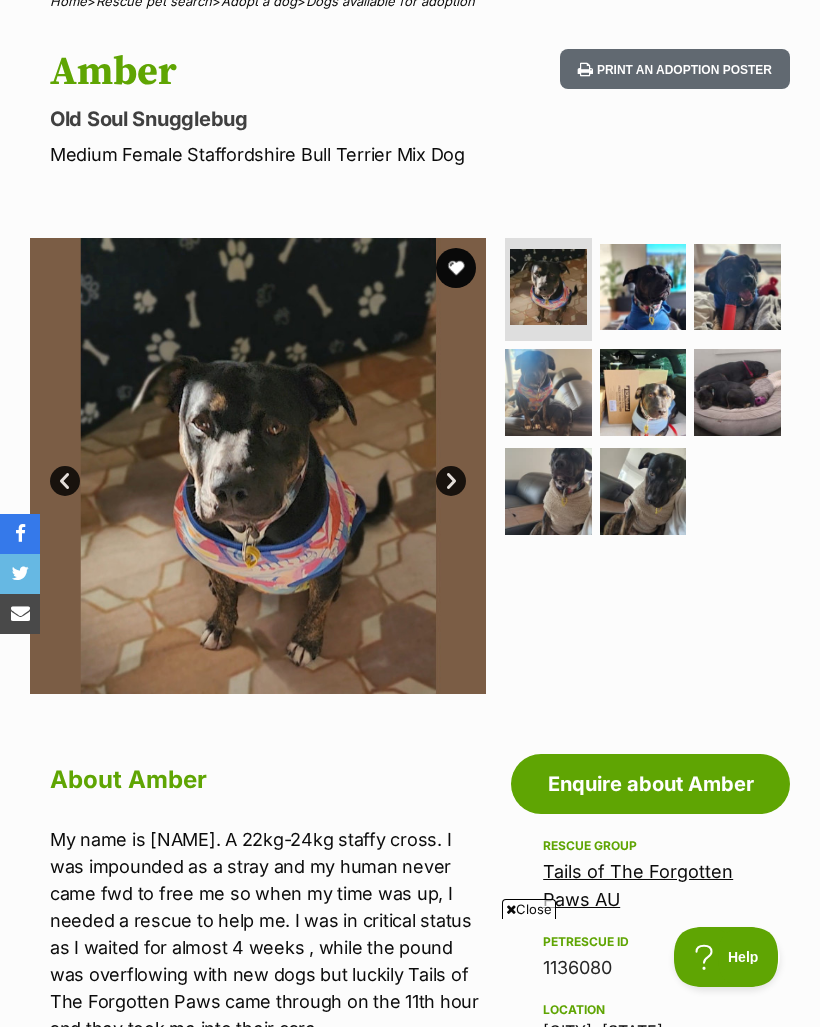 click at bounding box center [643, 287] 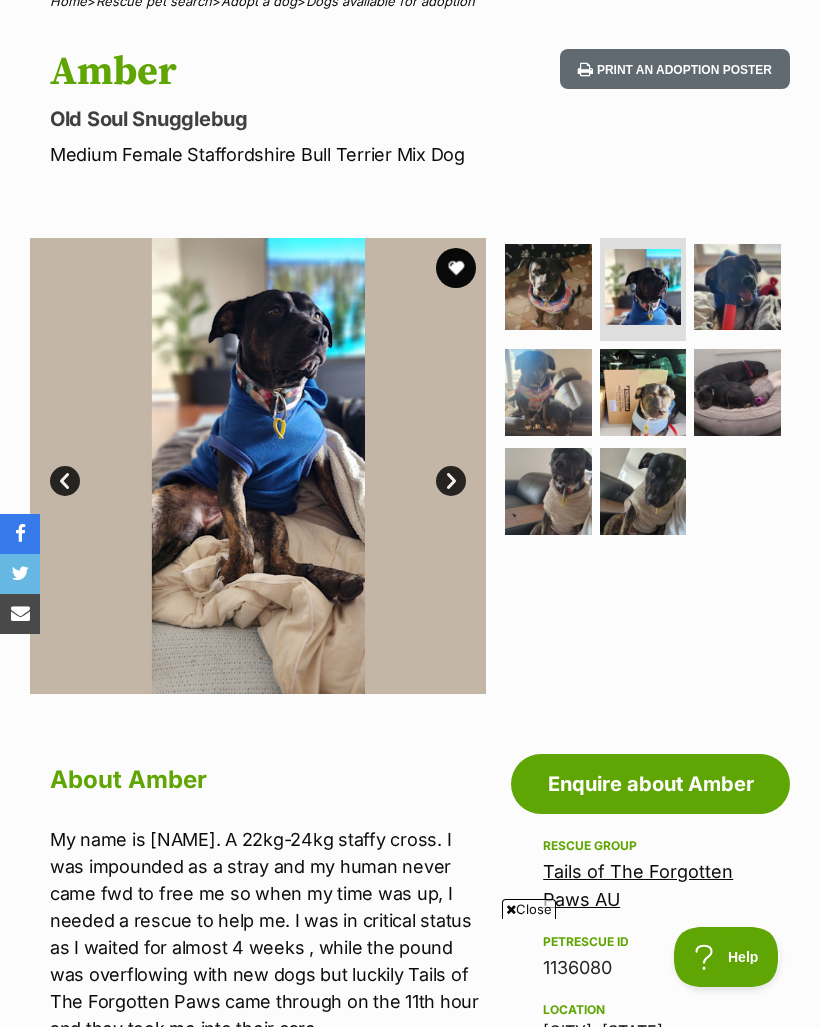 click at bounding box center [737, 287] 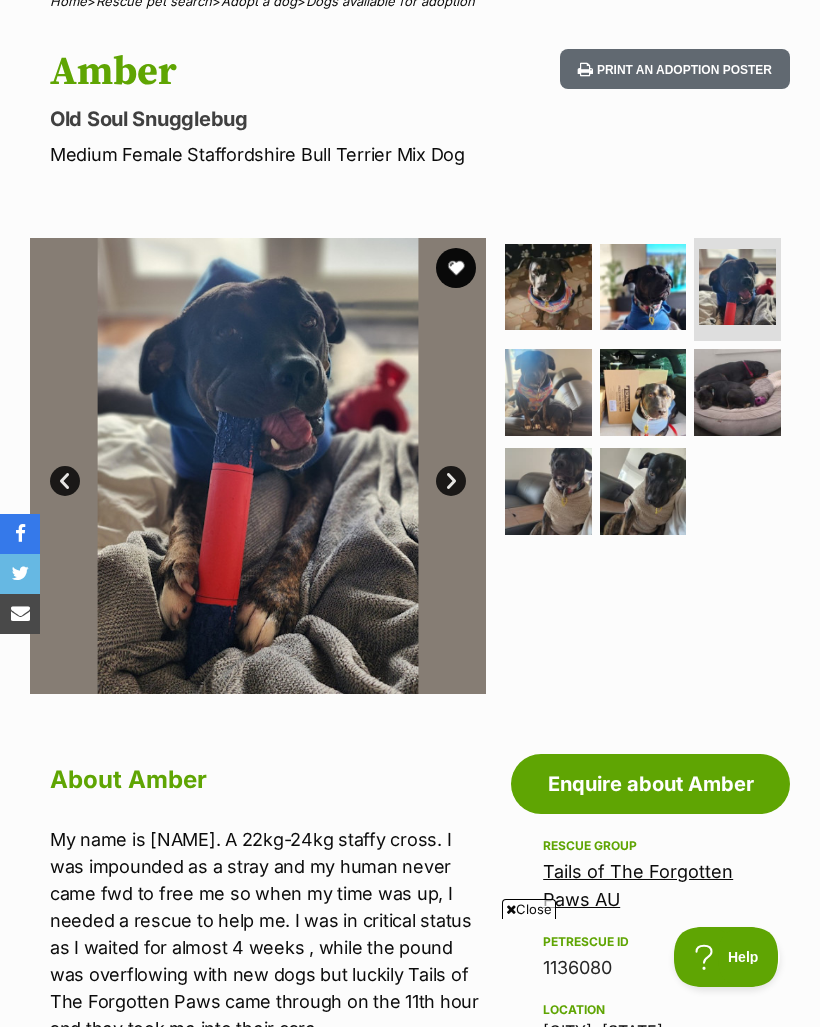 click at bounding box center (548, 392) 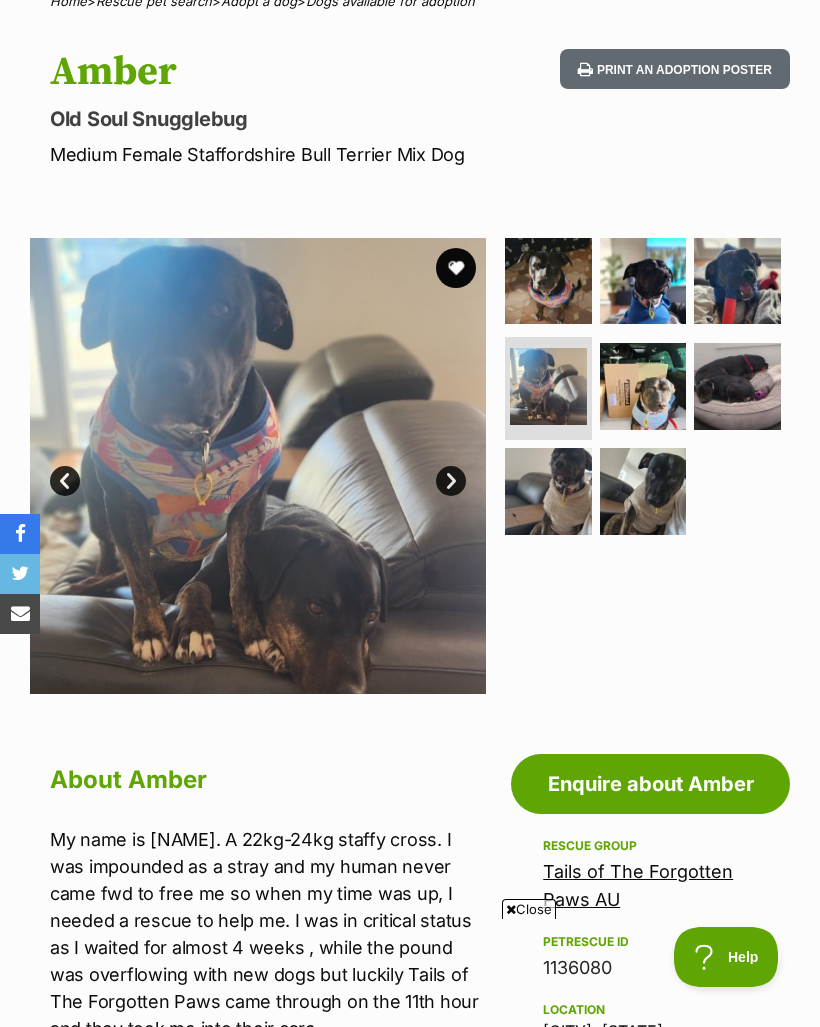 click at bounding box center [643, 386] 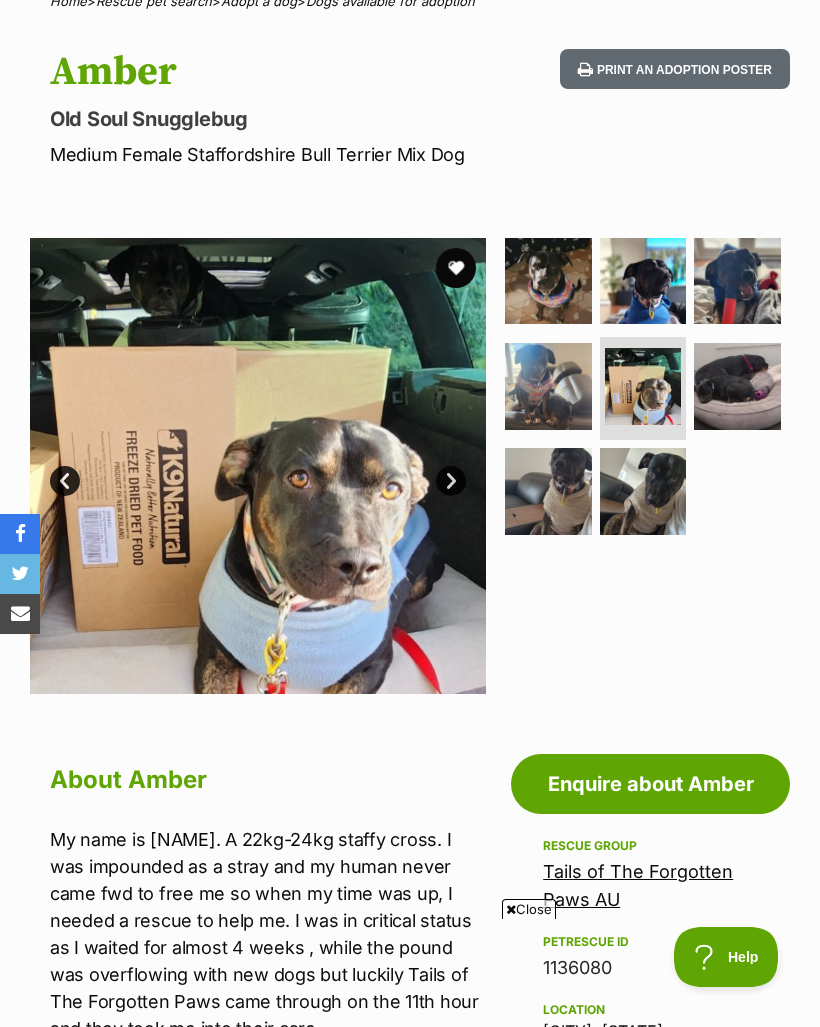 click at bounding box center [737, 386] 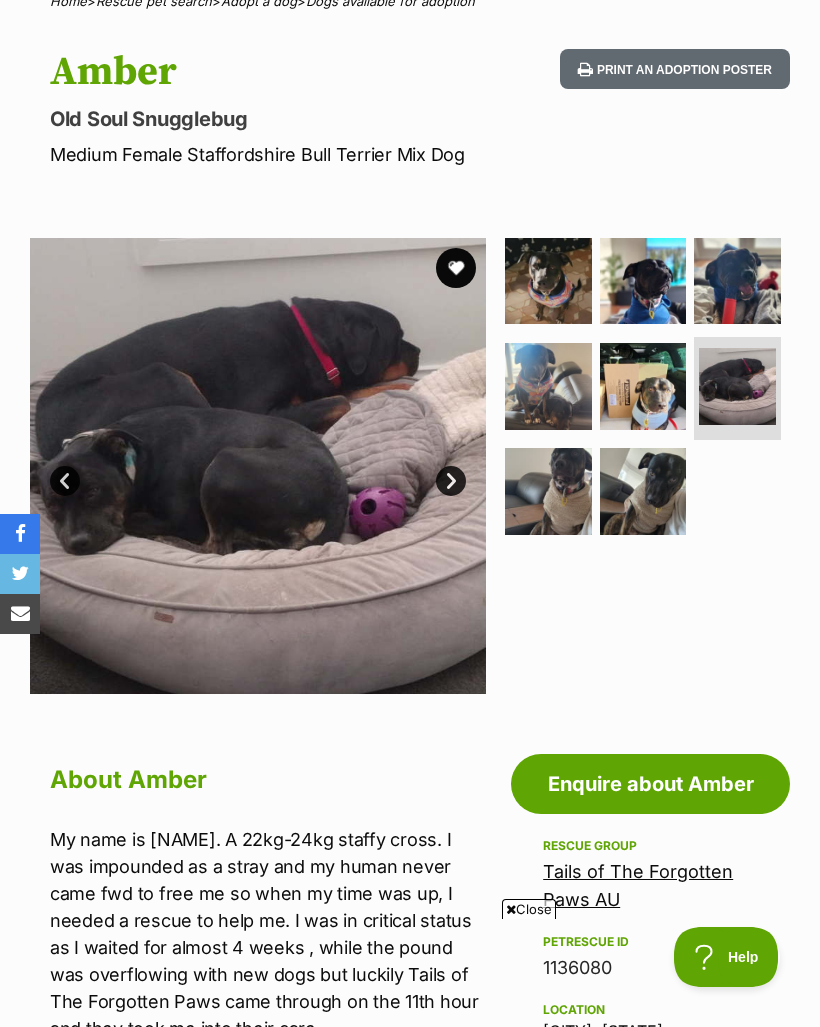 click at bounding box center (548, 491) 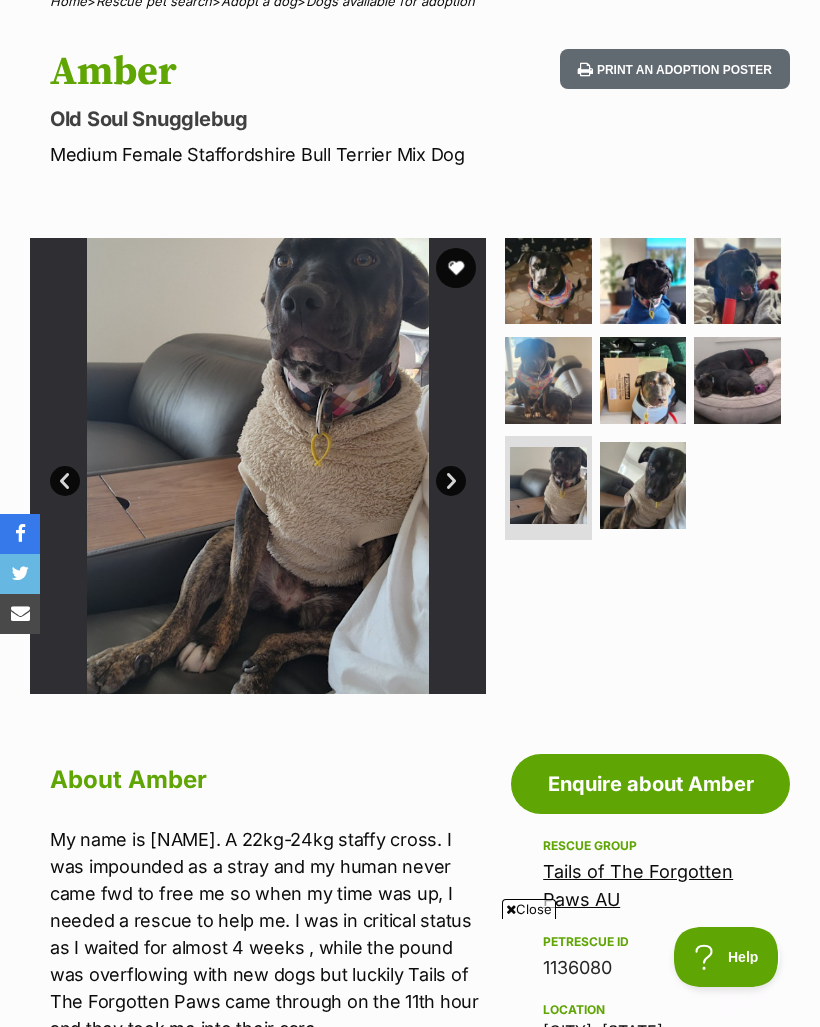 scroll, scrollTop: 0, scrollLeft: 0, axis: both 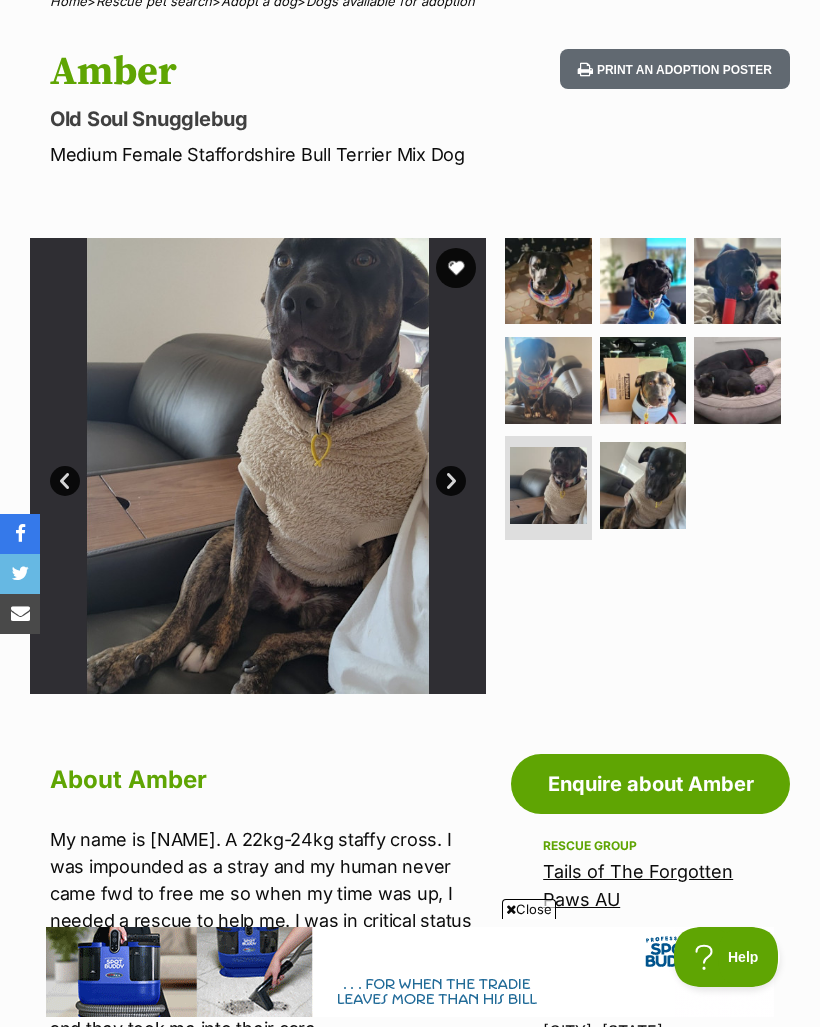 click at bounding box center (643, 485) 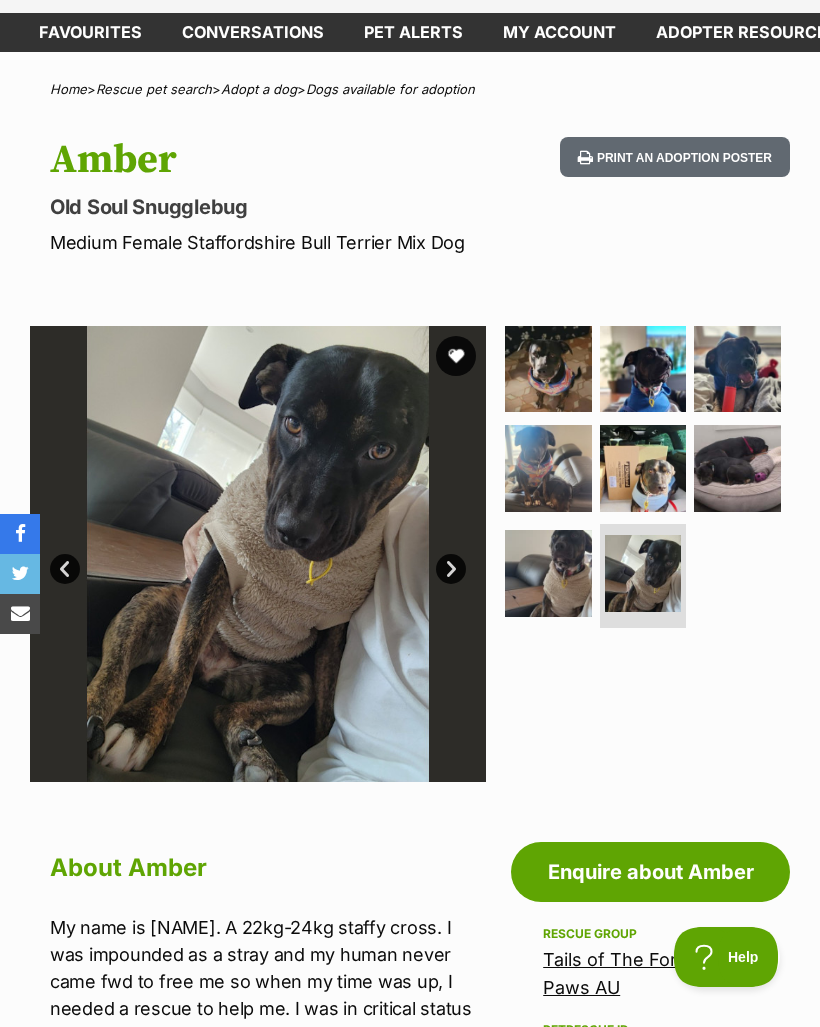 scroll, scrollTop: 0, scrollLeft: 0, axis: both 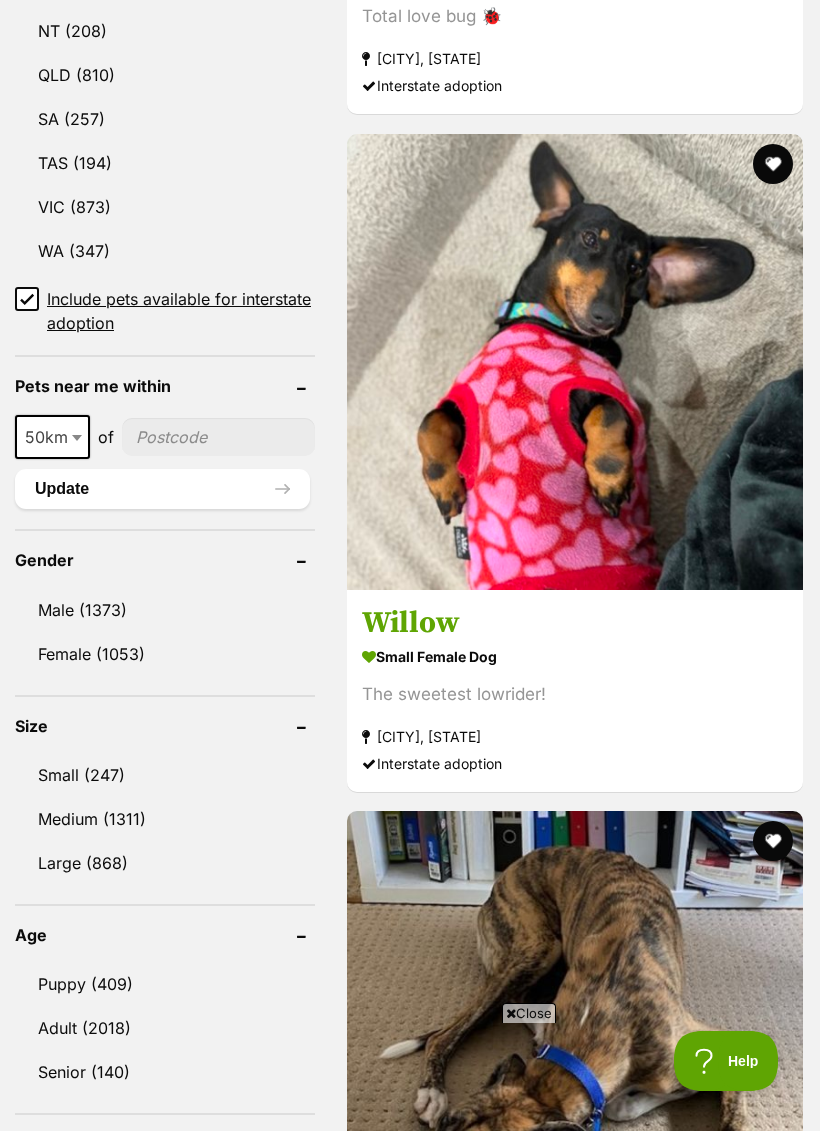 click on "Odin" at bounding box center [575, 2655] 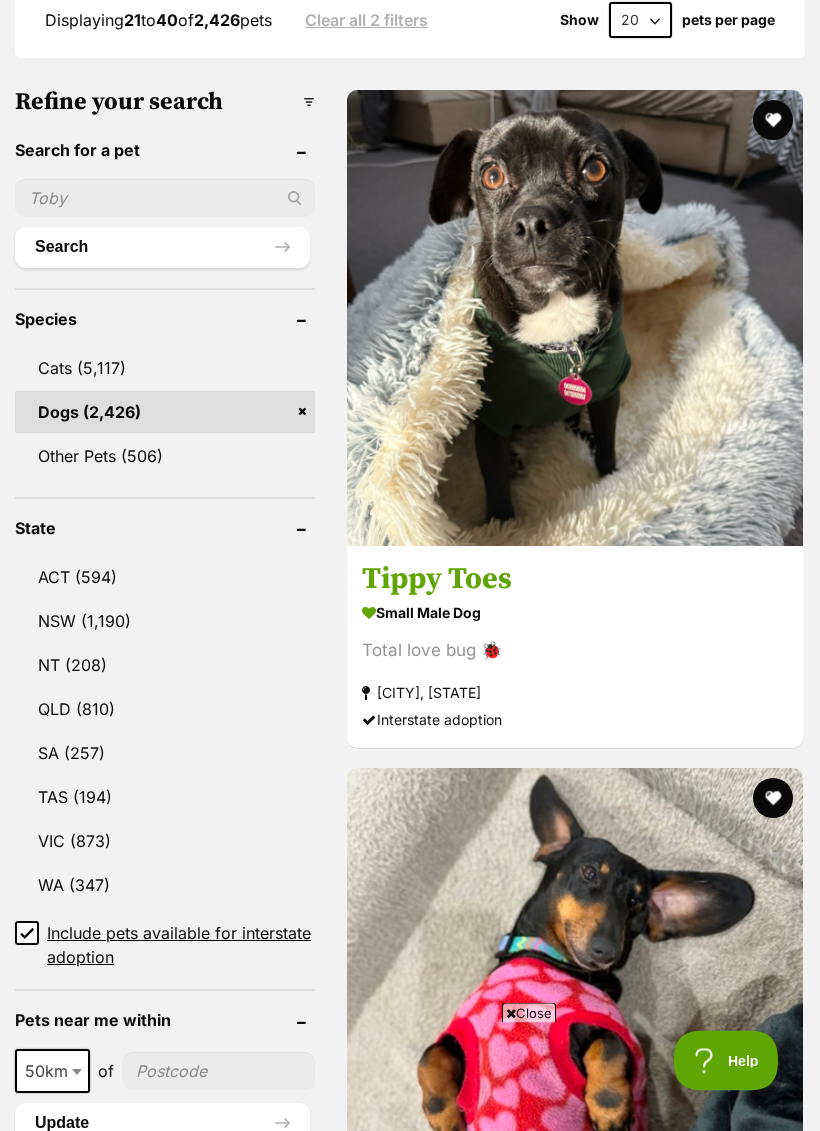 scroll, scrollTop: 707, scrollLeft: 0, axis: vertical 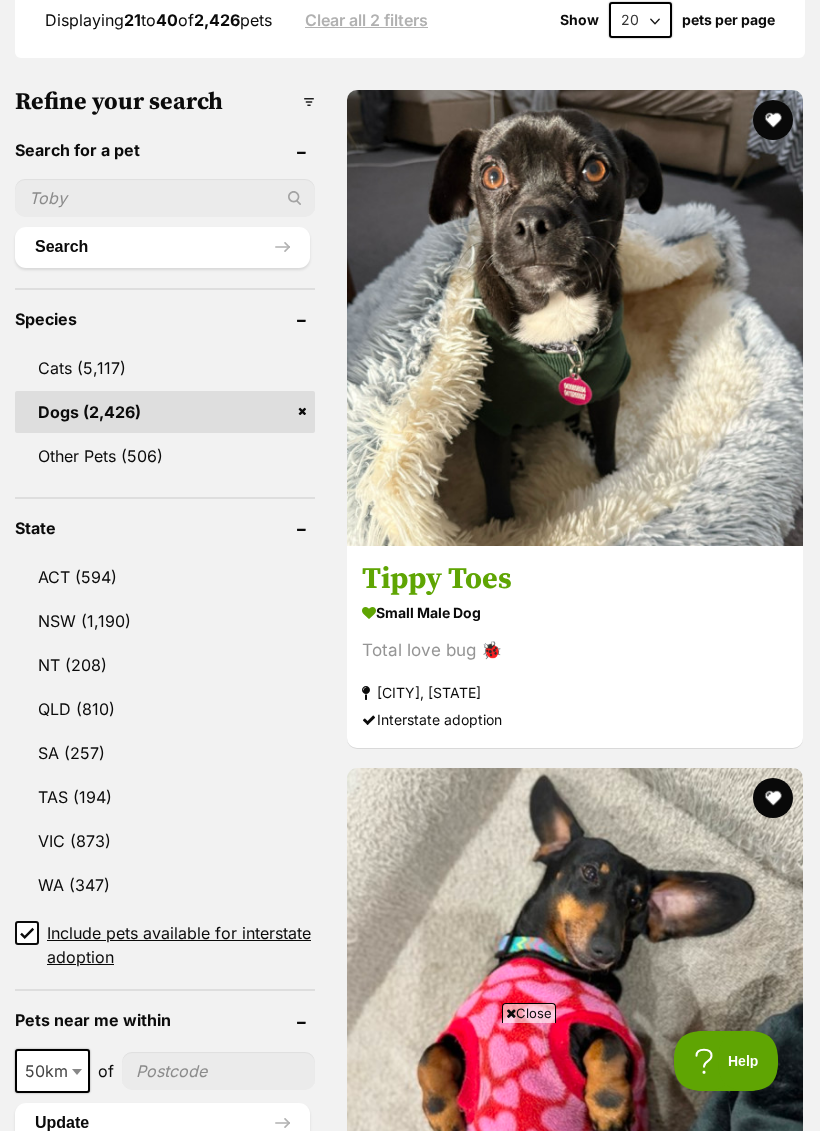 click on "VIC (873)" at bounding box center (165, 841) 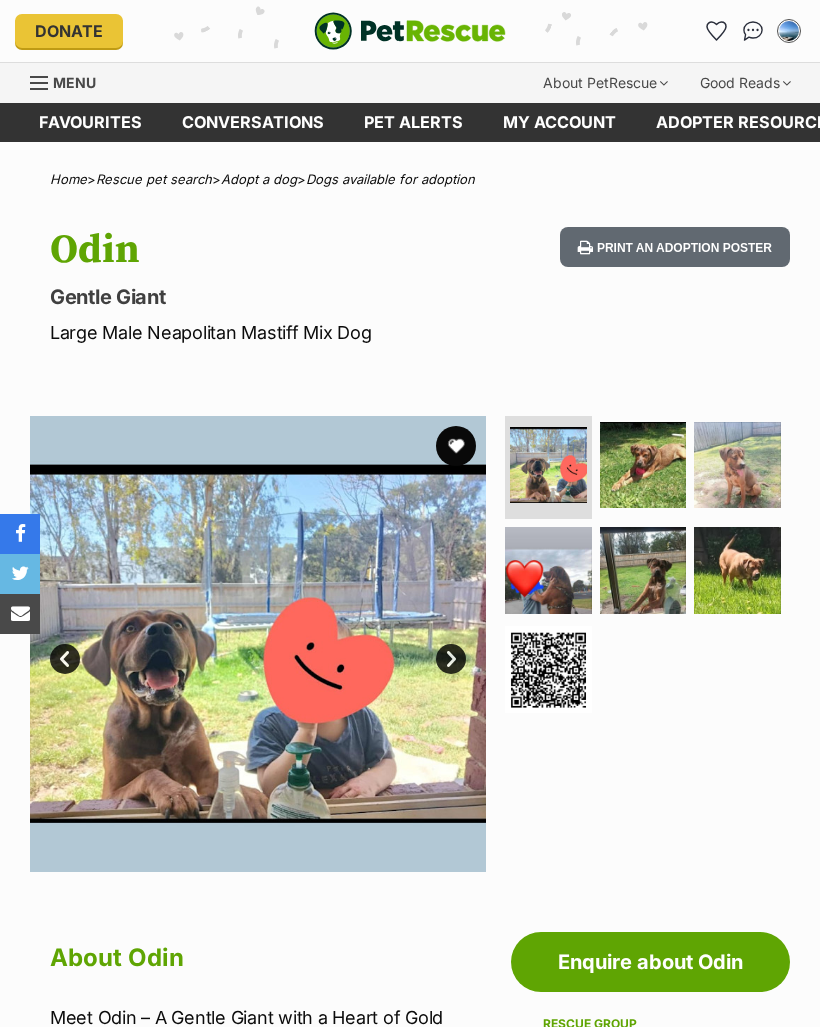 scroll, scrollTop: 0, scrollLeft: 0, axis: both 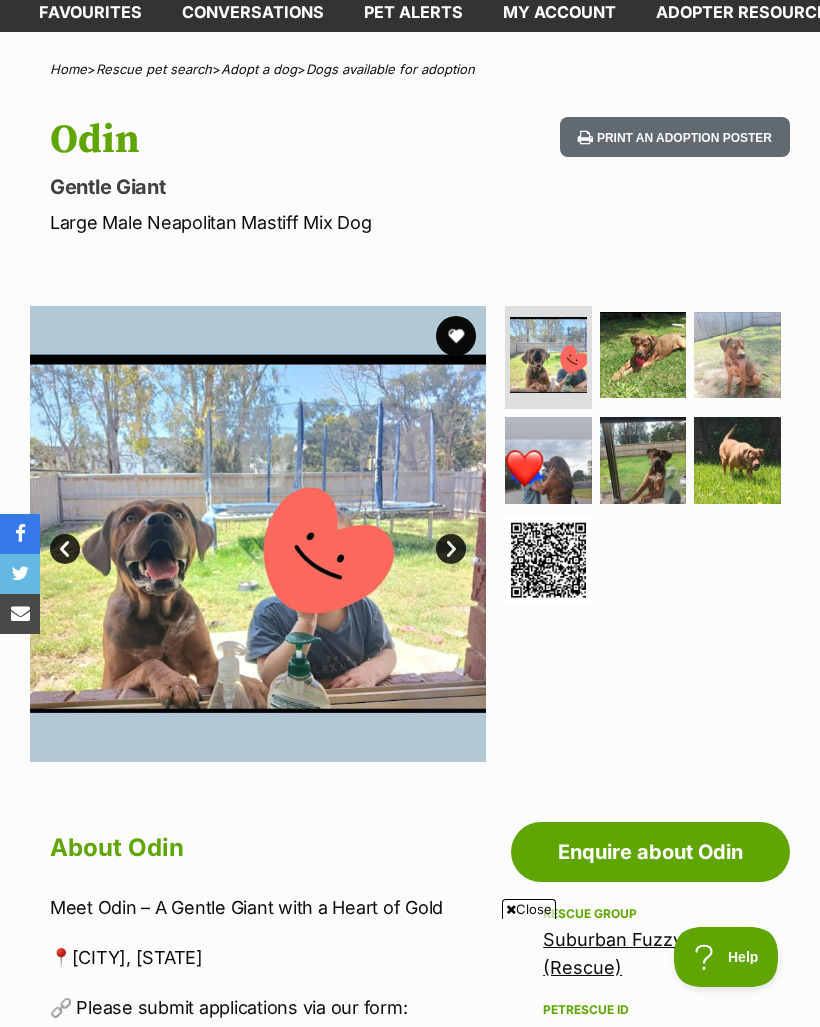 click at bounding box center [643, 355] 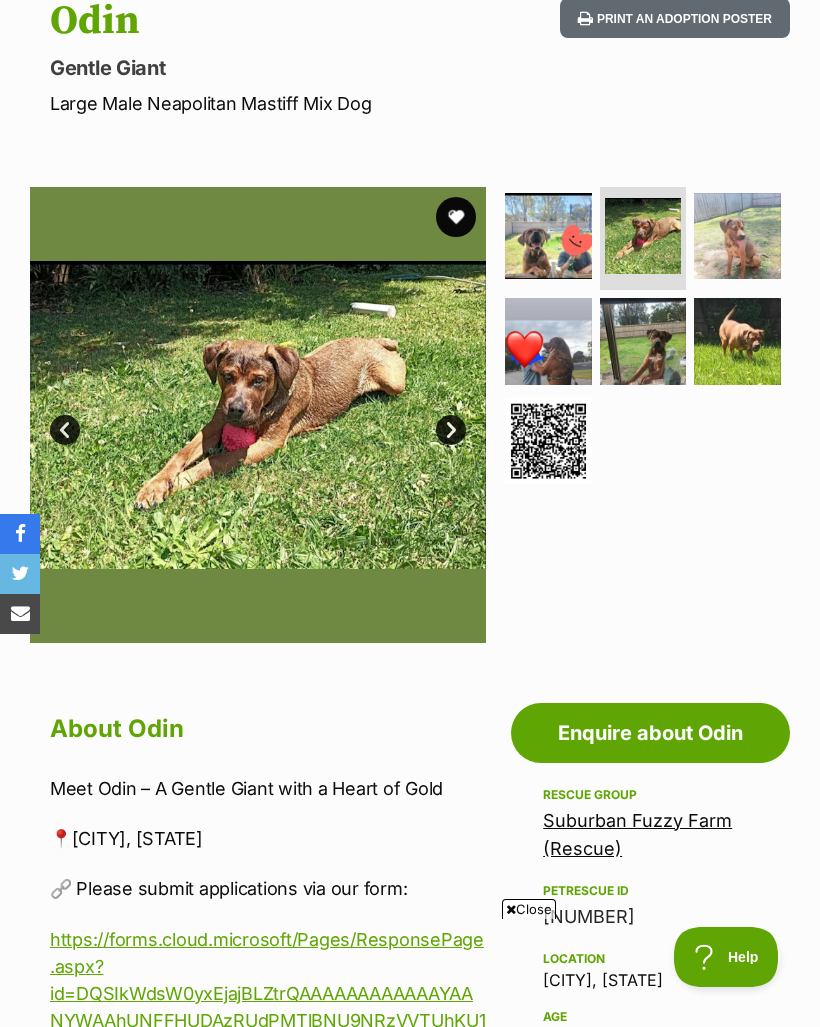 scroll, scrollTop: 228, scrollLeft: 0, axis: vertical 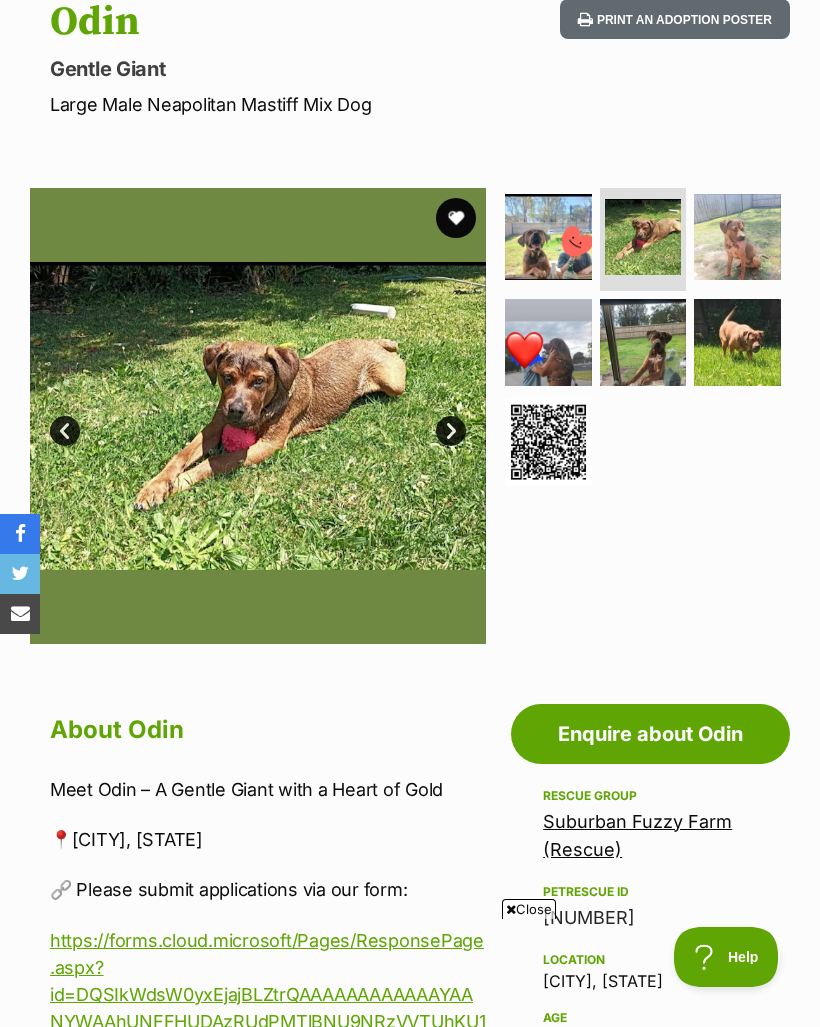click at bounding box center [643, 342] 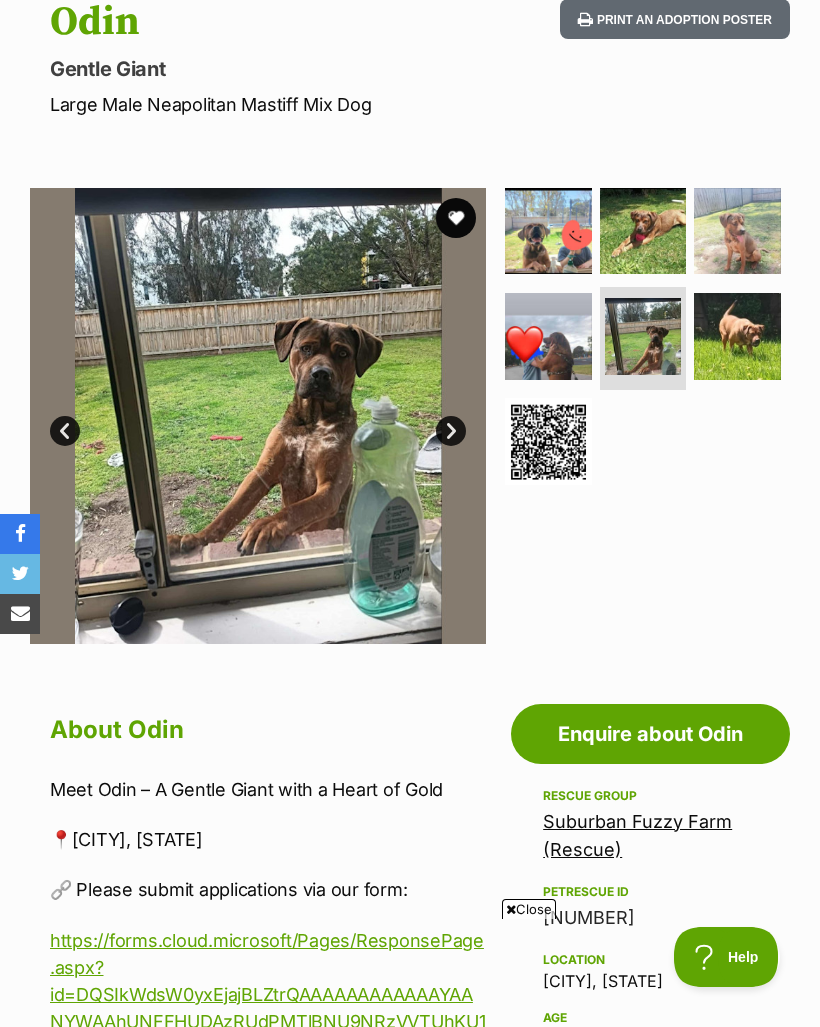 click at bounding box center (737, 336) 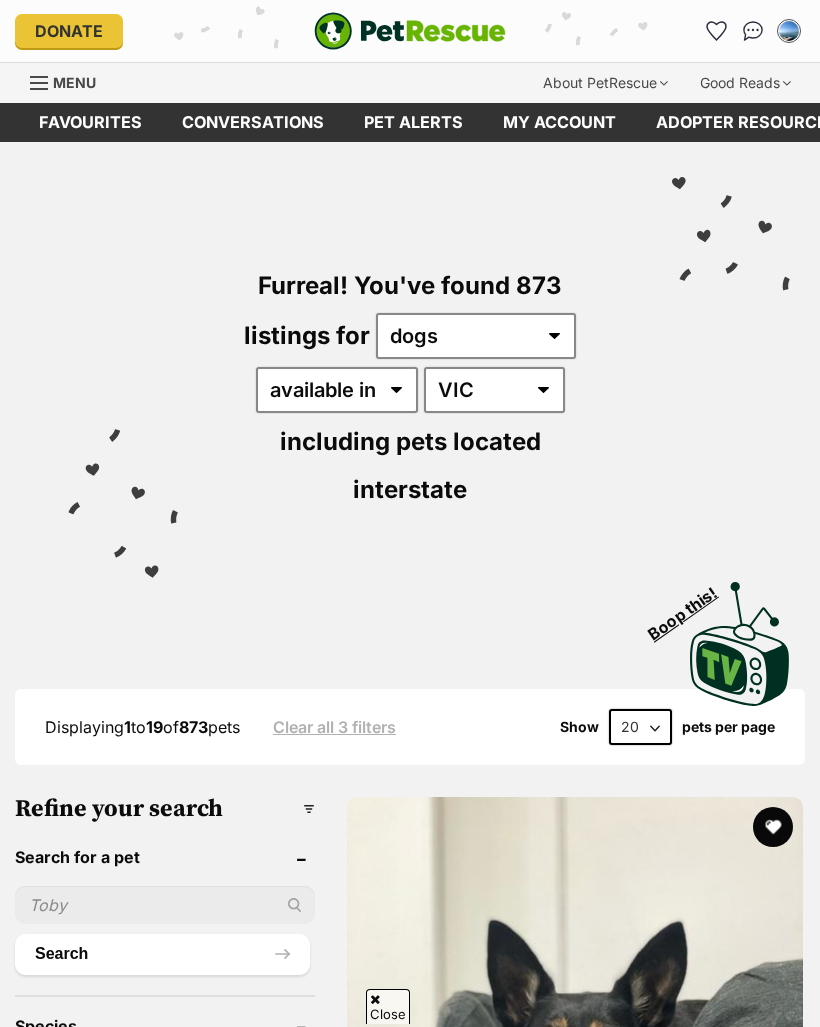 scroll, scrollTop: 1035, scrollLeft: 0, axis: vertical 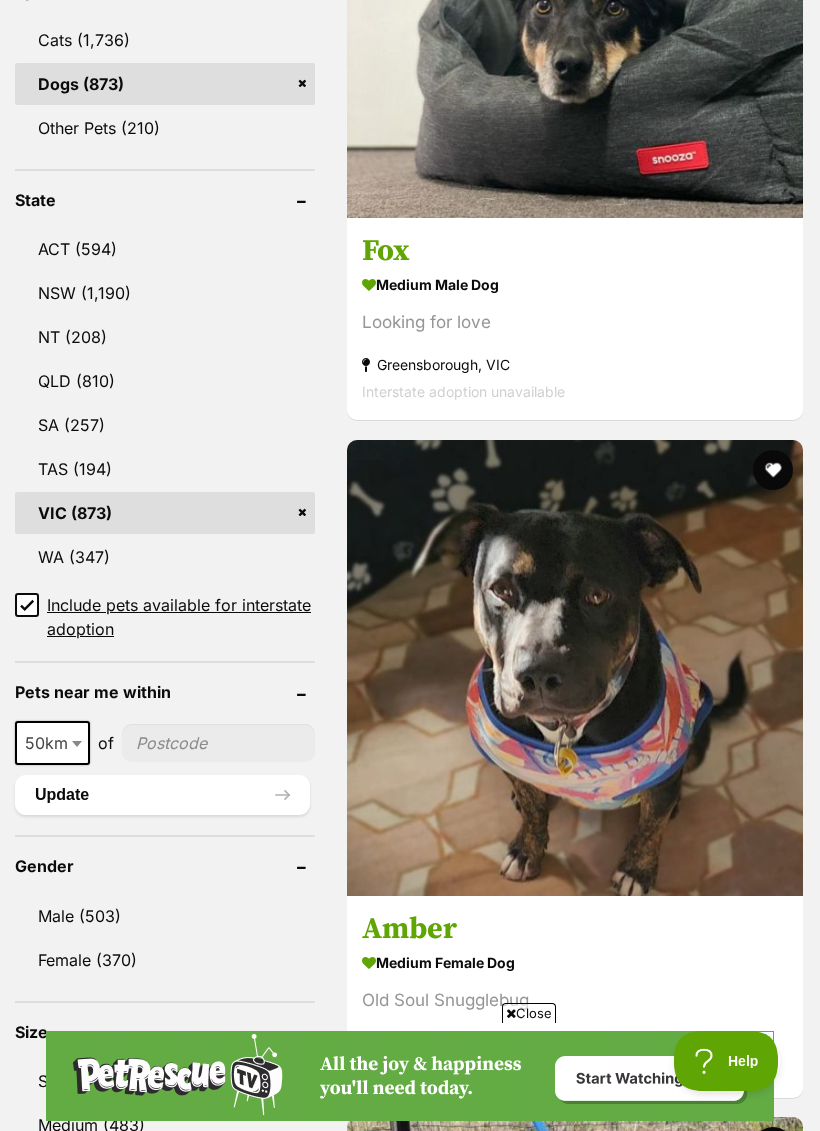click on "Include pets available for interstate adoption" at bounding box center [27, 605] 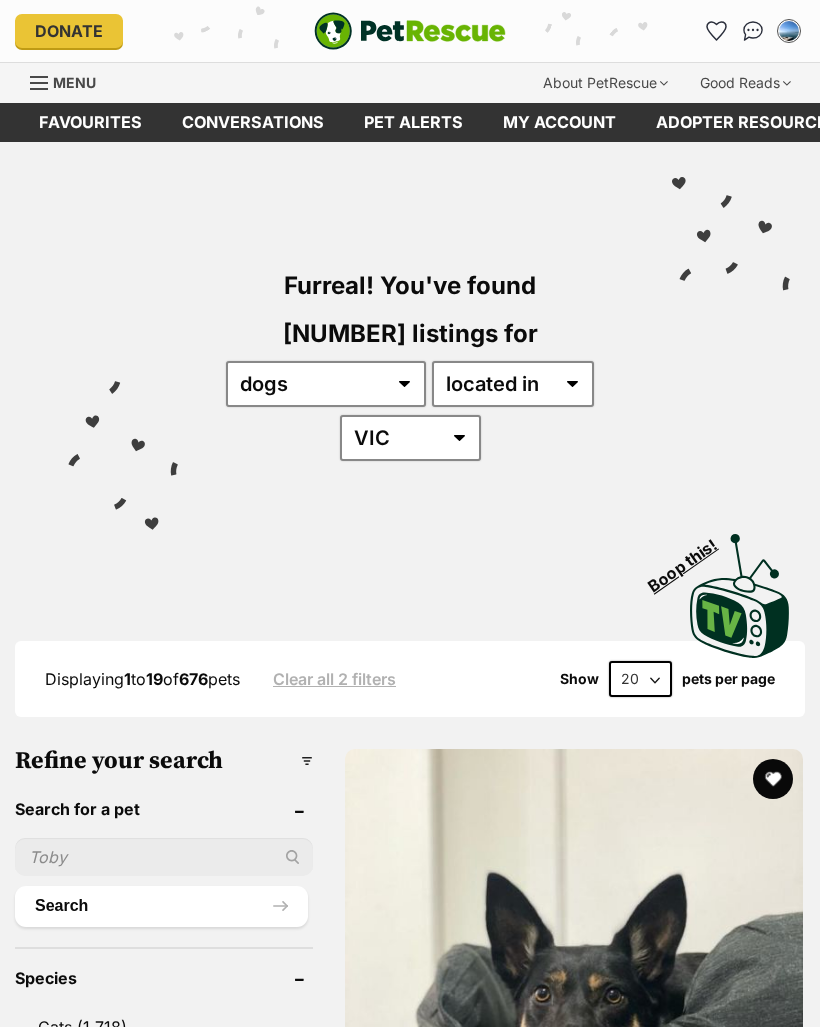 scroll, scrollTop: 0, scrollLeft: 0, axis: both 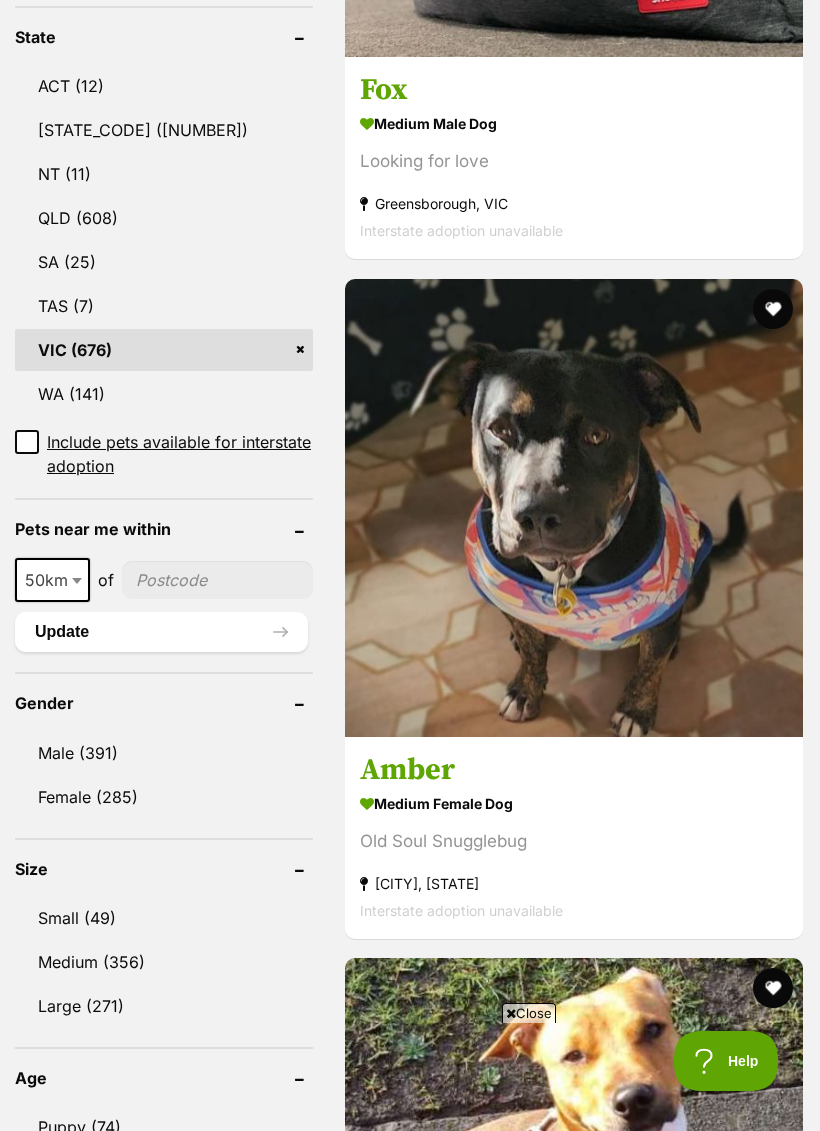 click on "Medium (356)" at bounding box center [164, 962] 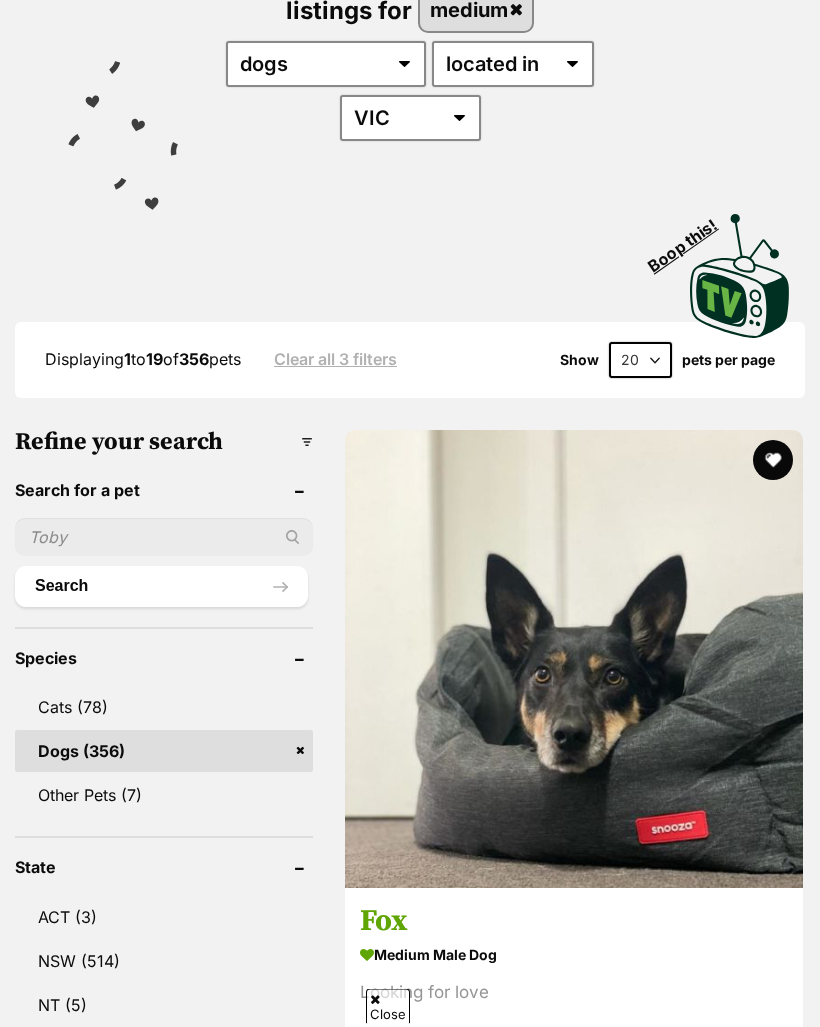 scroll, scrollTop: 740, scrollLeft: 0, axis: vertical 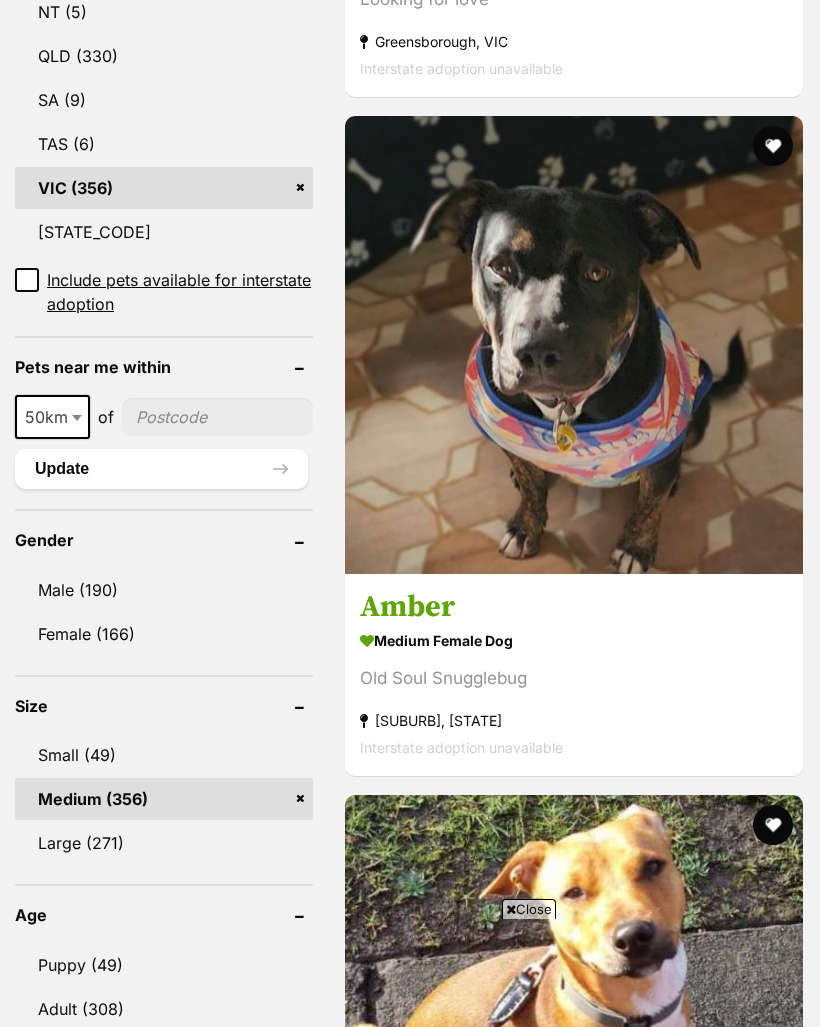 click on "Small (49)" at bounding box center (164, 755) 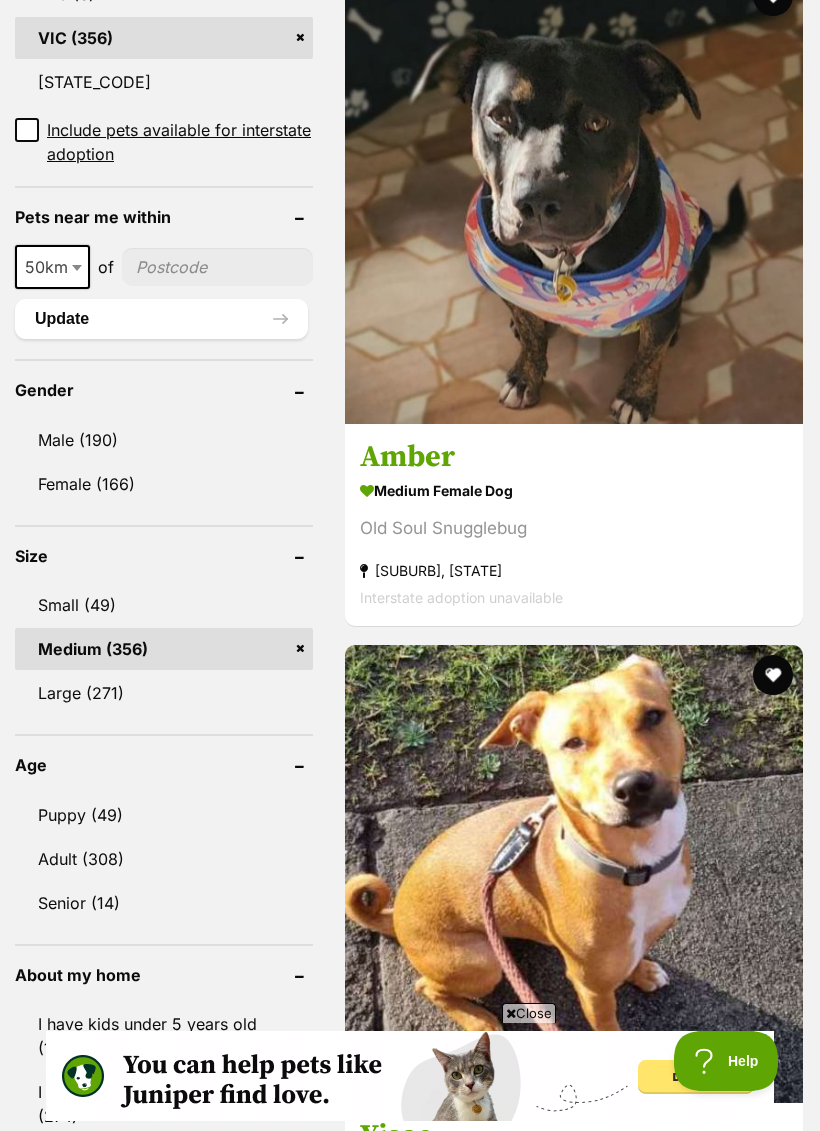 scroll, scrollTop: 0, scrollLeft: 0, axis: both 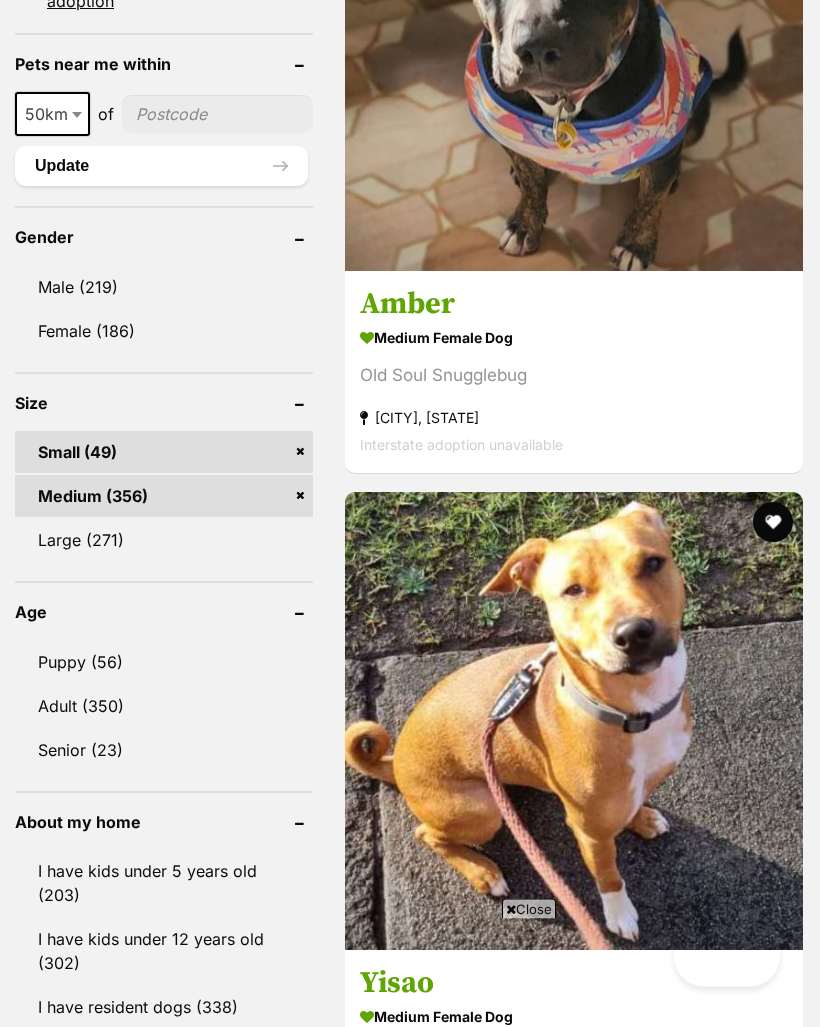 click on "Adult (350)" at bounding box center (164, 707) 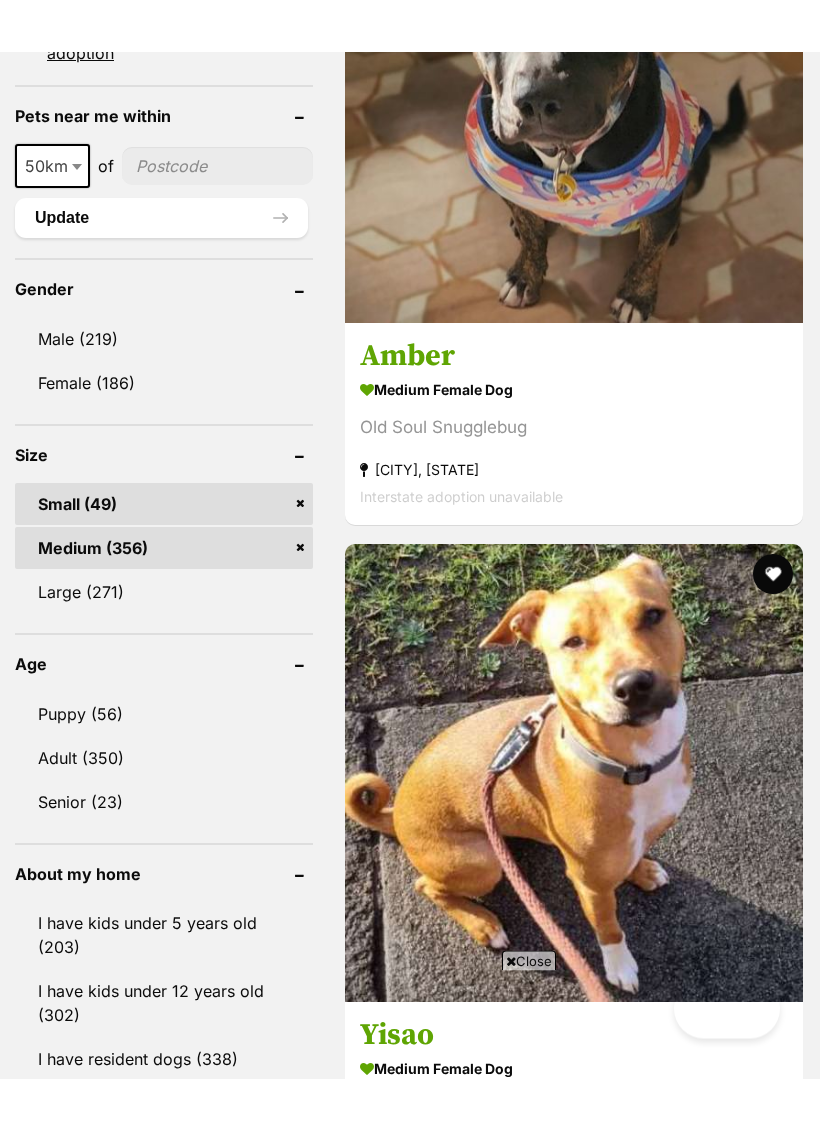 scroll, scrollTop: 1836, scrollLeft: 0, axis: vertical 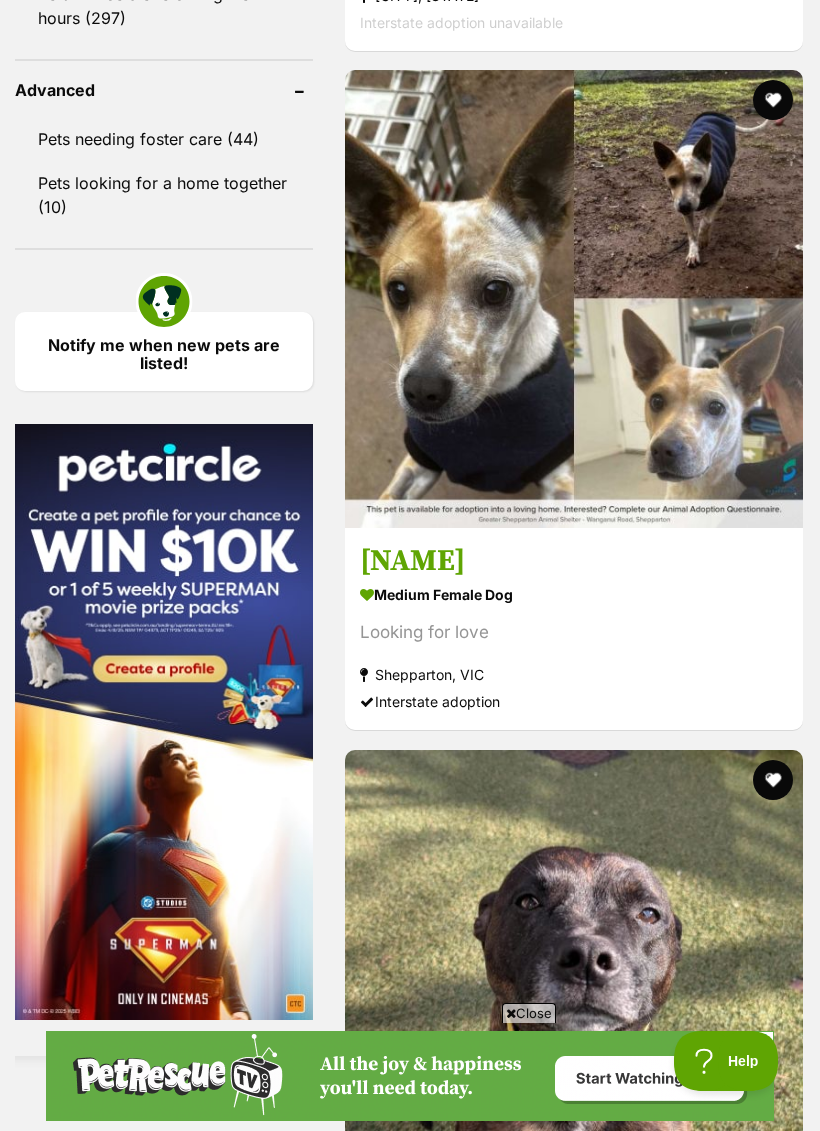 click on "Kailu" at bounding box center [574, 6109] 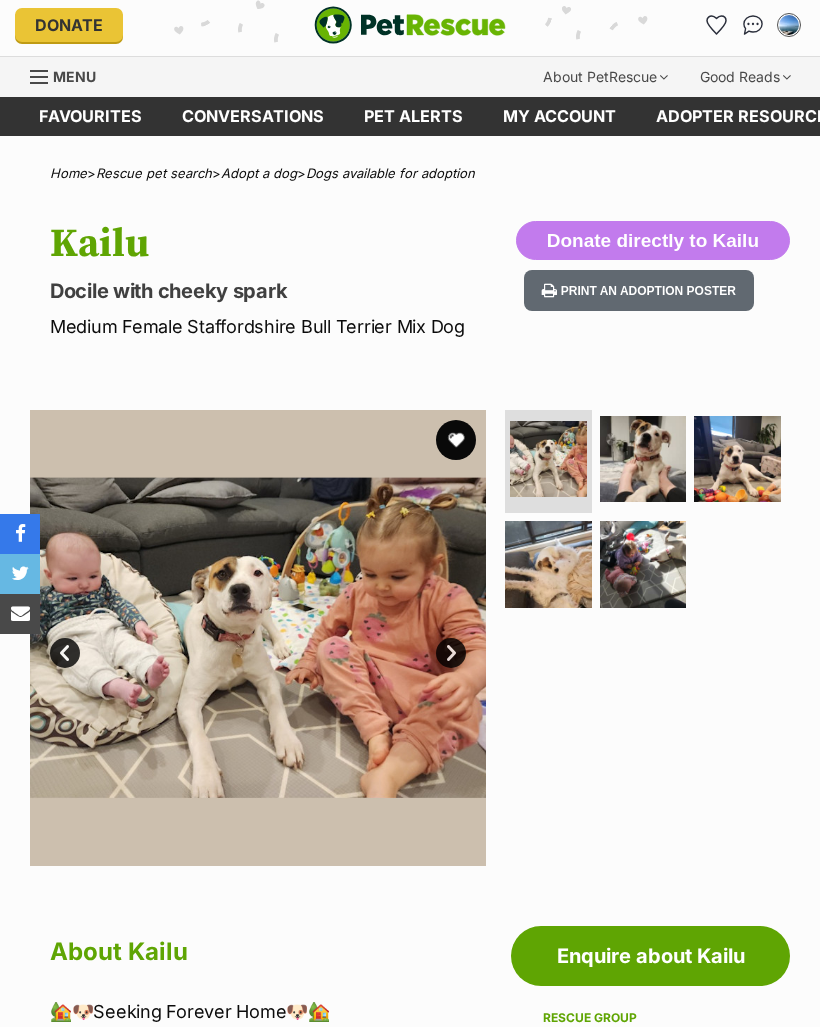 scroll, scrollTop: 0, scrollLeft: 0, axis: both 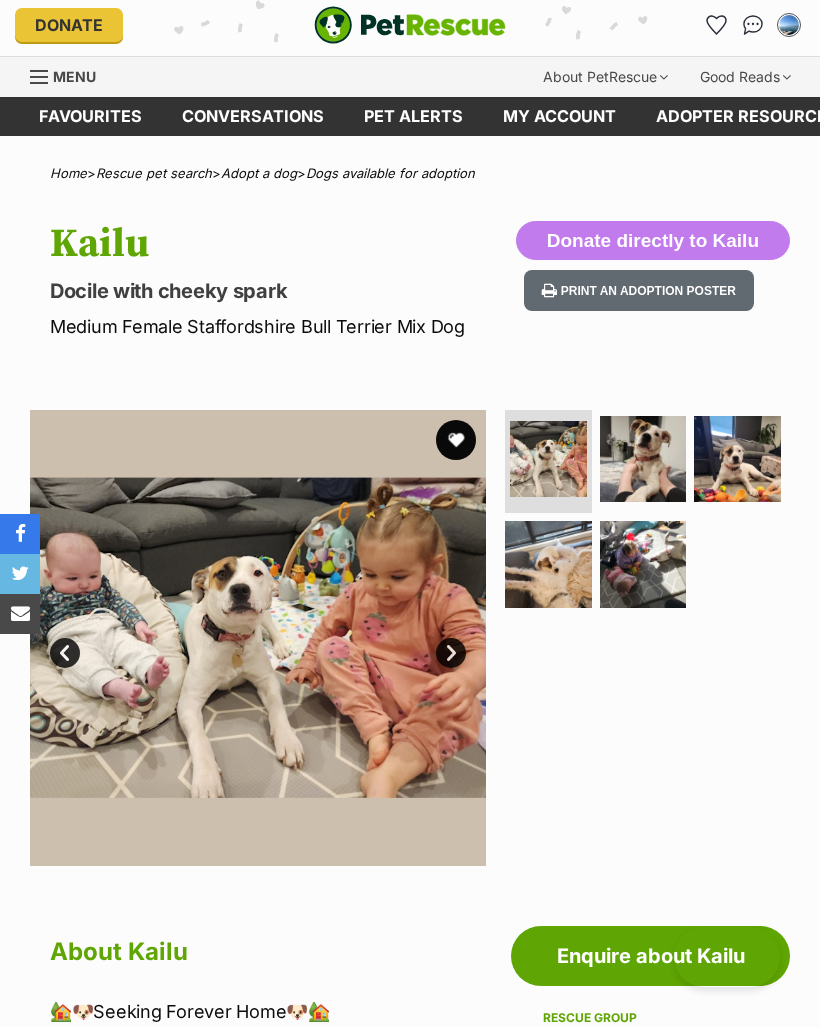 click at bounding box center (643, 459) 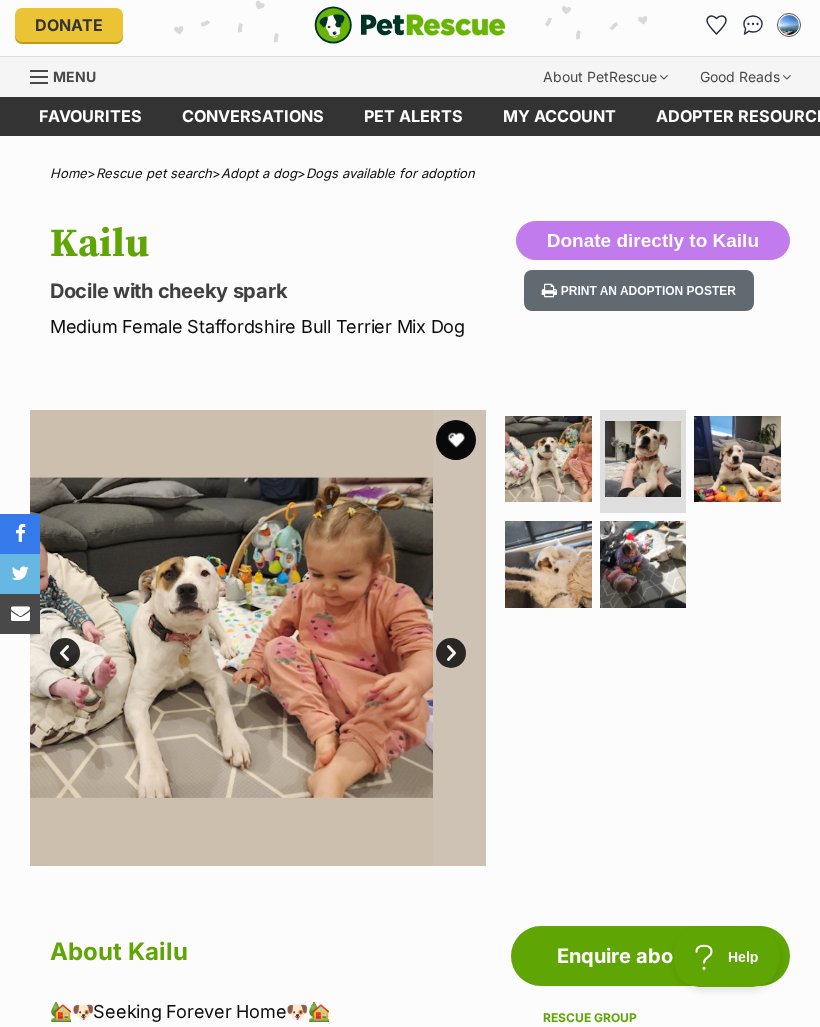 scroll, scrollTop: 0, scrollLeft: 0, axis: both 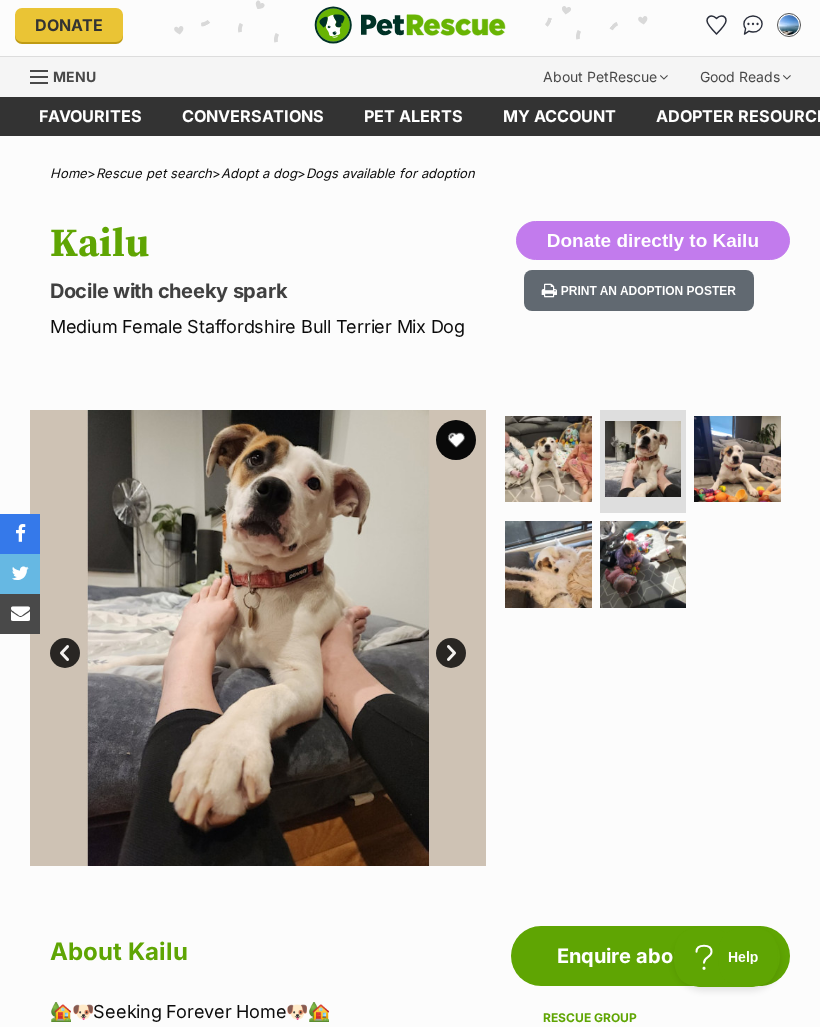click at bounding box center [737, 459] 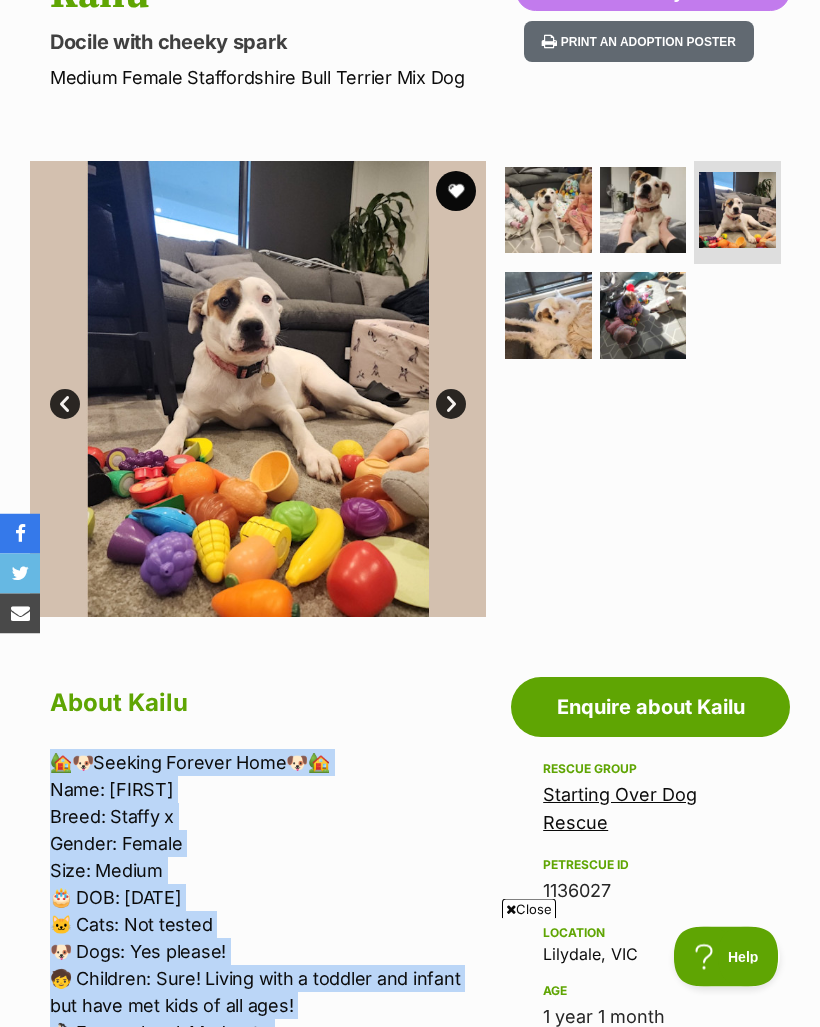 scroll, scrollTop: 245, scrollLeft: 0, axis: vertical 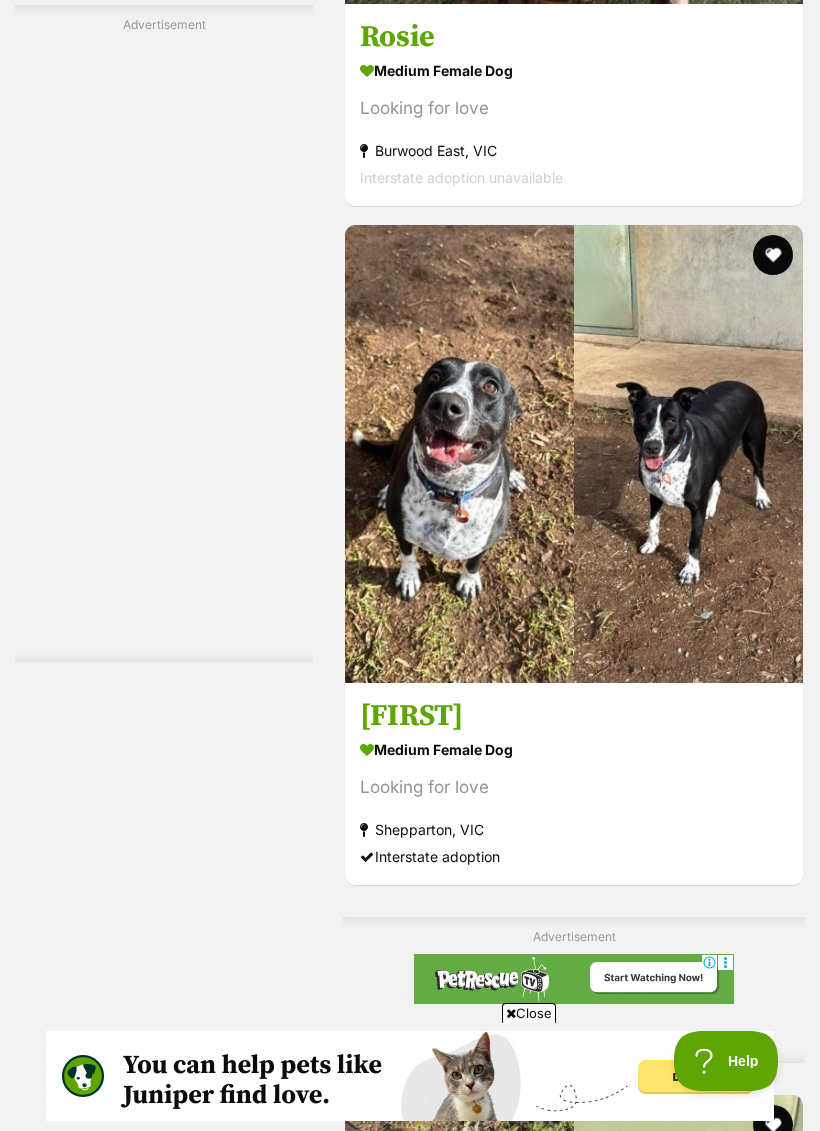 click at bounding box center [574, 6906] 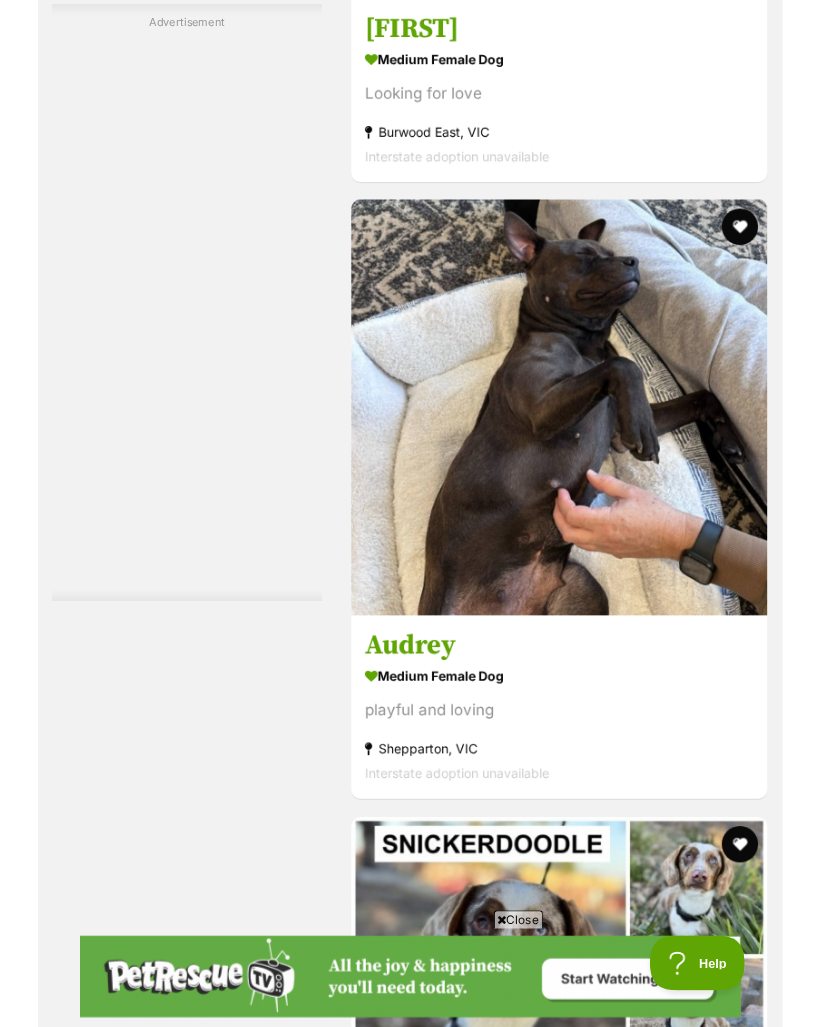 scroll, scrollTop: 6212, scrollLeft: 0, axis: vertical 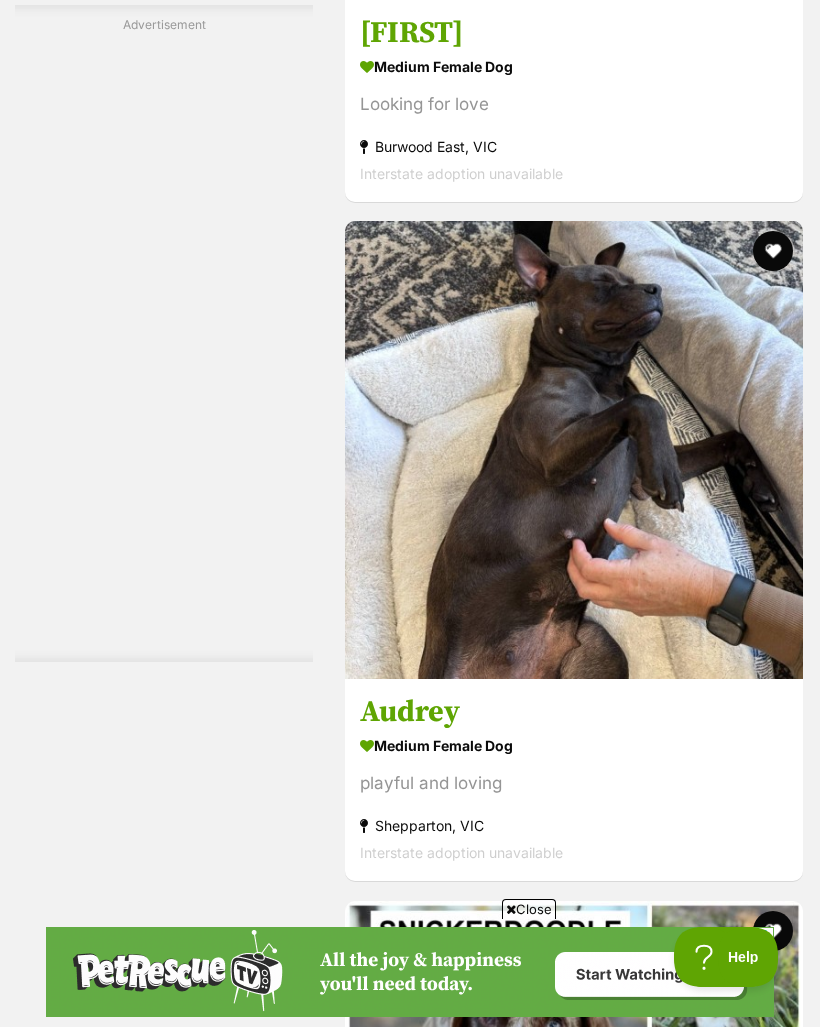 click on "Next" at bounding box center (574, 9247) 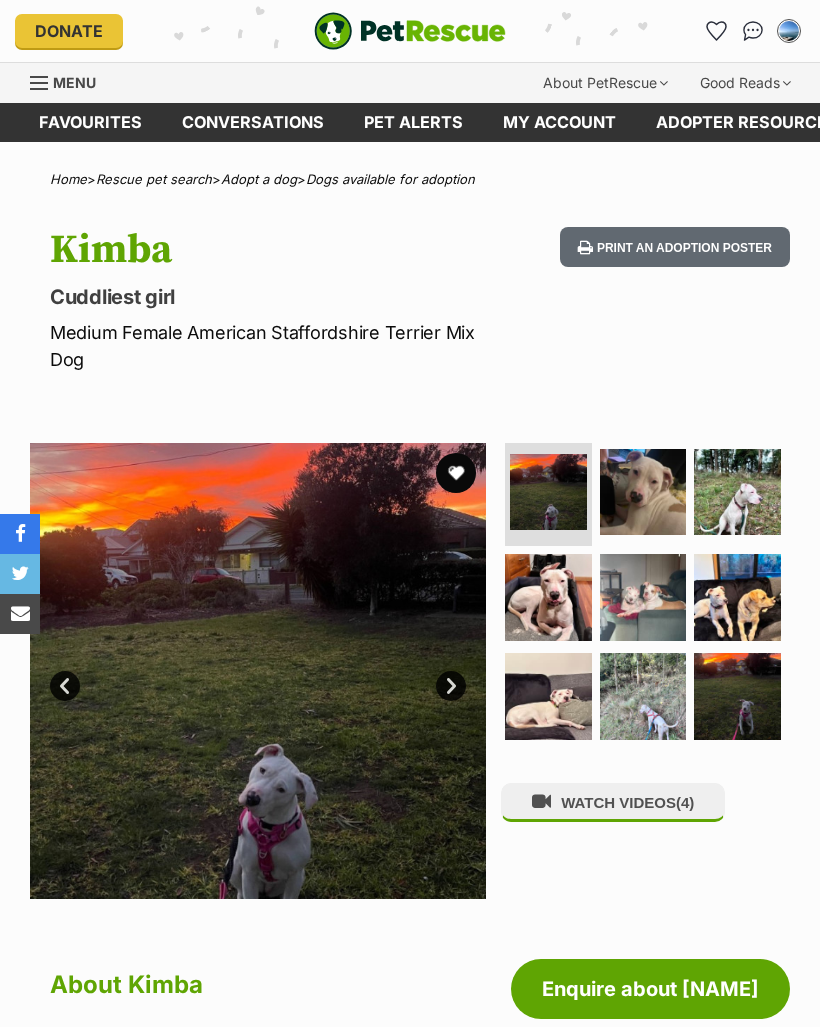 scroll, scrollTop: 0, scrollLeft: 0, axis: both 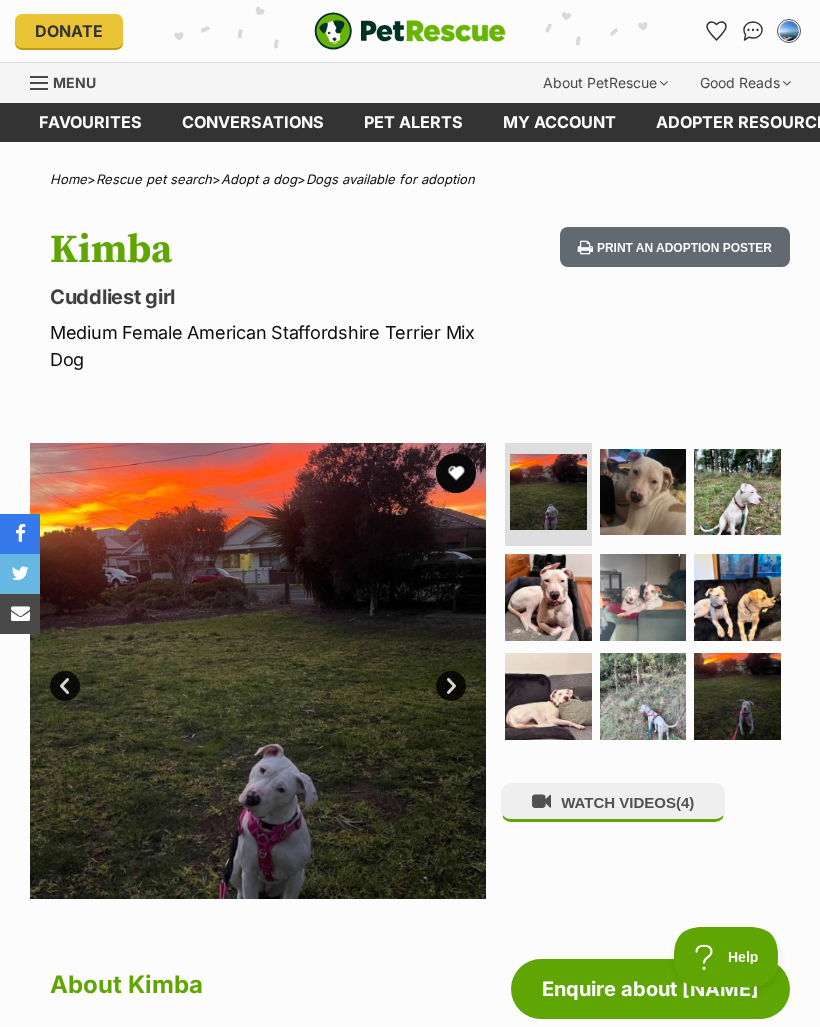 click at bounding box center [548, 492] 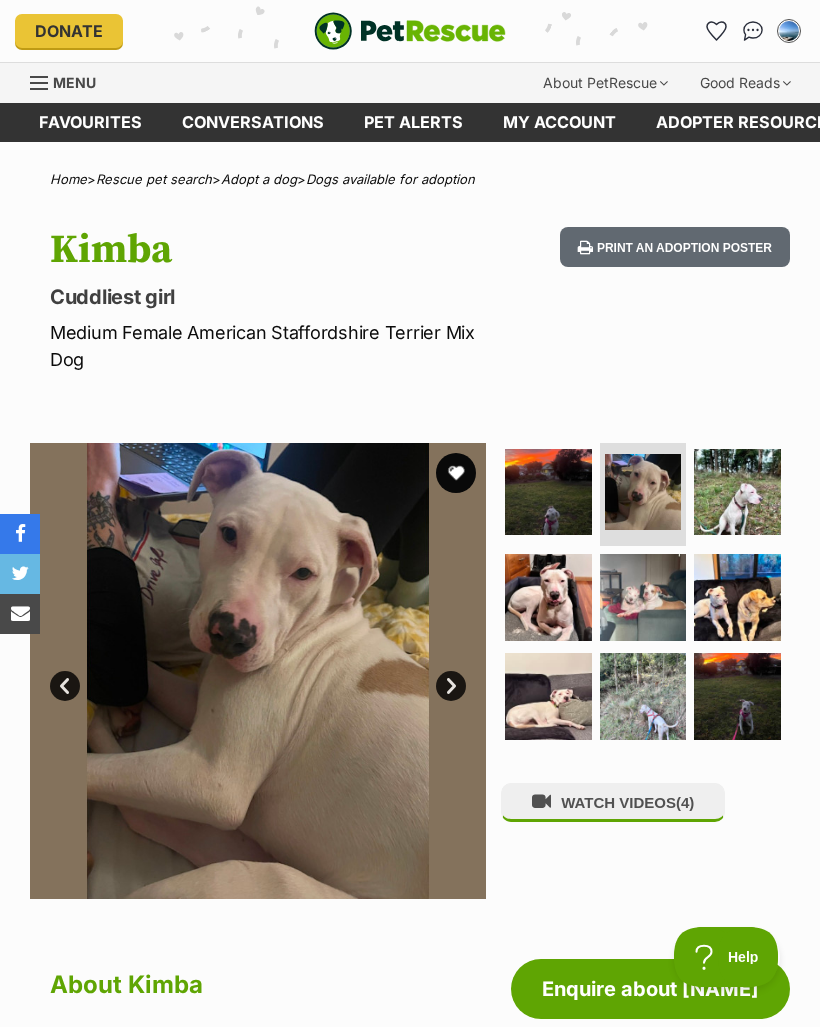 click at bounding box center (643, 492) 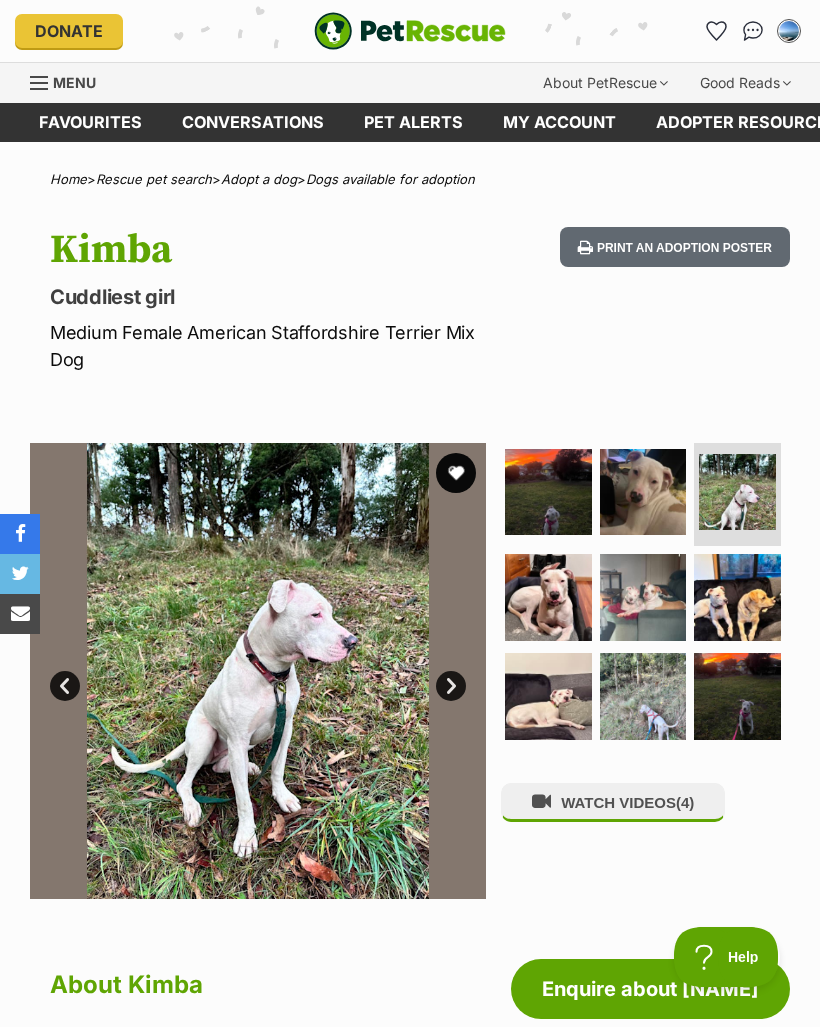 click on "Next" at bounding box center [451, 686] 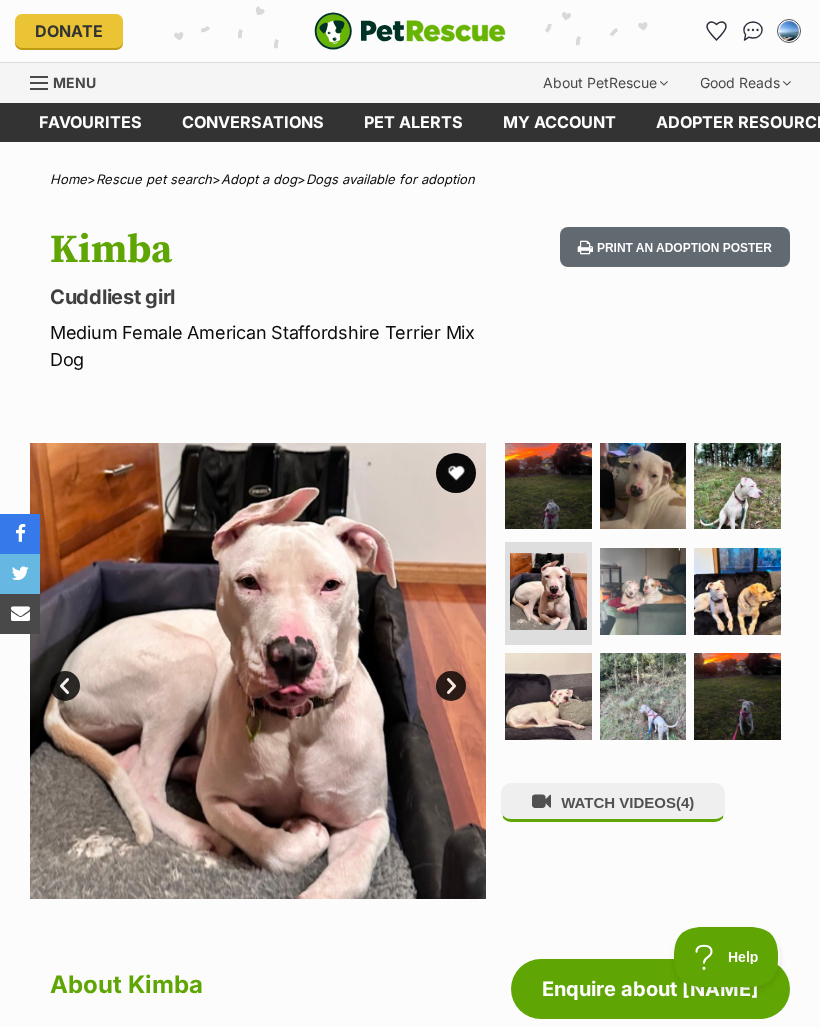 click on "Next" at bounding box center (451, 686) 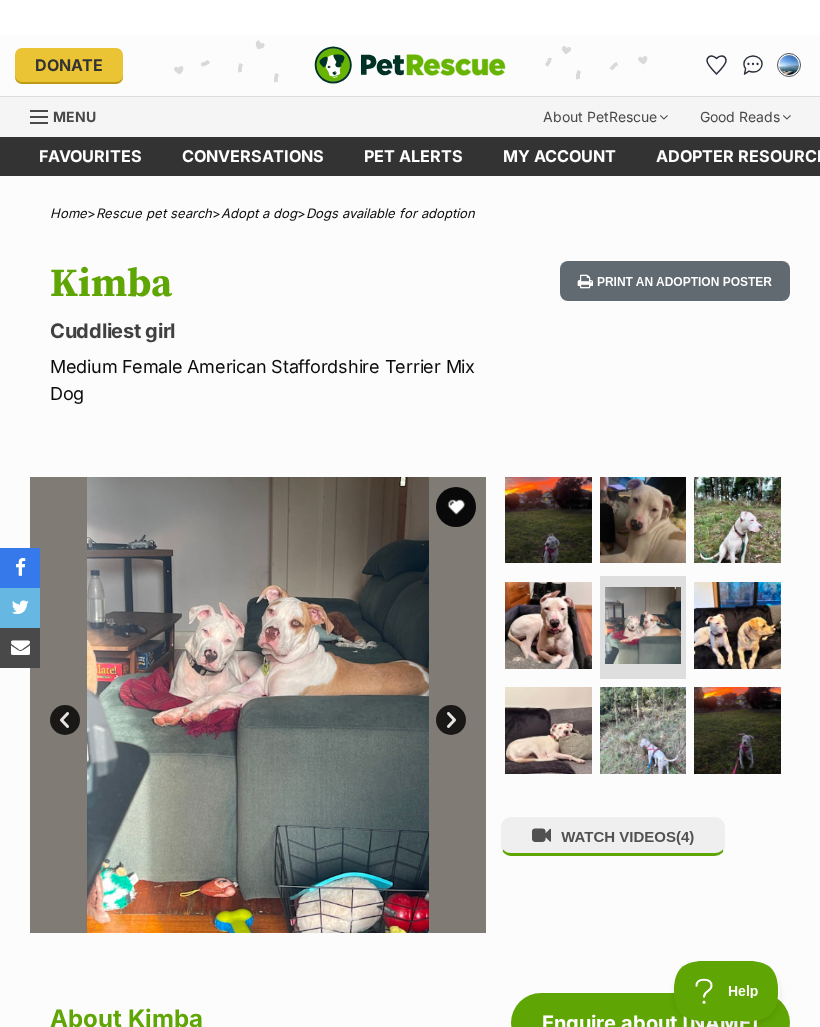 scroll, scrollTop: 0, scrollLeft: 0, axis: both 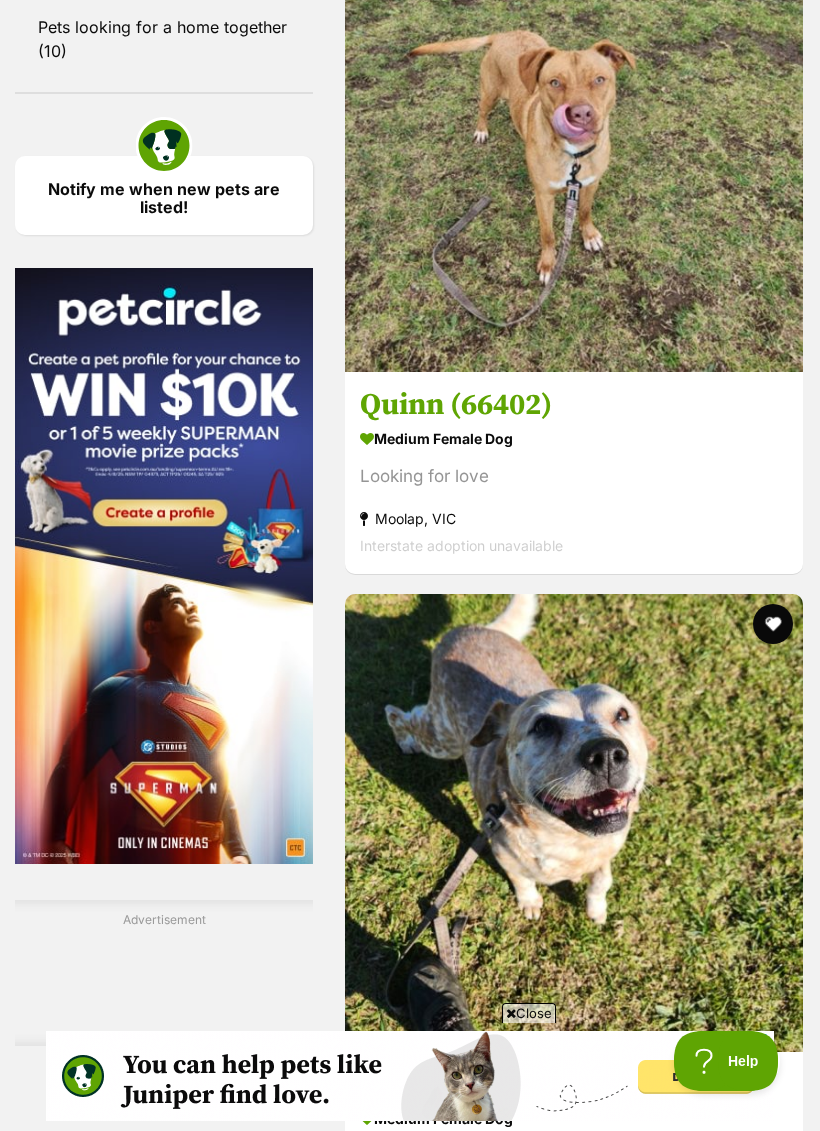 click on "Hector (66426)" at bounding box center [574, 5351] 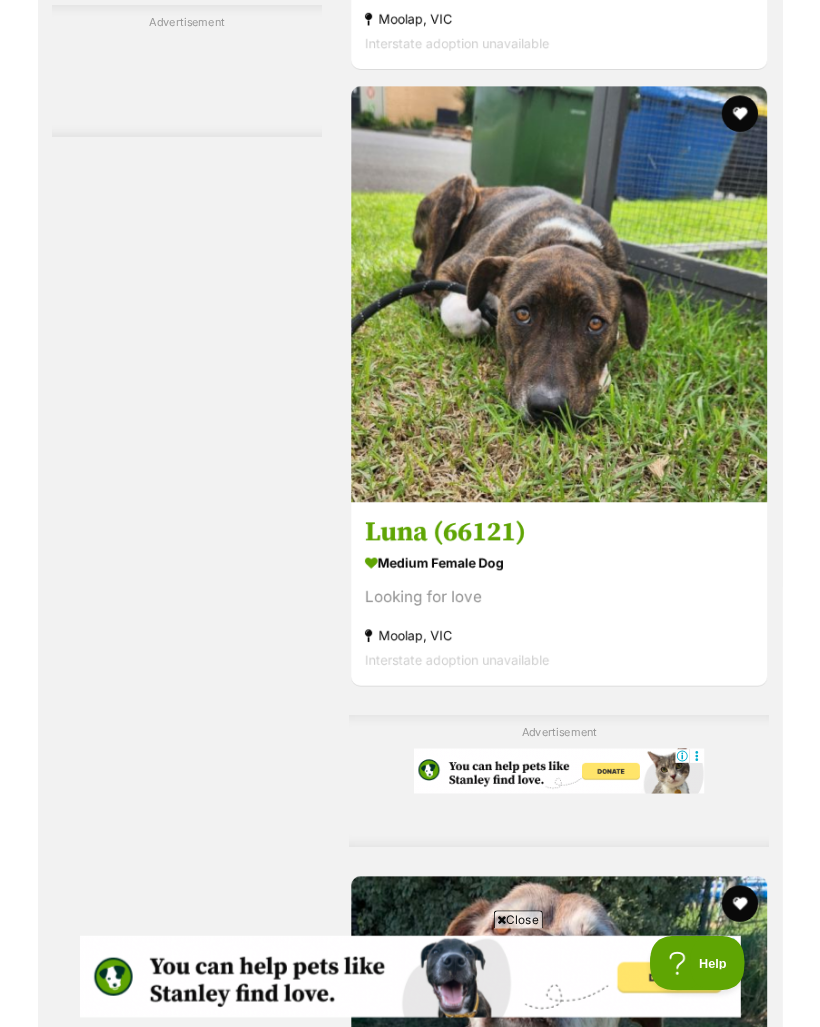 scroll, scrollTop: 4111, scrollLeft: 0, axis: vertical 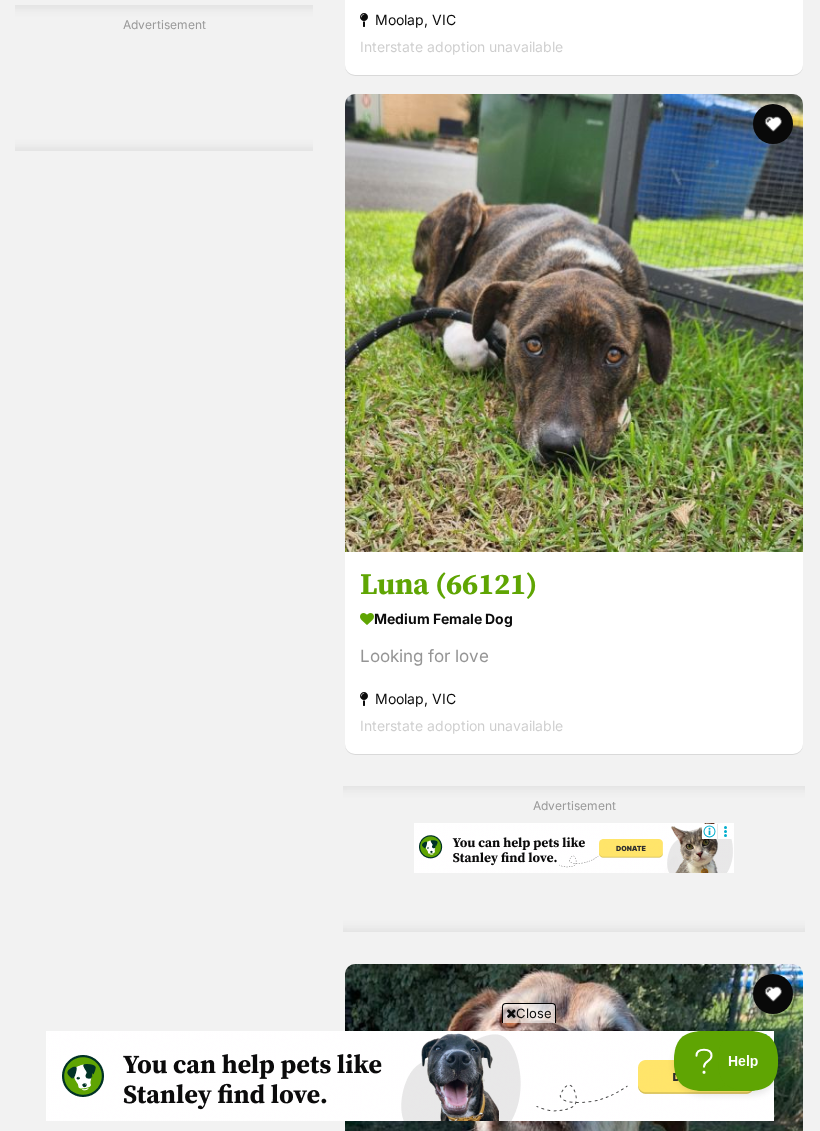 click on "Apple Crumble" at bounding box center [574, 7793] 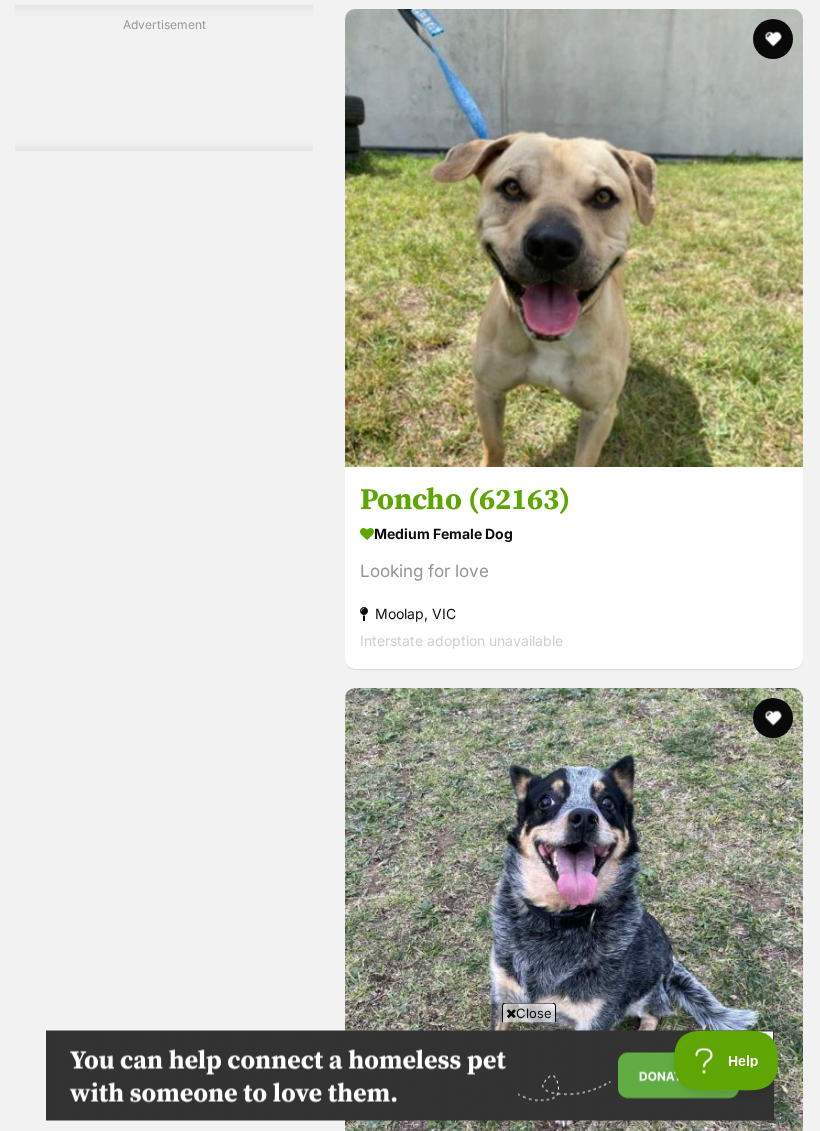 scroll, scrollTop: 5745, scrollLeft: 0, axis: vertical 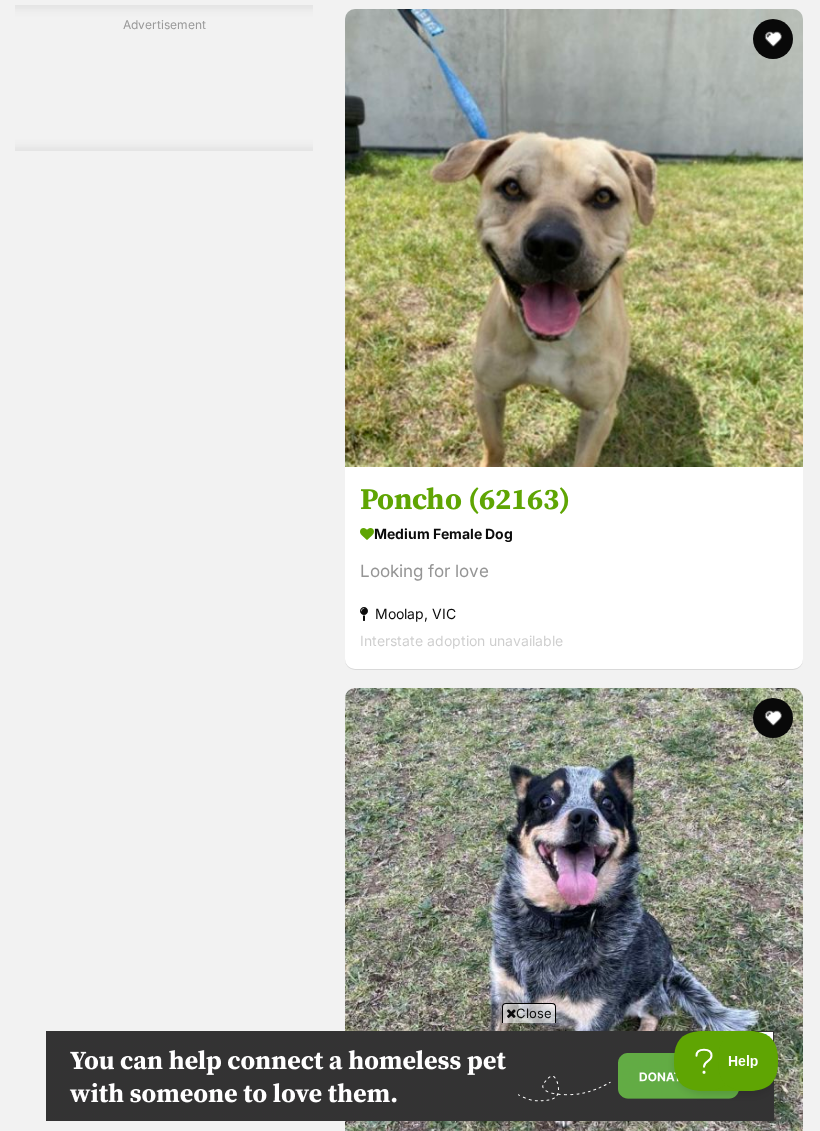 click at bounding box center (678, 9791) 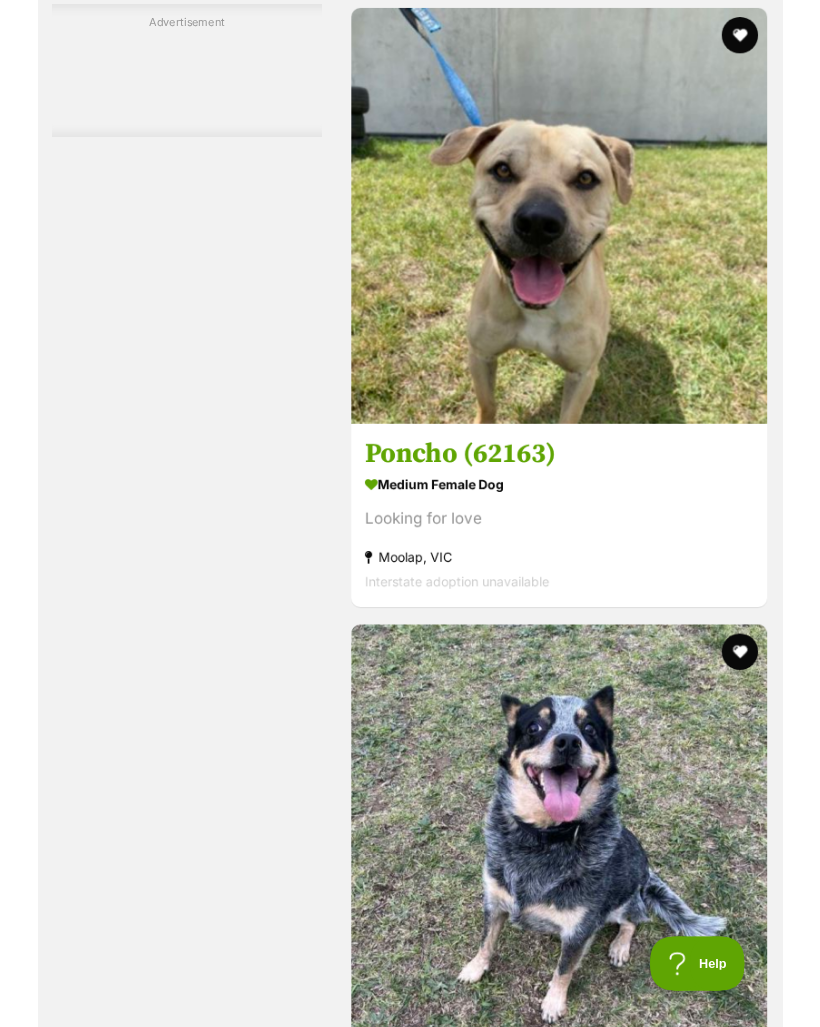 scroll, scrollTop: 5745, scrollLeft: 0, axis: vertical 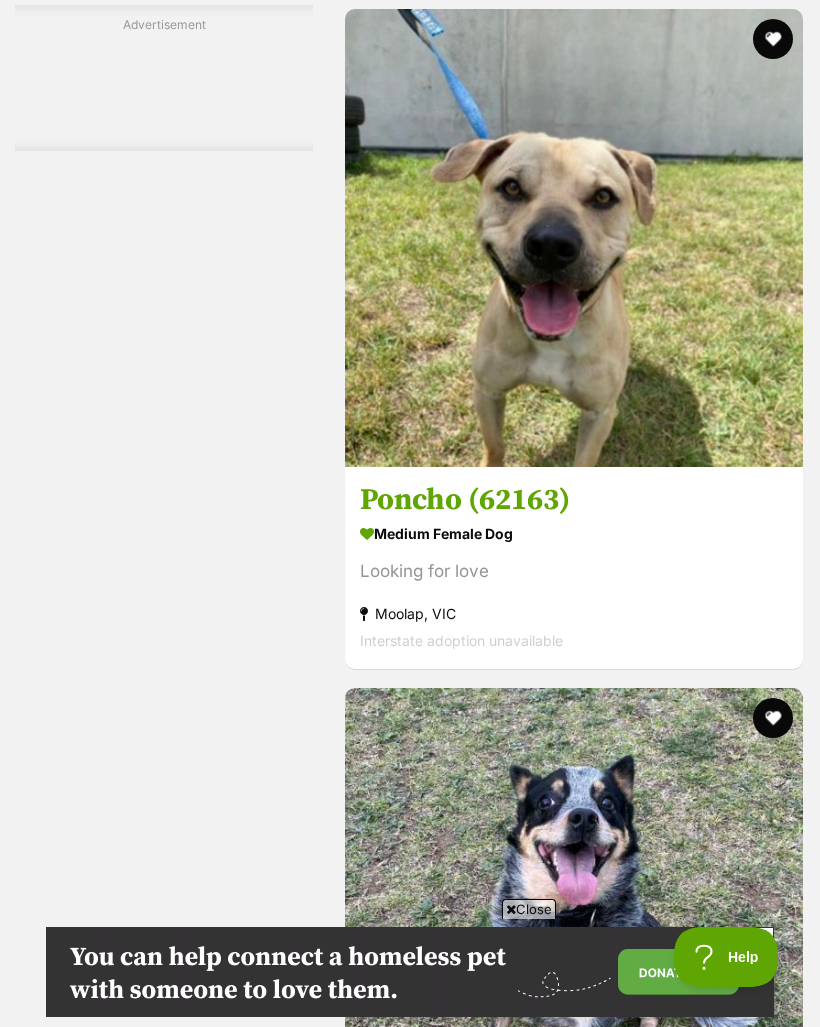 click on "medium male Dog" at bounding box center (574, 9611) 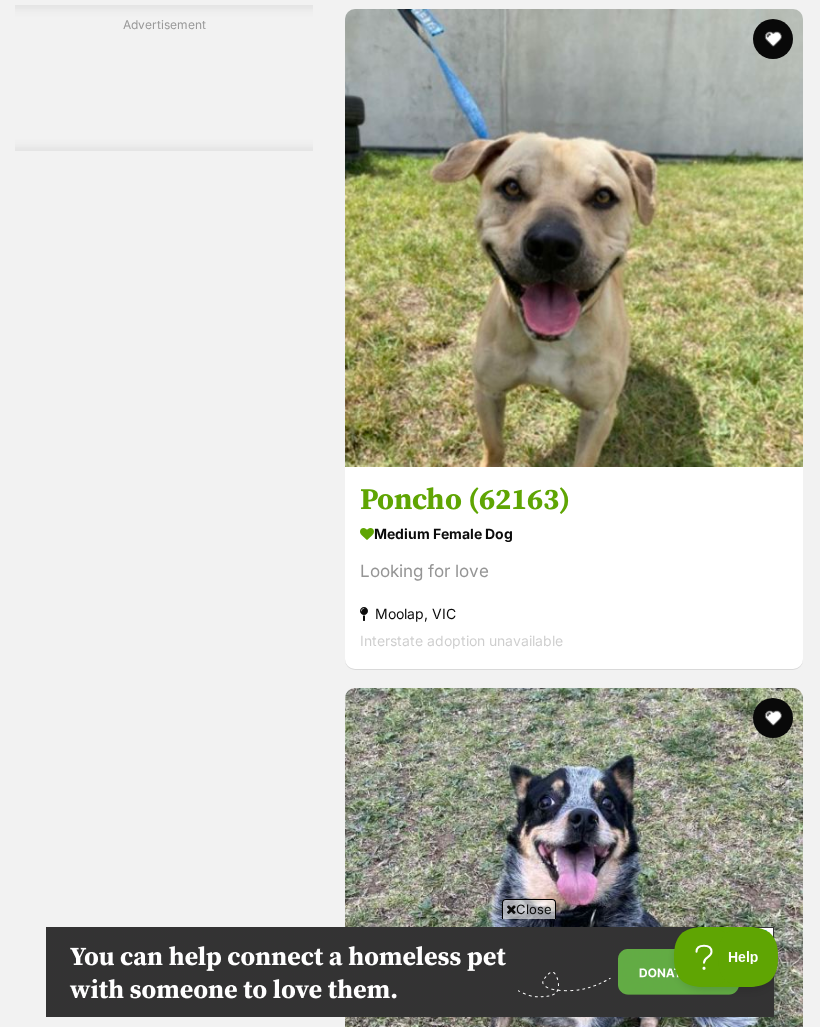 scroll, scrollTop: 0, scrollLeft: 0, axis: both 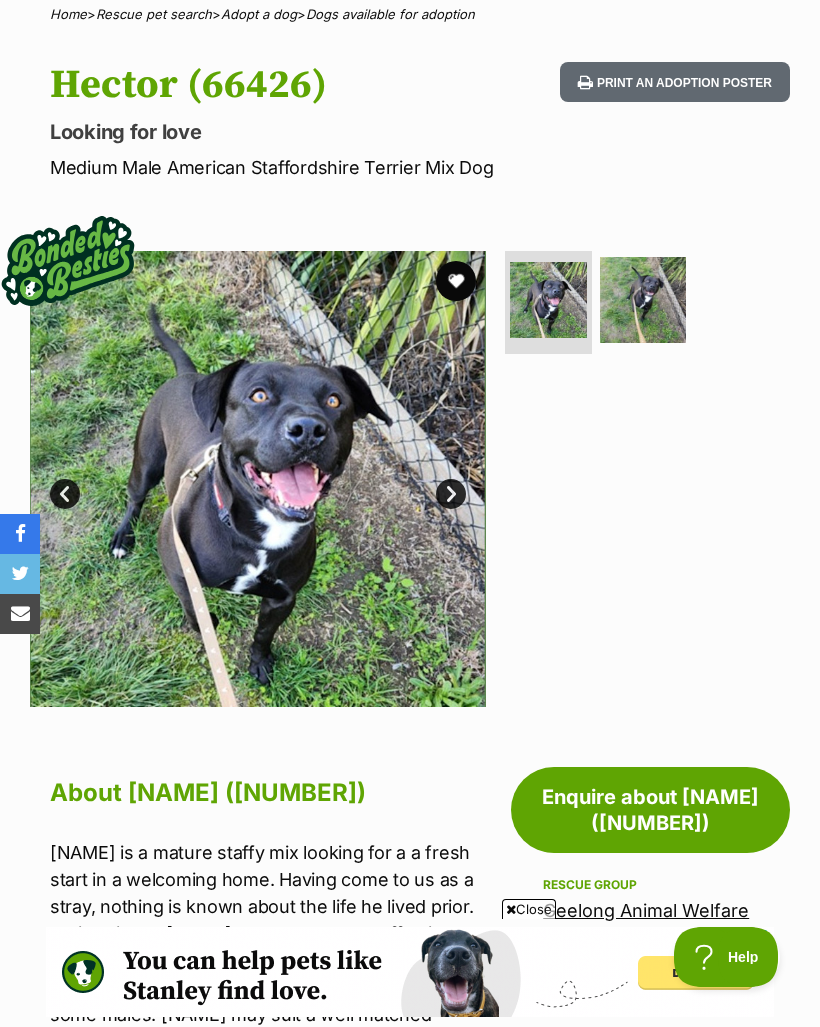 click at bounding box center [643, 300] 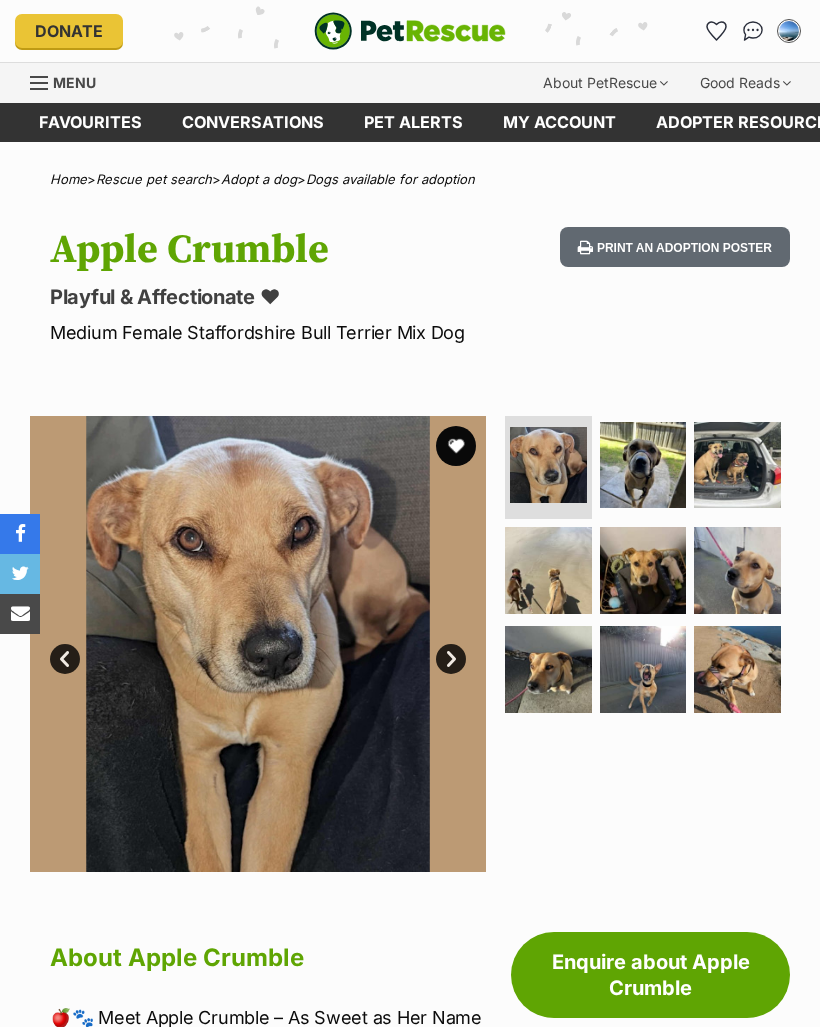 scroll, scrollTop: 0, scrollLeft: 0, axis: both 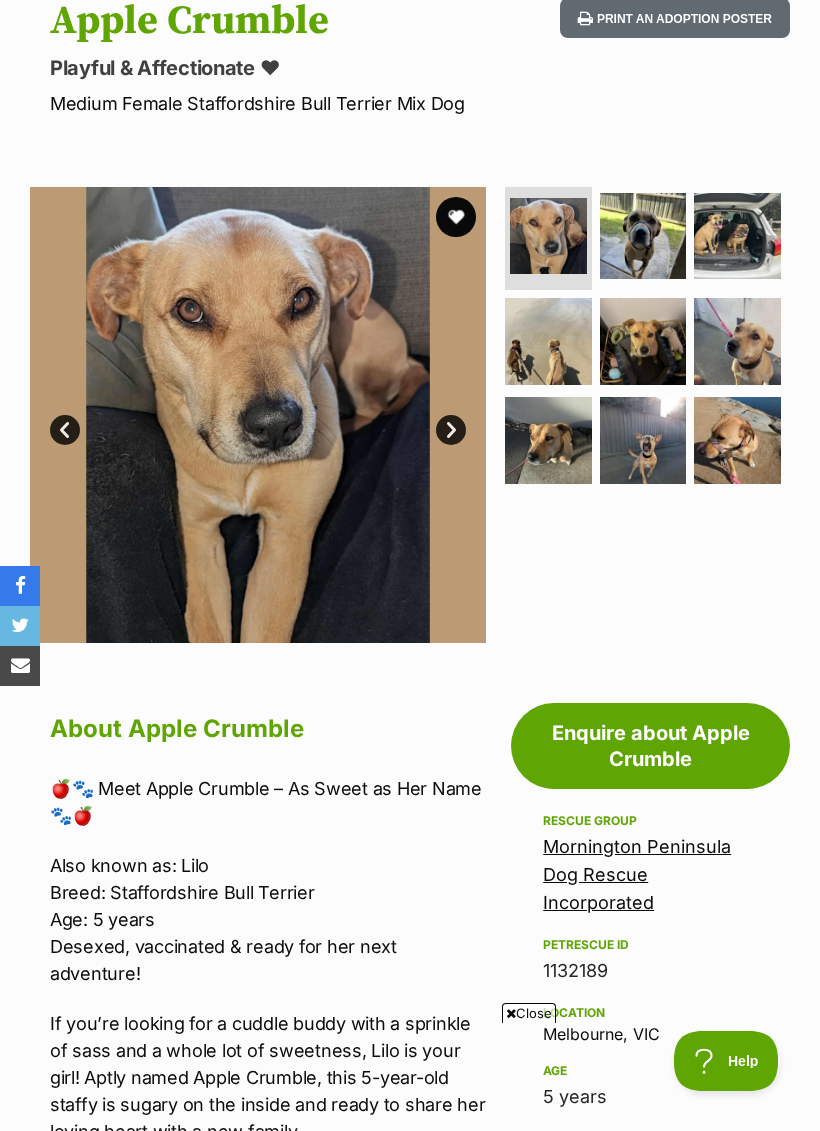 click at bounding box center [643, 236] 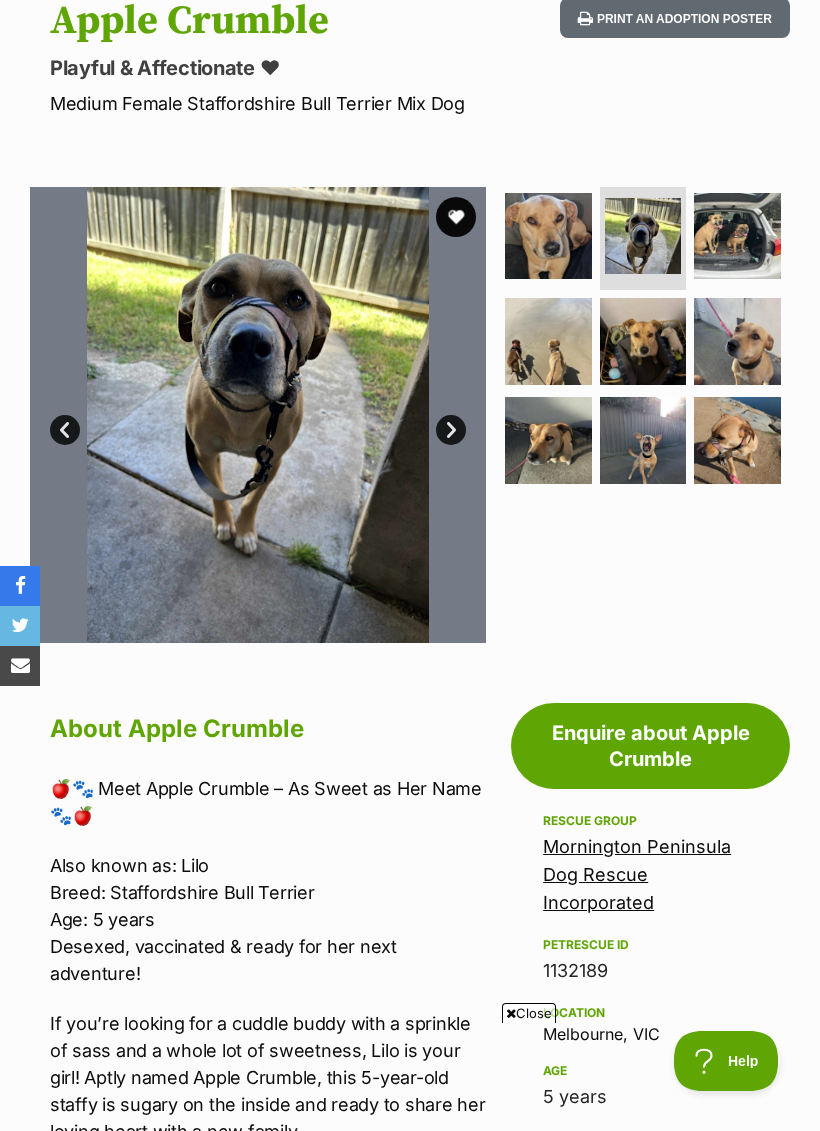 click on "Next" at bounding box center (451, 430) 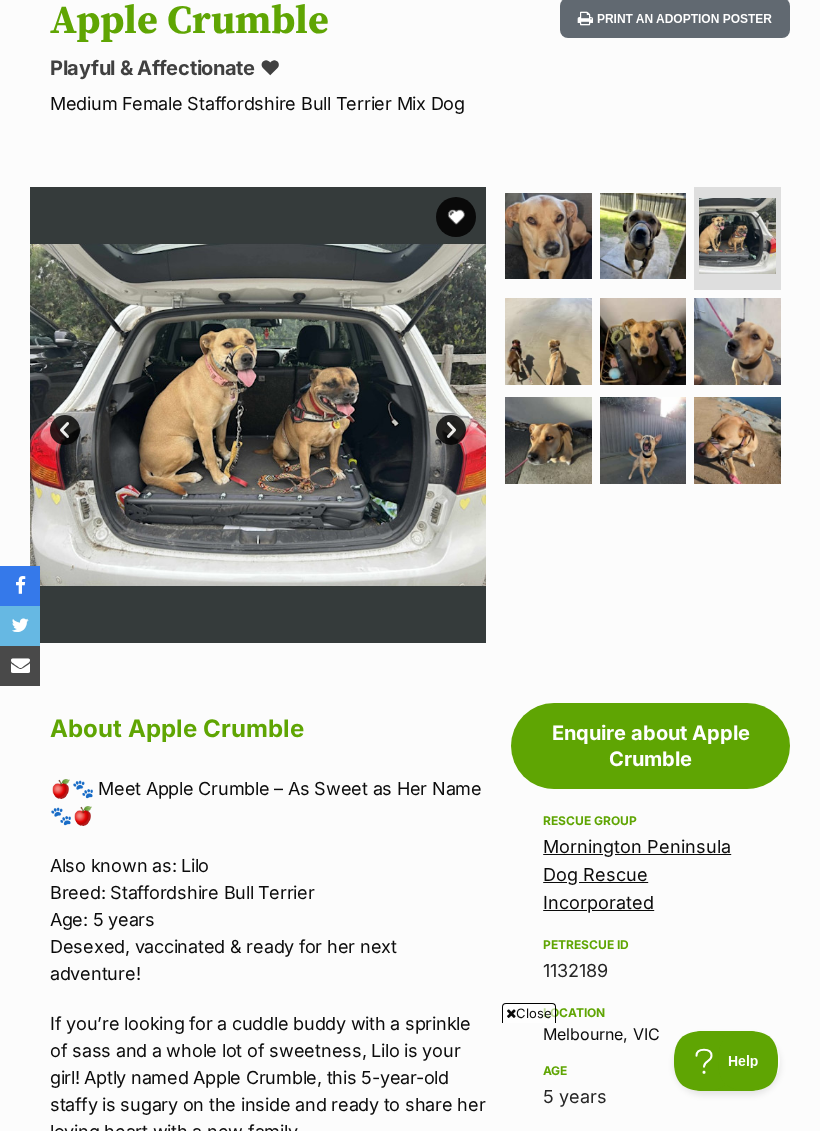 scroll, scrollTop: 0, scrollLeft: 0, axis: both 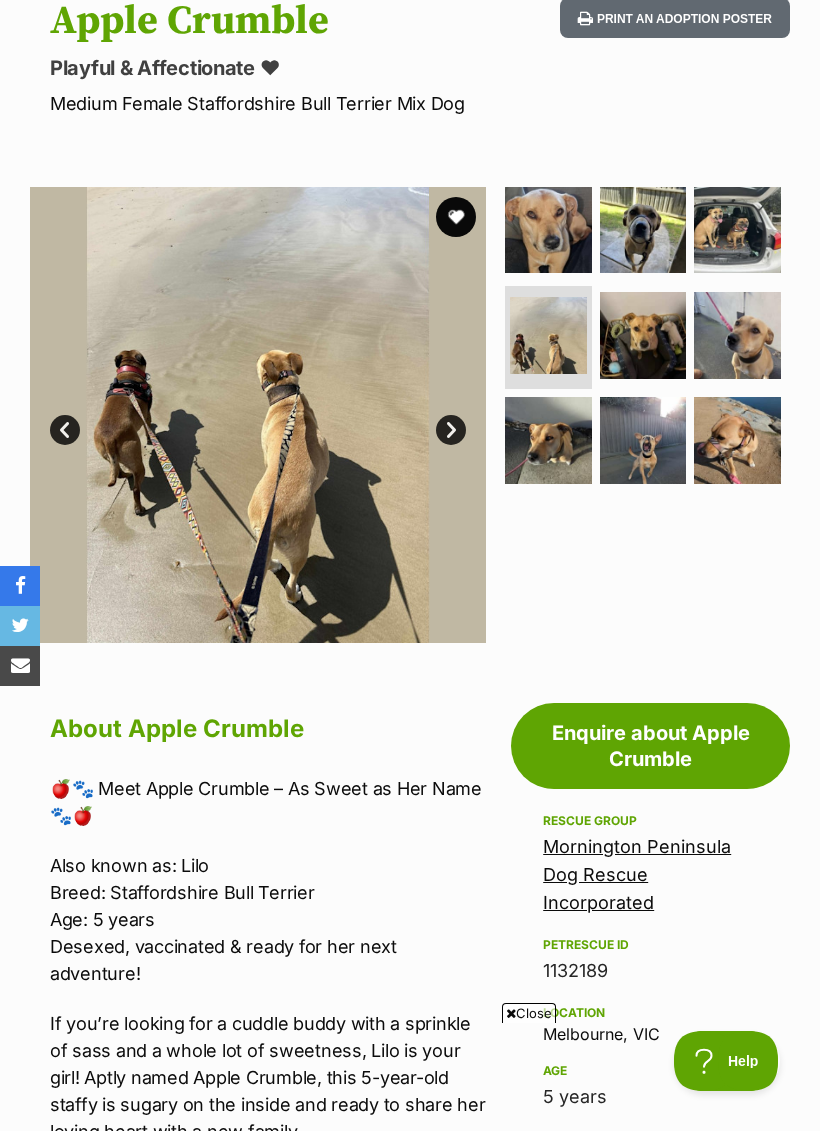 click on "Next" at bounding box center (451, 430) 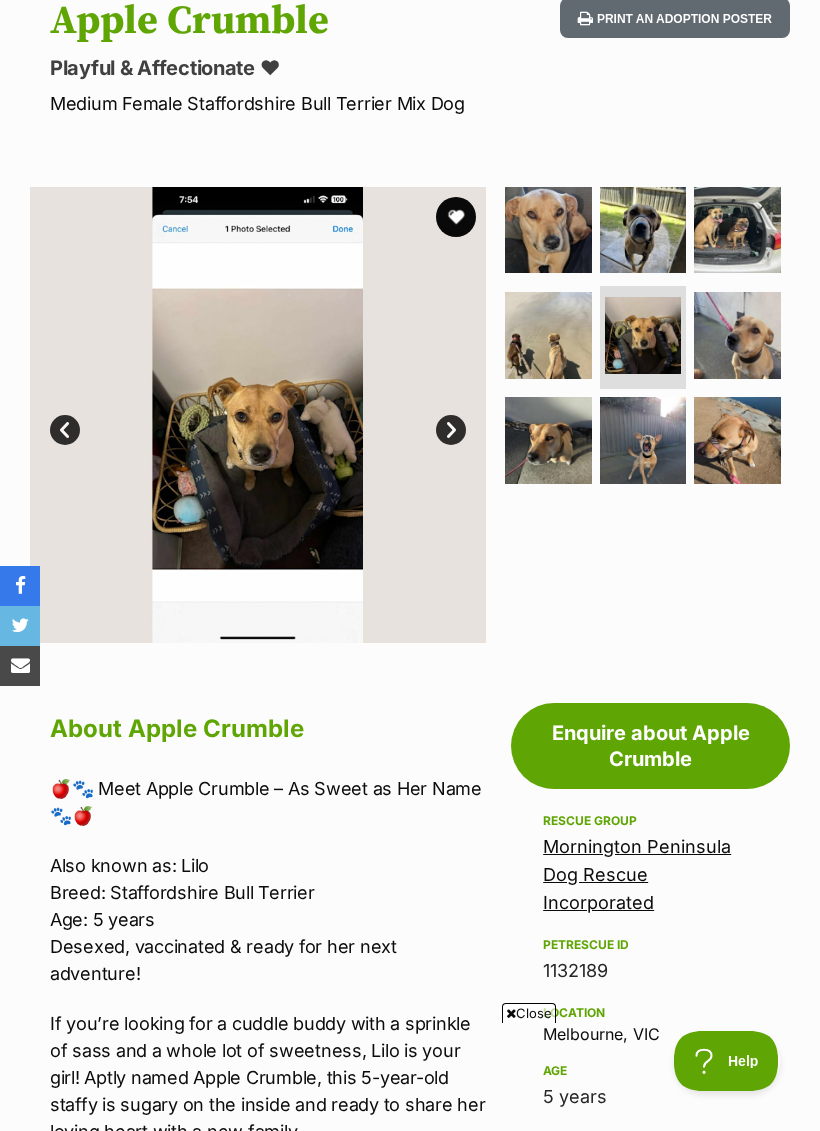 click on "Next" at bounding box center (451, 430) 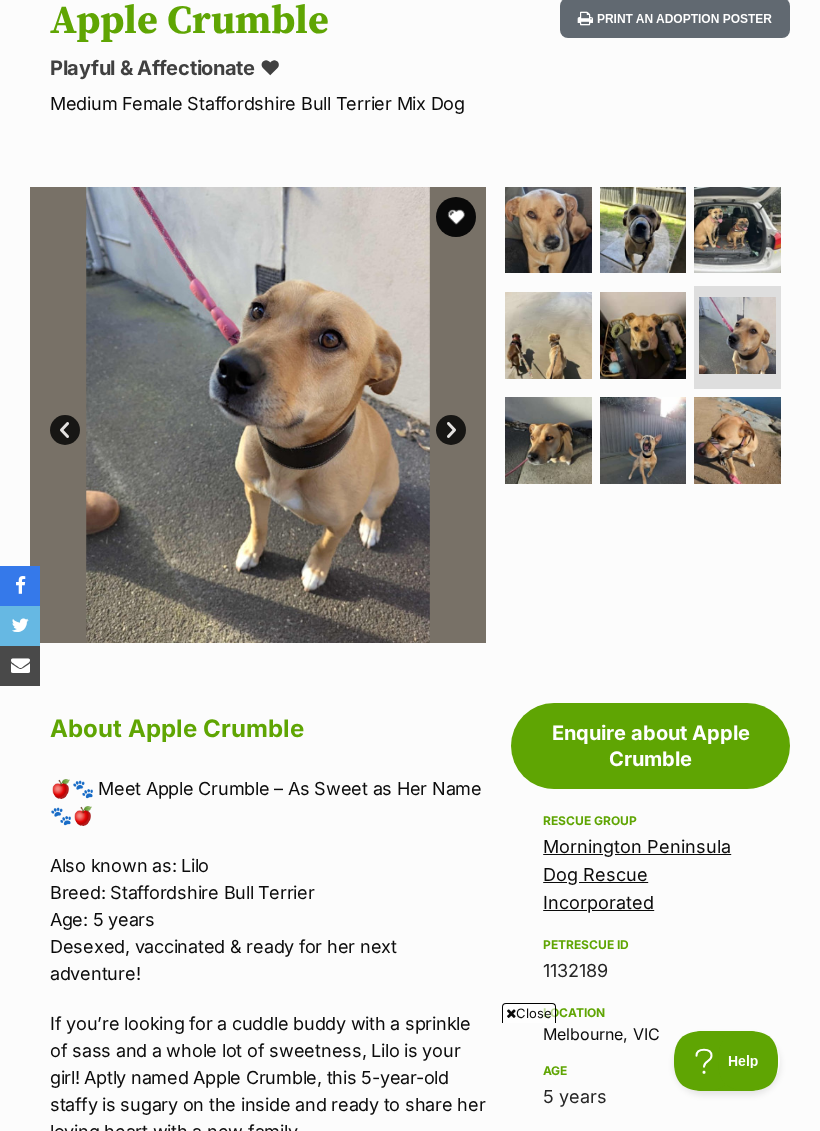 click on "Next" at bounding box center (451, 430) 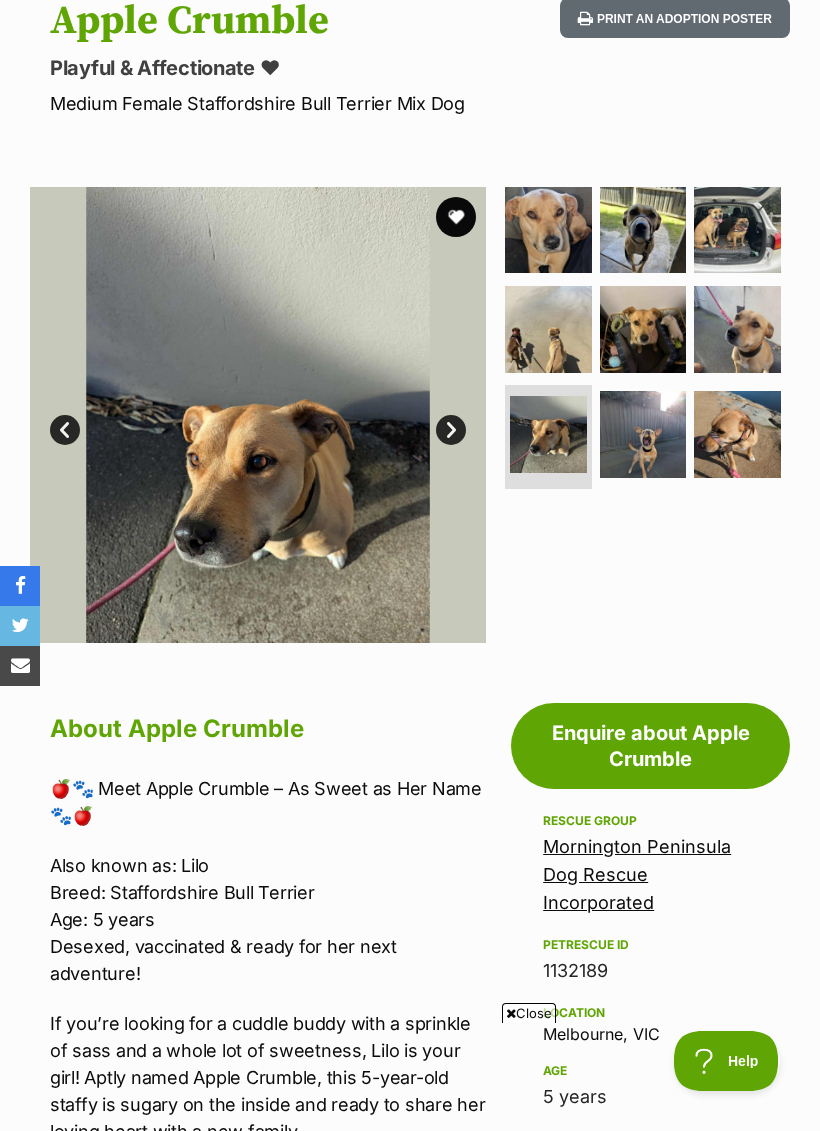 click on "Next" at bounding box center (451, 430) 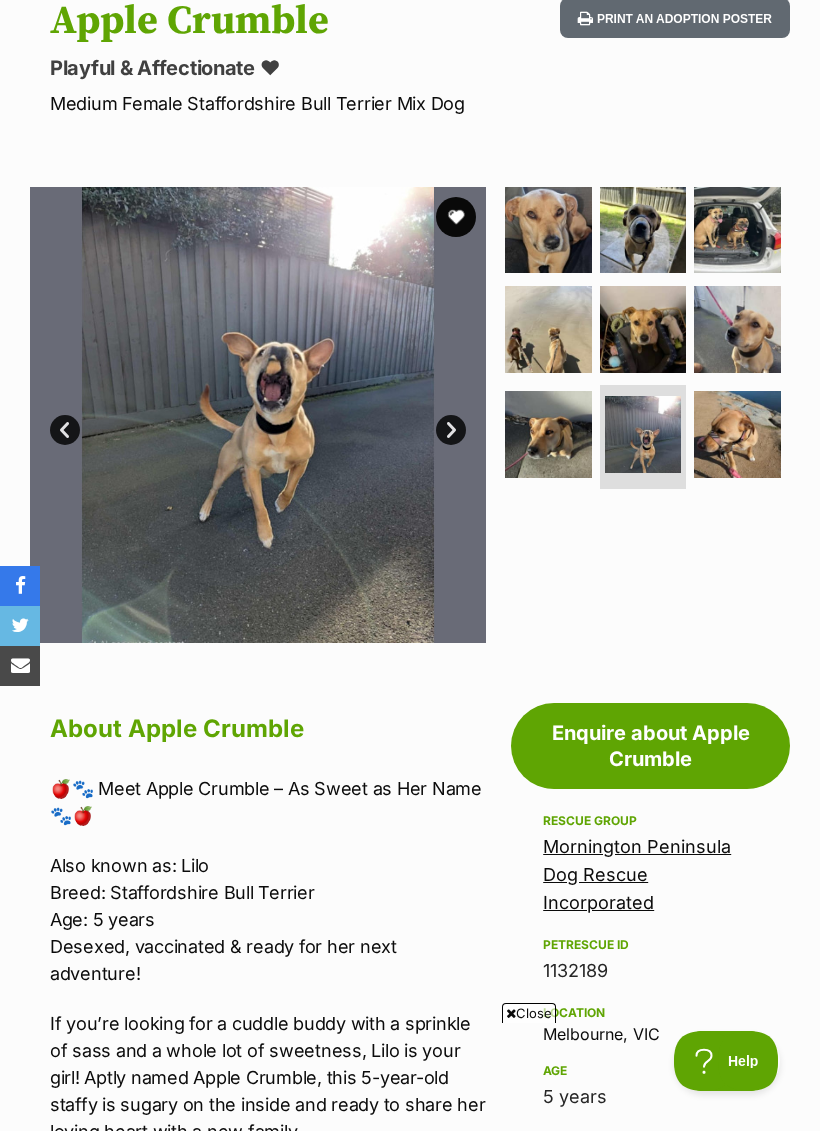 click on "Next" at bounding box center [451, 430] 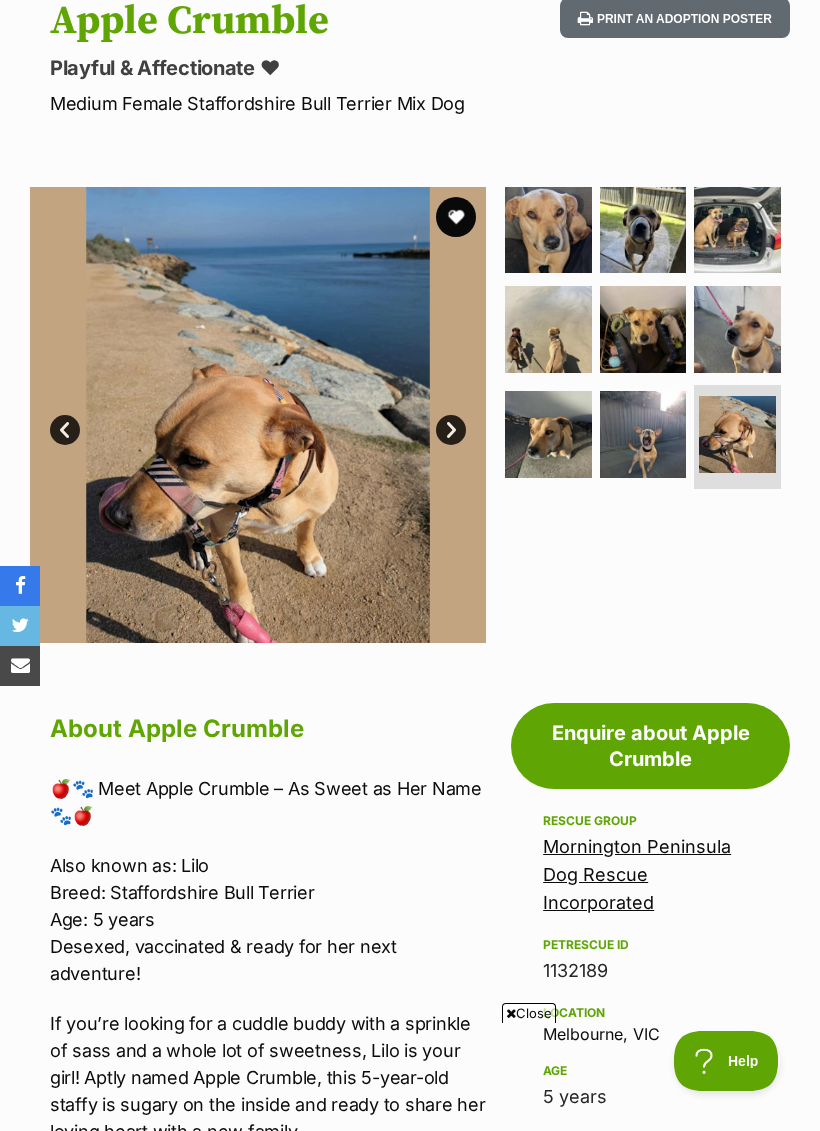 scroll, scrollTop: 0, scrollLeft: 0, axis: both 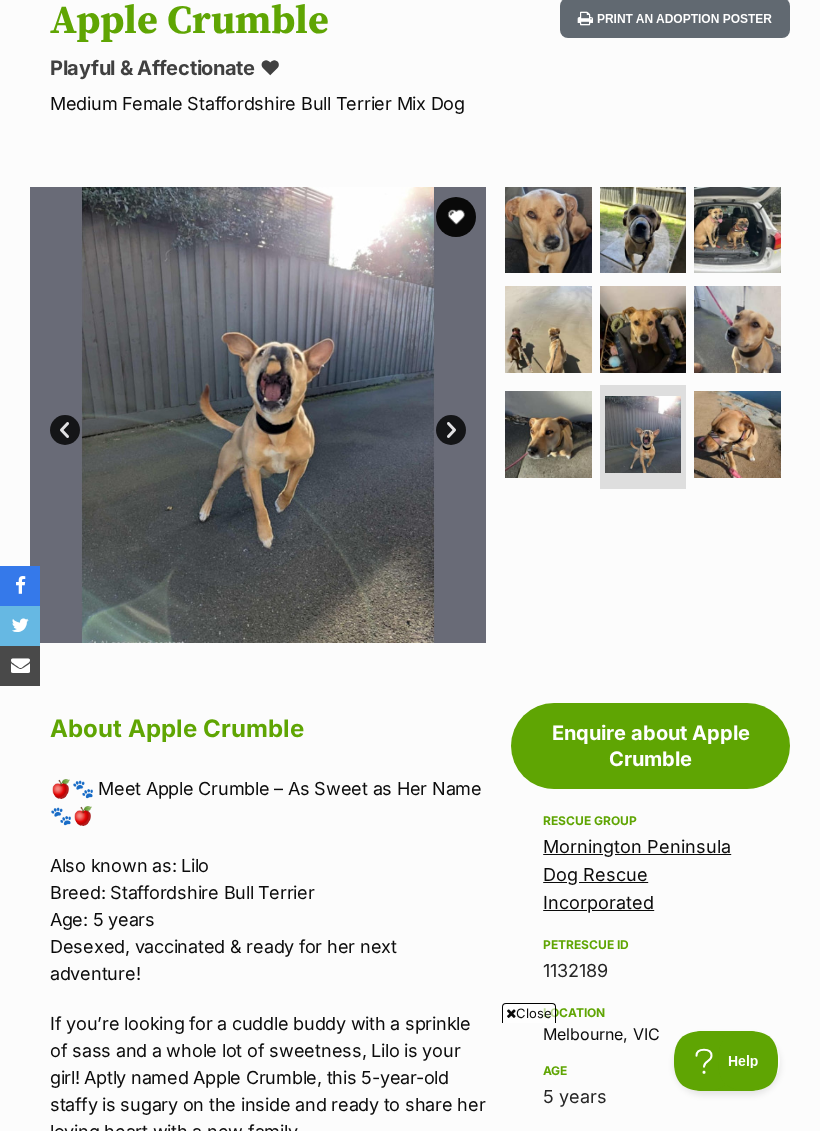 click on "Next" at bounding box center [451, 430] 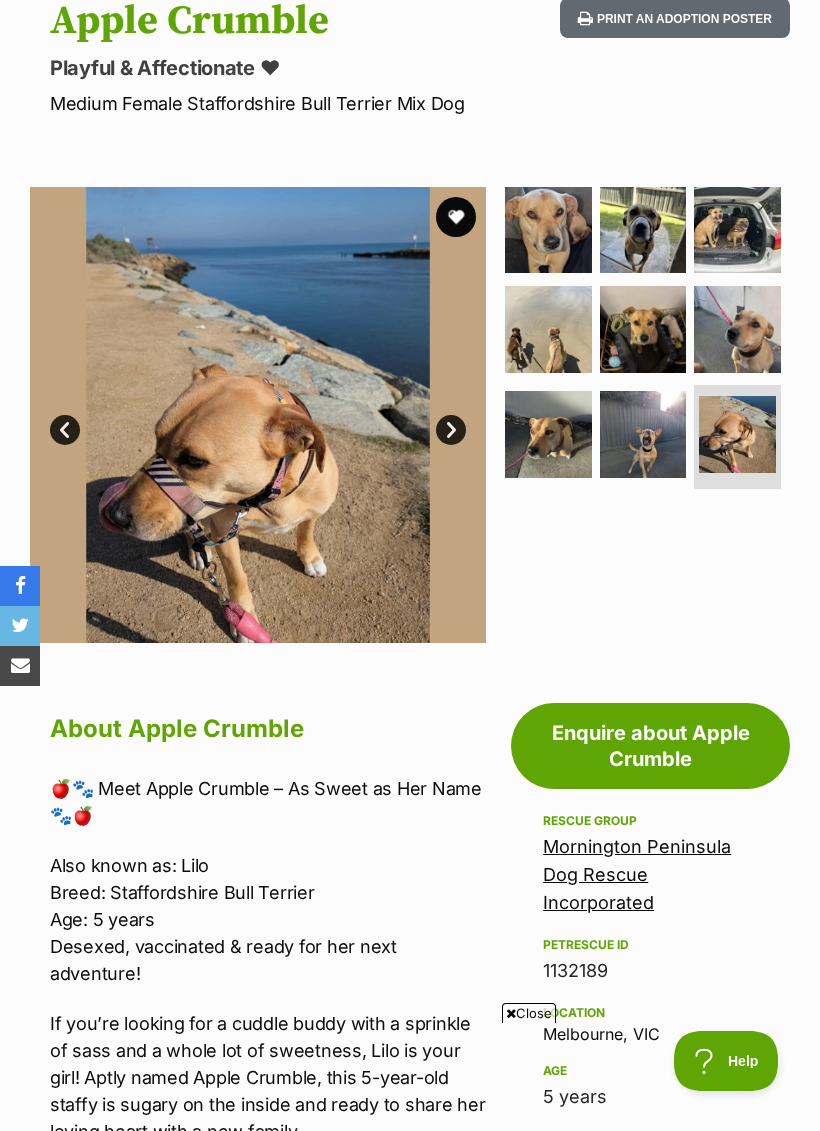 click on "Next" at bounding box center [451, 430] 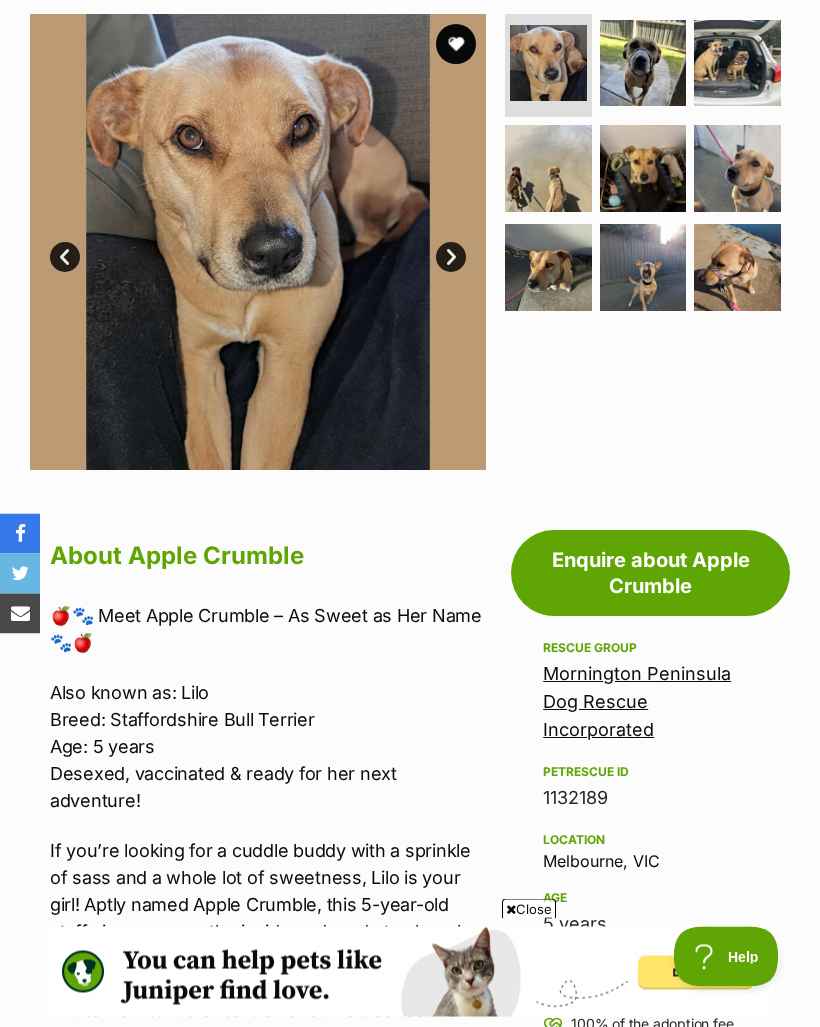 scroll, scrollTop: 385, scrollLeft: 0, axis: vertical 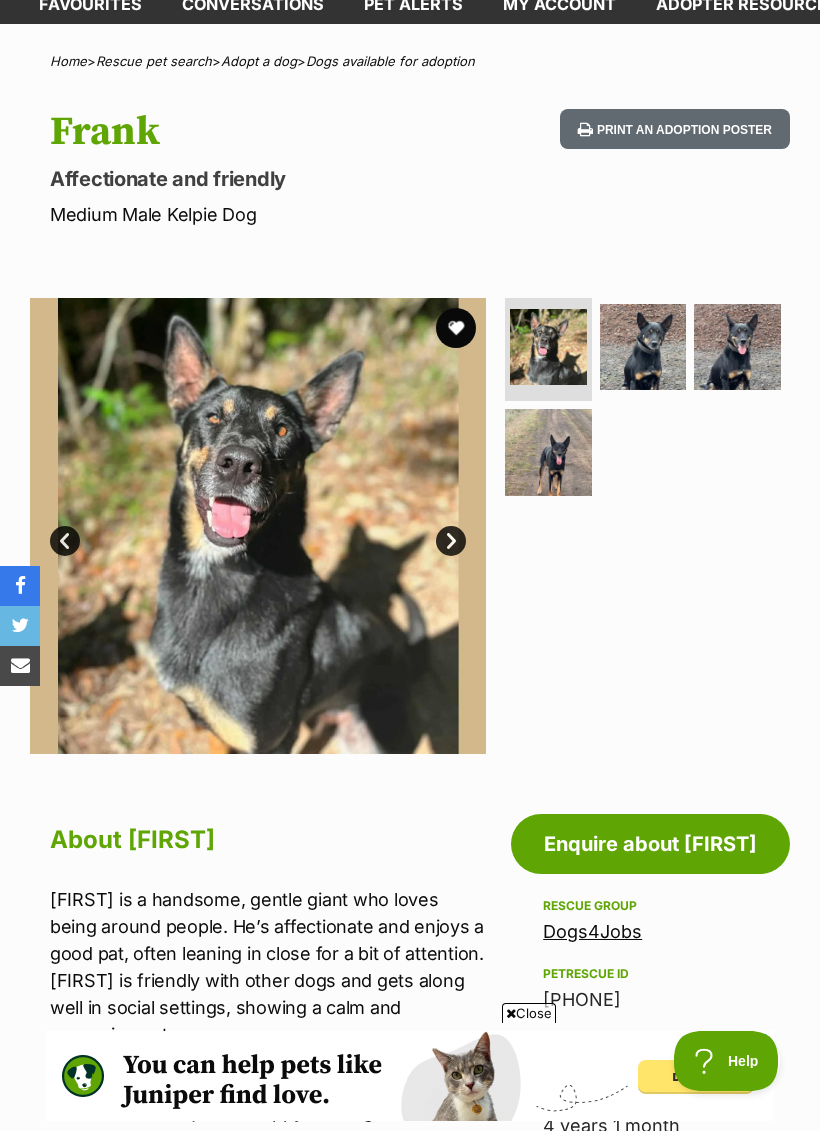 click at bounding box center [643, 347] 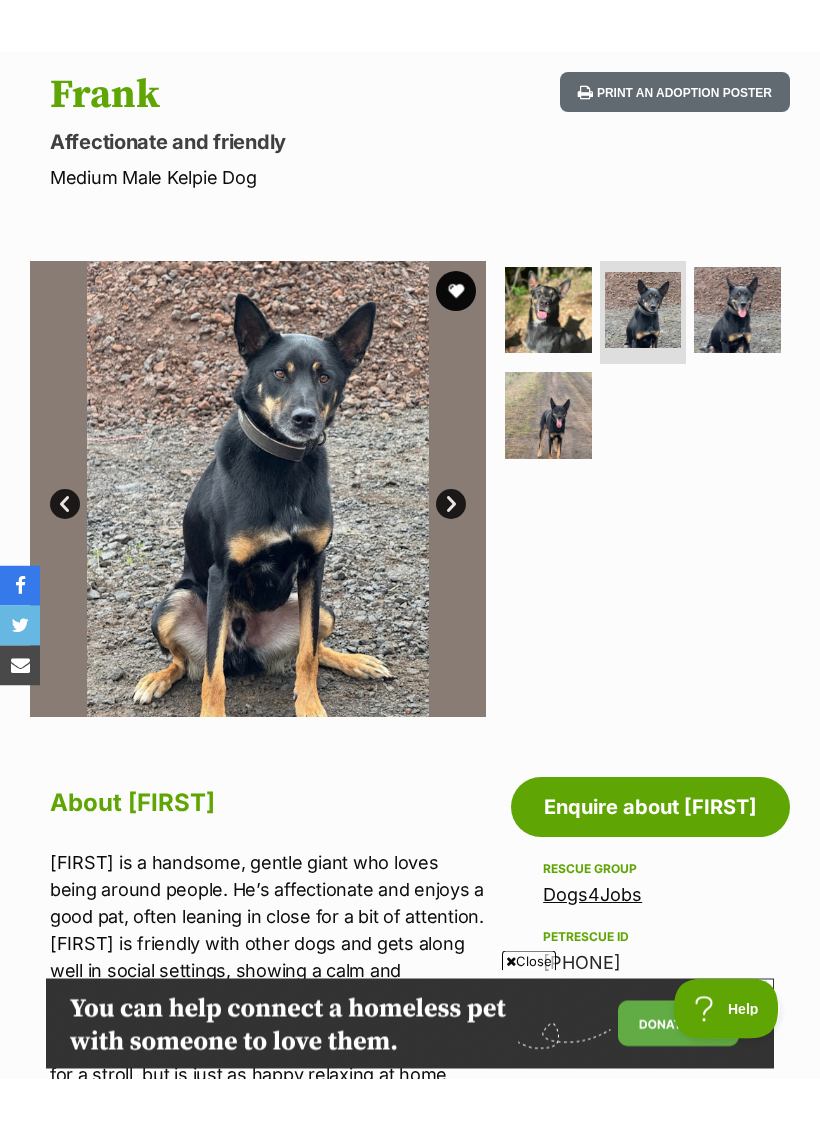 scroll, scrollTop: 207, scrollLeft: 0, axis: vertical 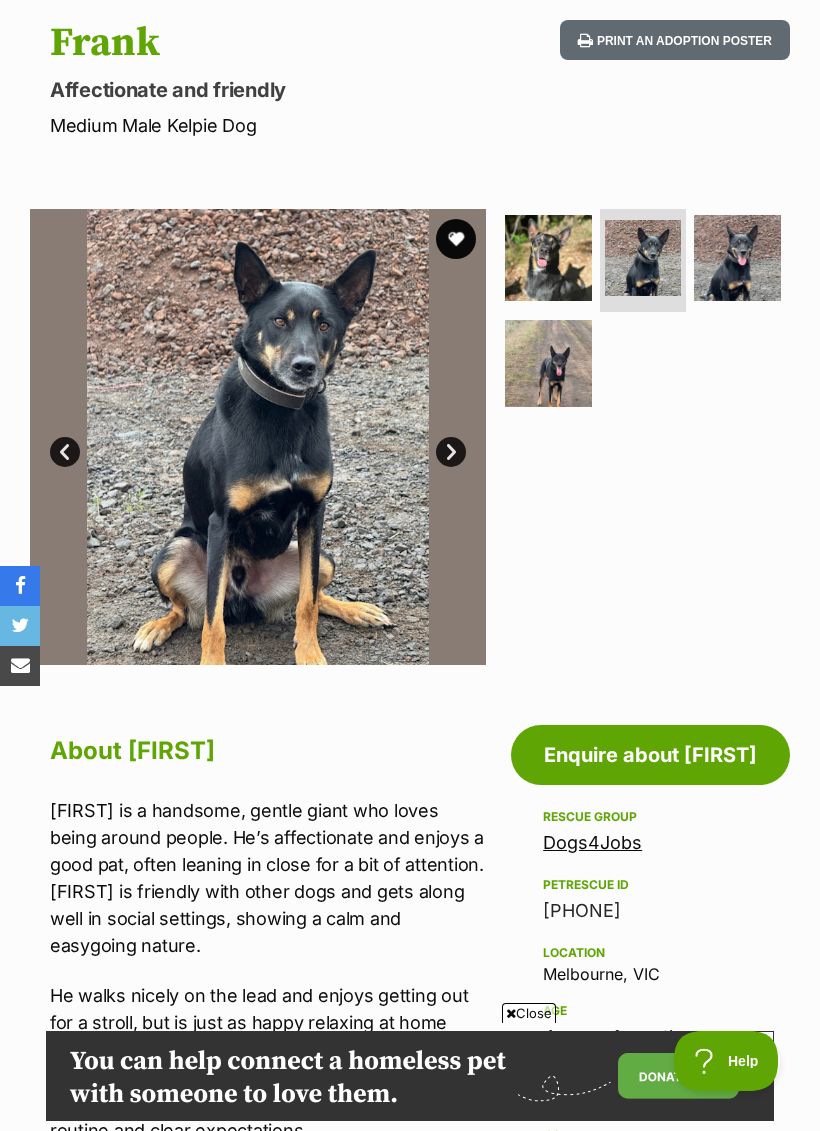 click at bounding box center [548, 258] 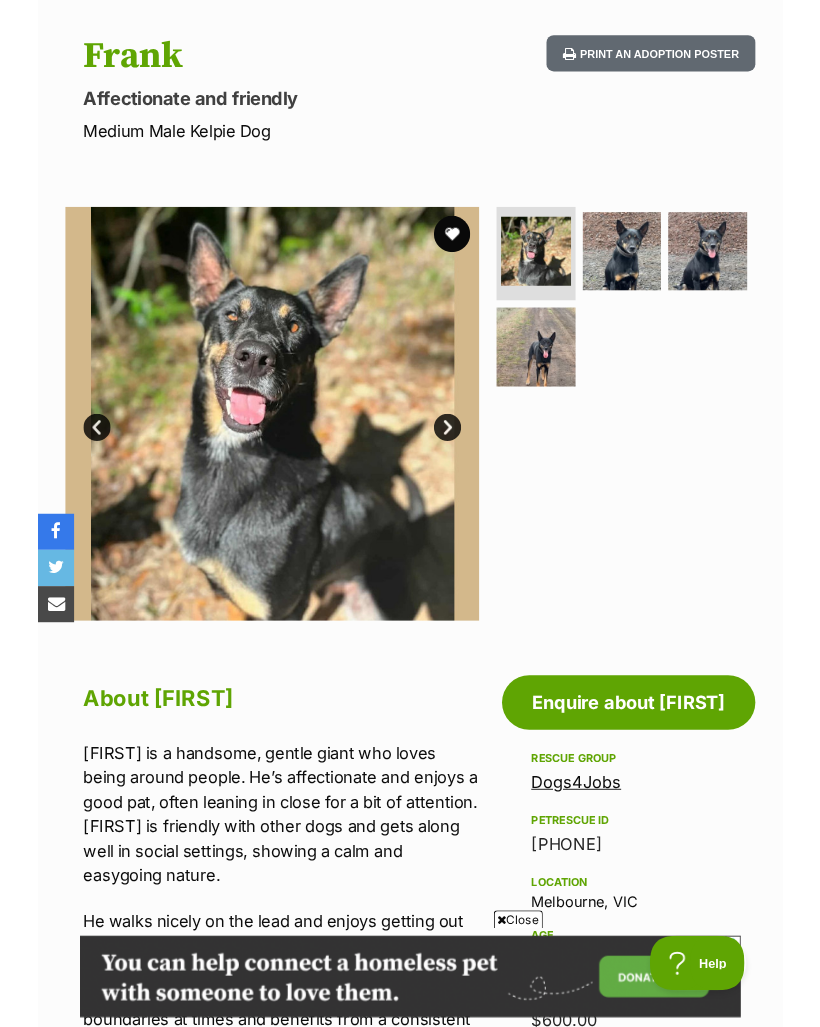 scroll, scrollTop: 183, scrollLeft: 0, axis: vertical 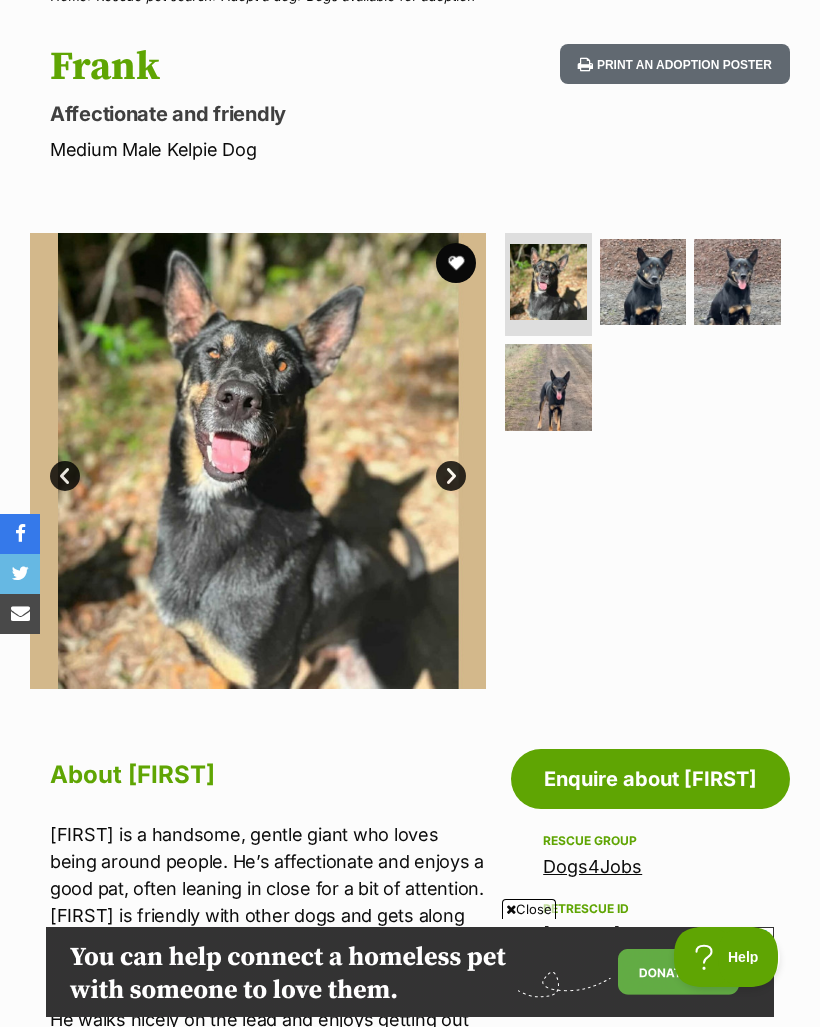 click at bounding box center [548, 387] 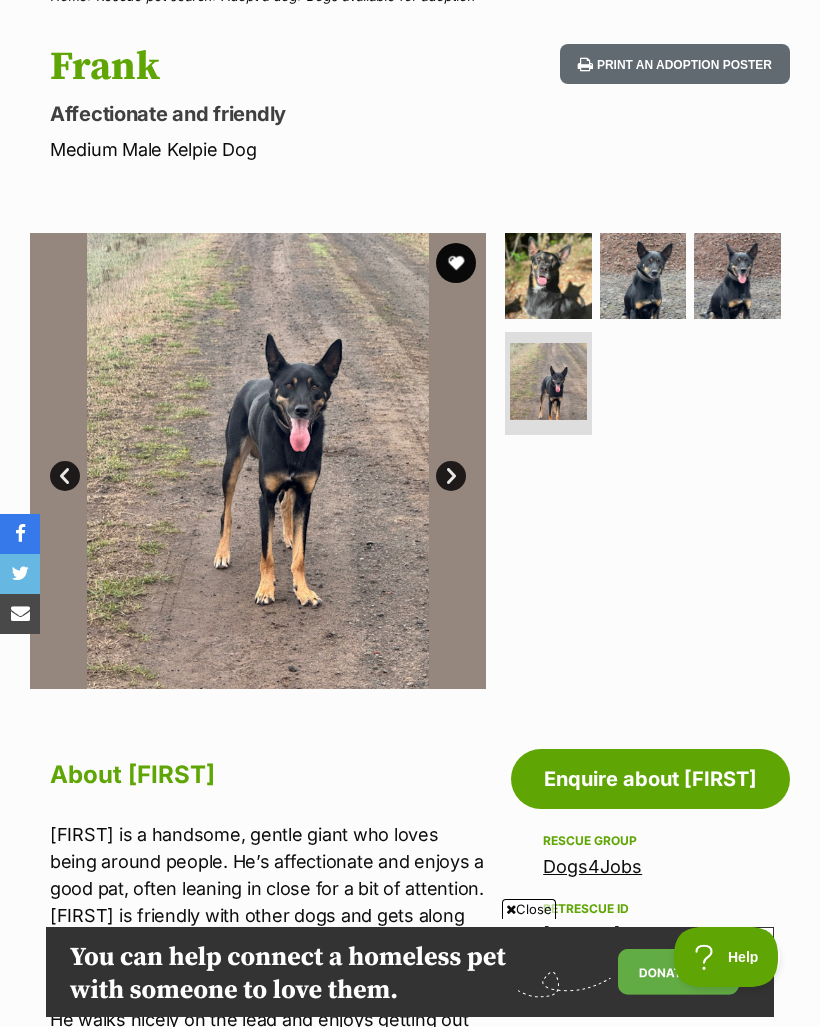 click at bounding box center (643, 276) 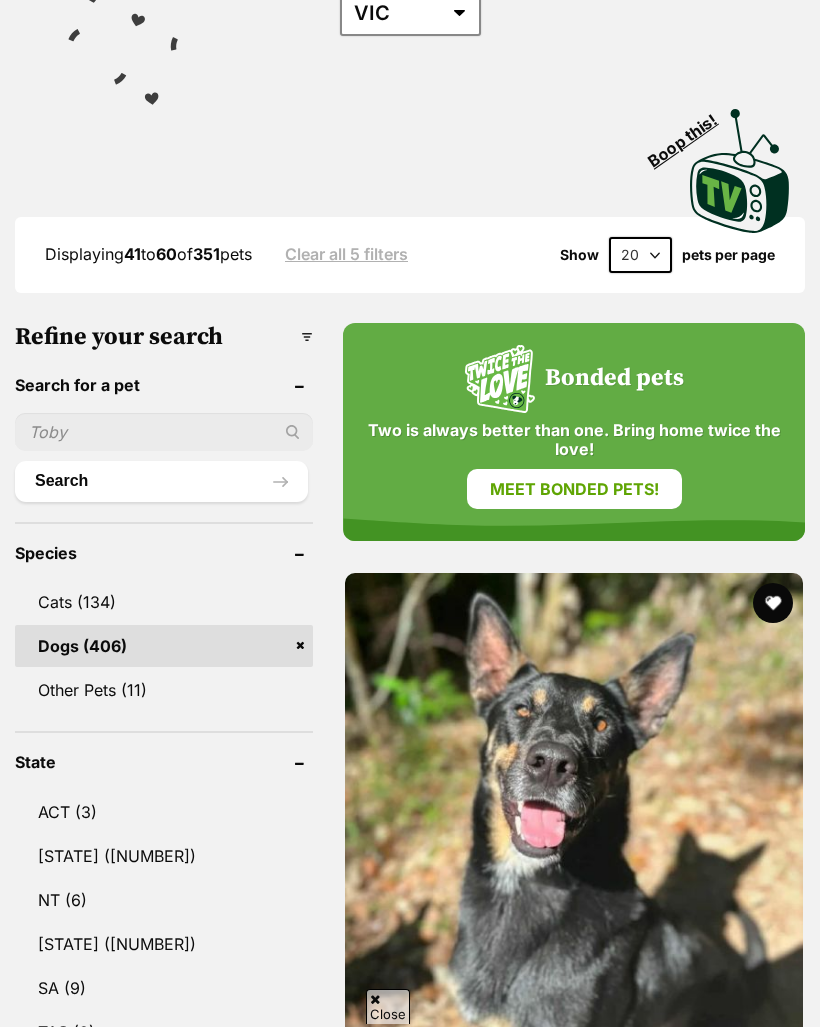 scroll, scrollTop: 0, scrollLeft: 0, axis: both 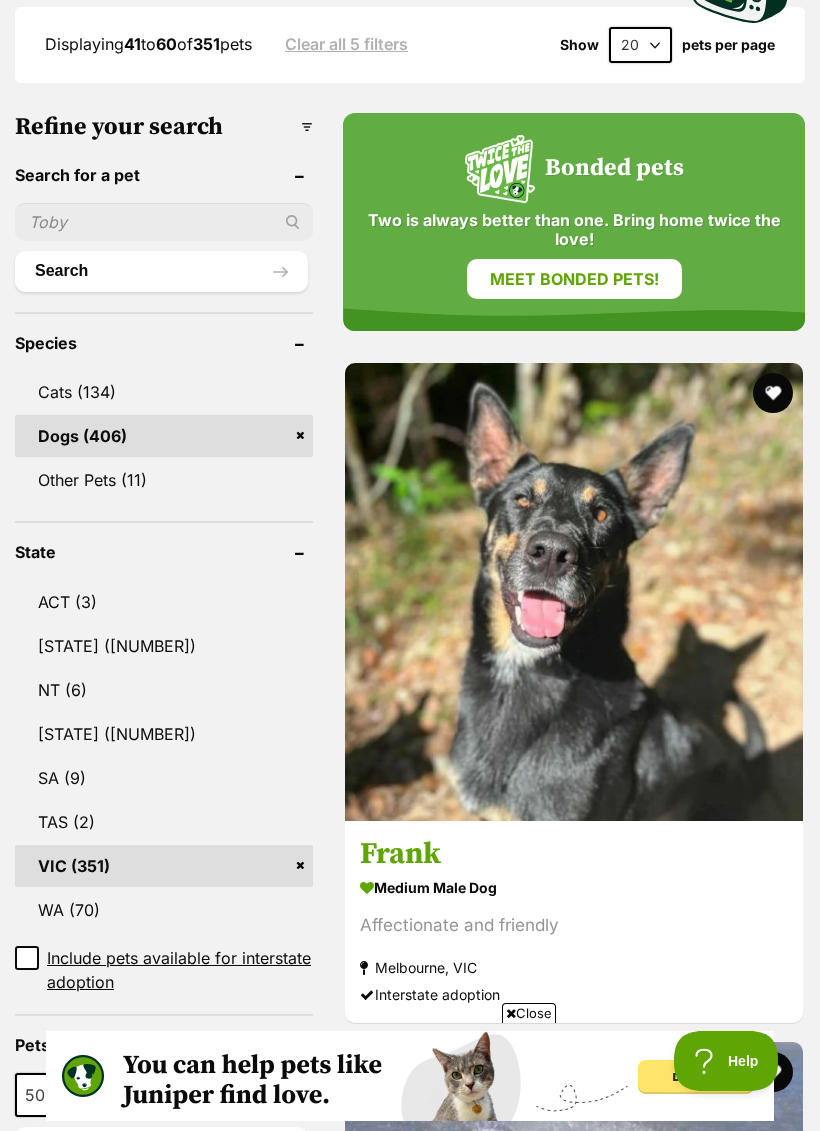 click at bounding box center [574, 1271] 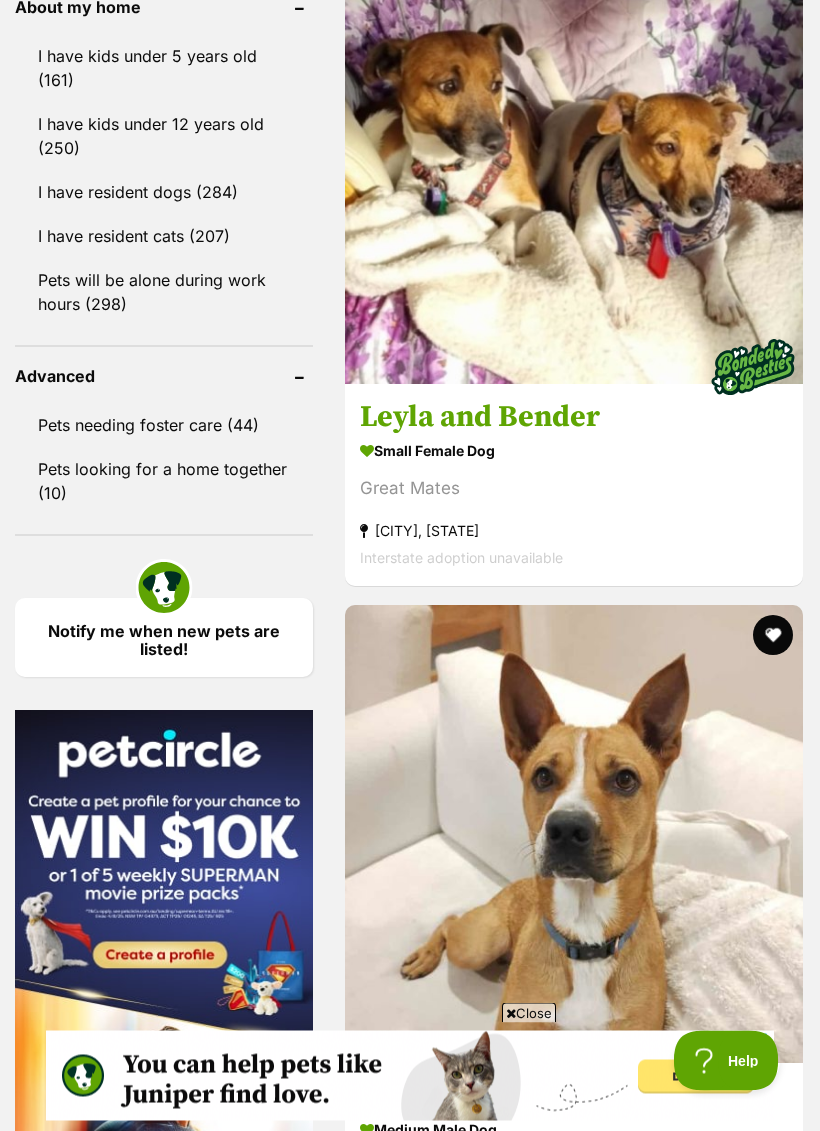 scroll, scrollTop: 2490, scrollLeft: 0, axis: vertical 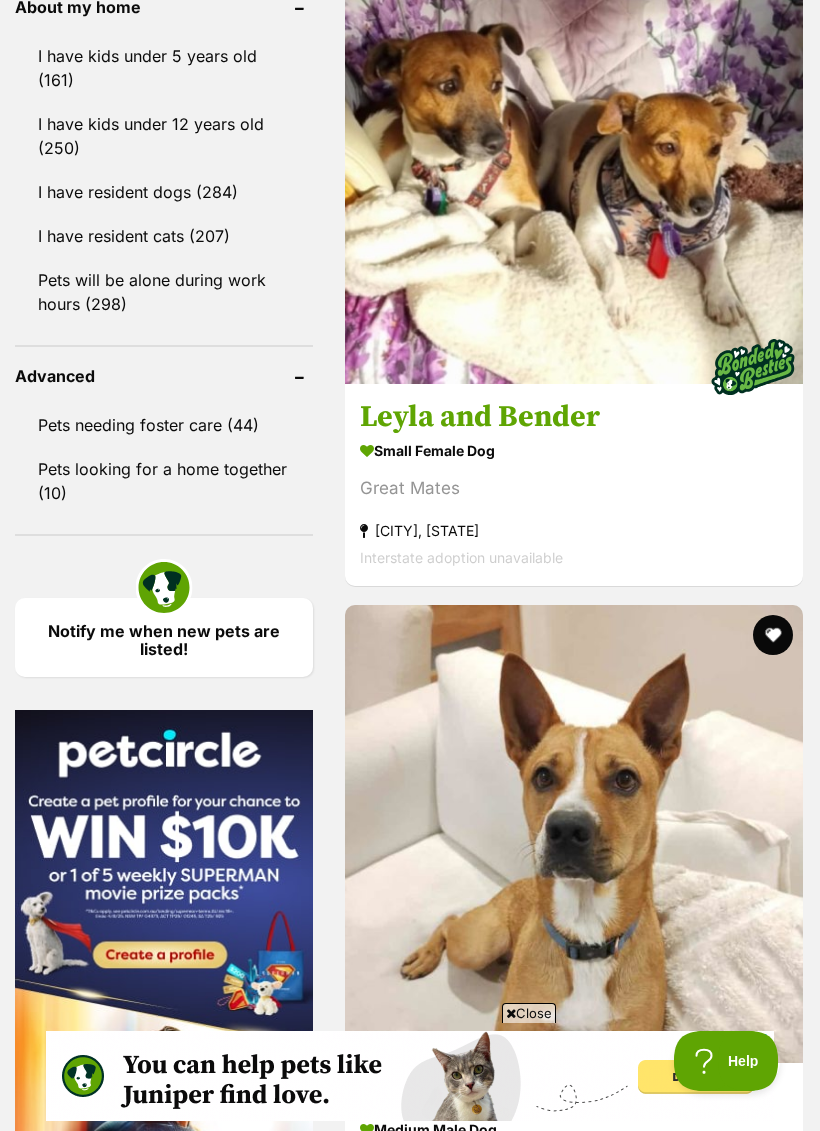 click at bounding box center (574, 3063) 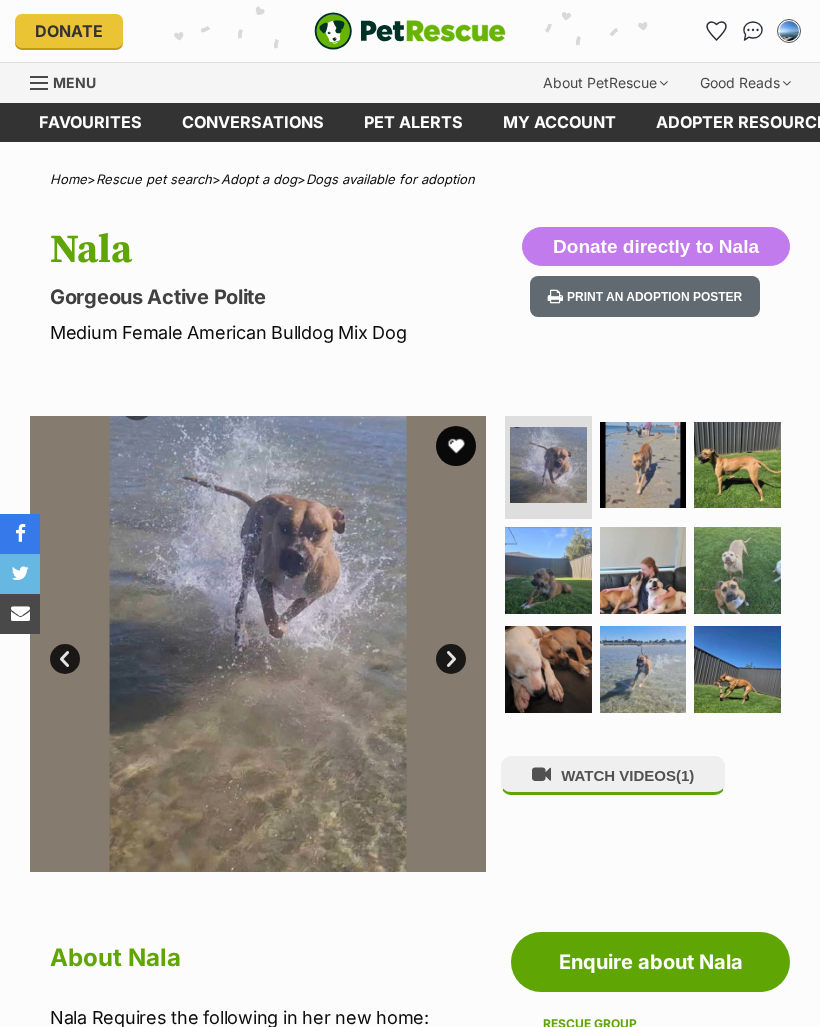 scroll, scrollTop: 0, scrollLeft: 0, axis: both 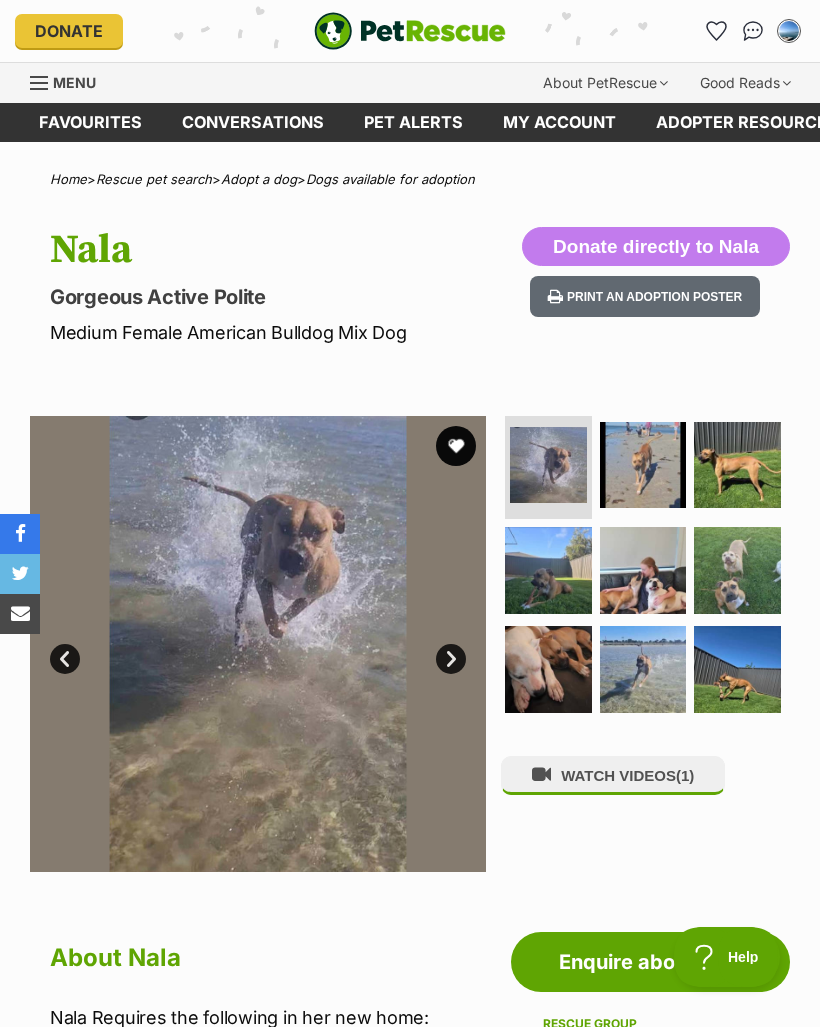 click at bounding box center [643, 465] 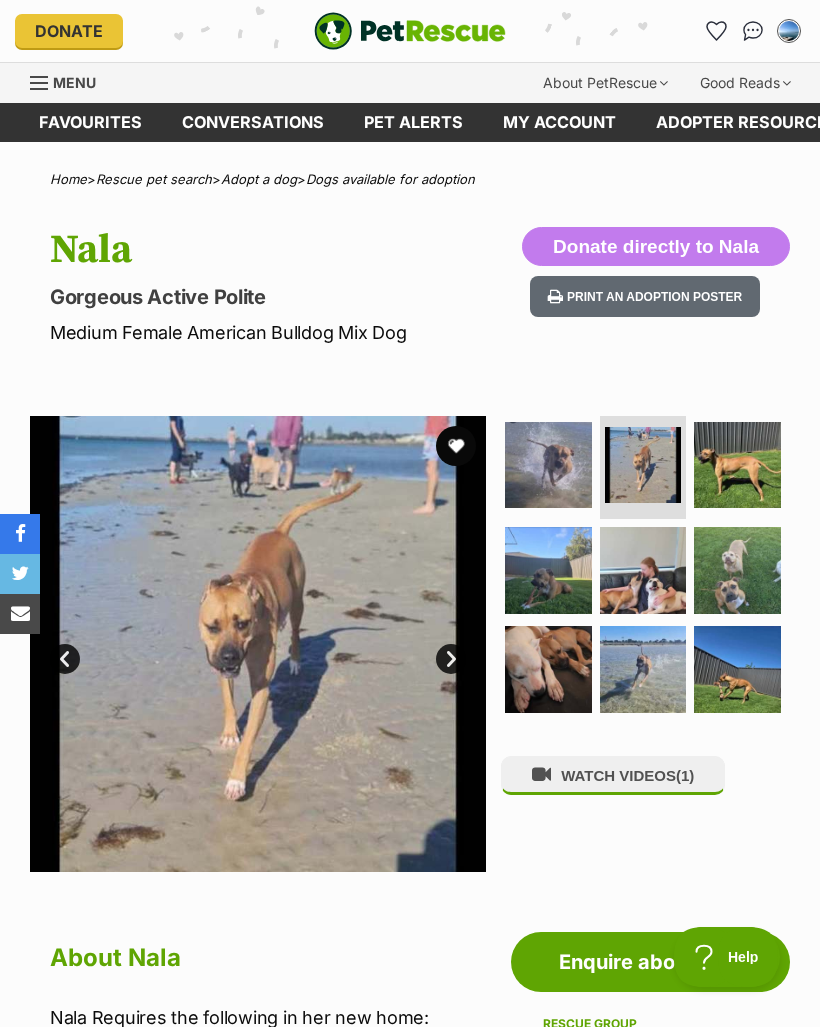 click at bounding box center [737, 465] 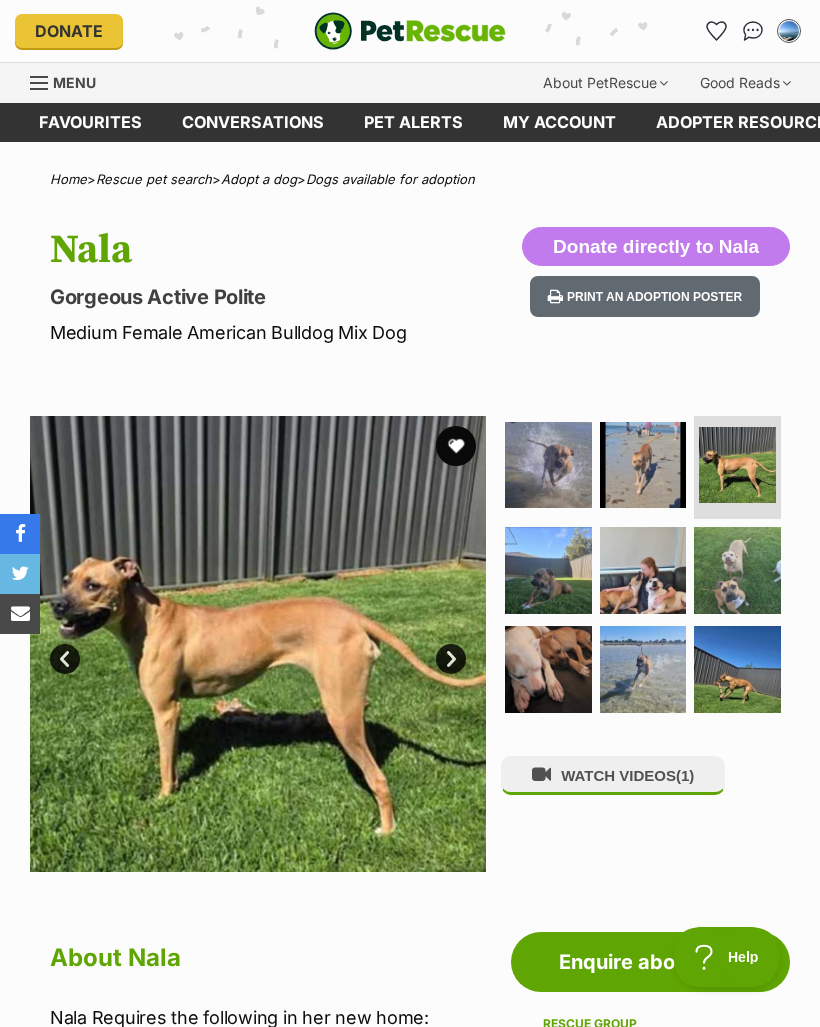 click at bounding box center [548, 669] 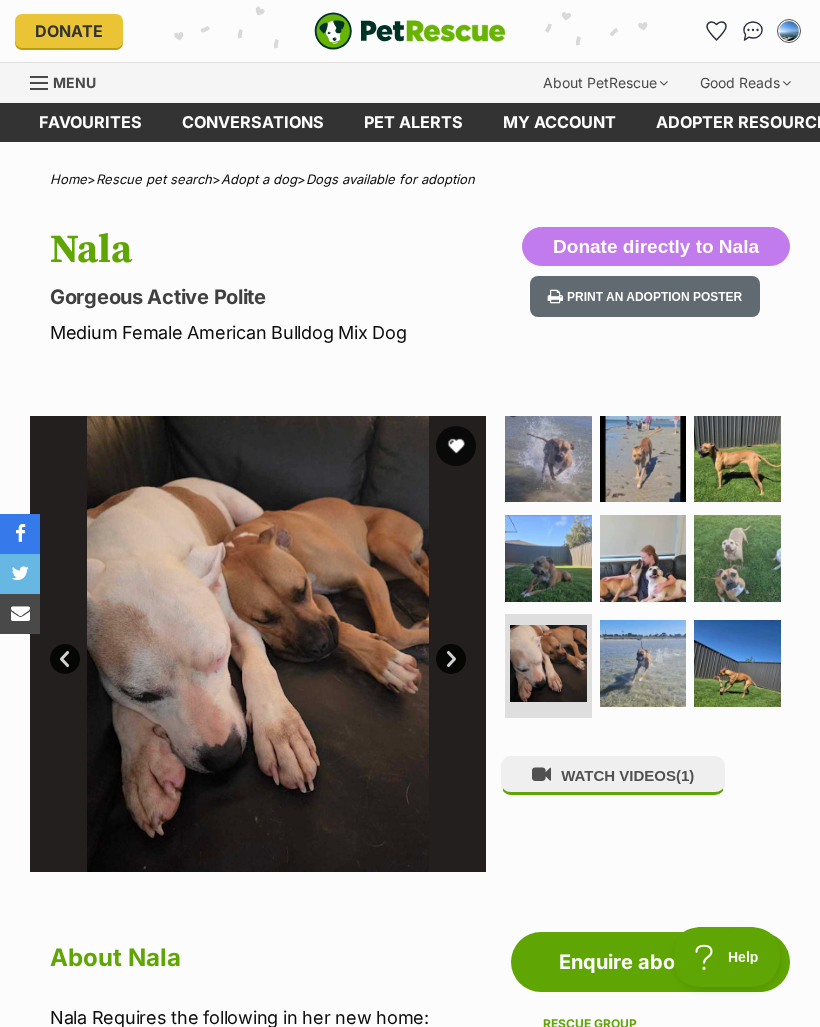 click at bounding box center [548, 558] 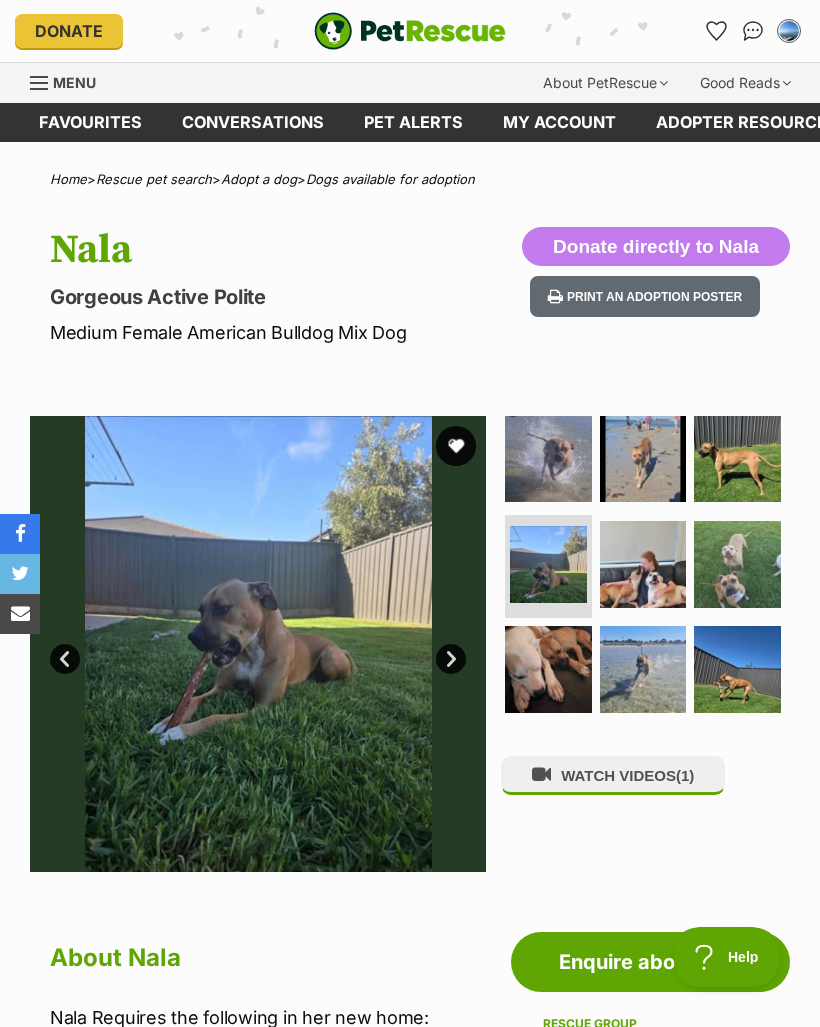 click at bounding box center [643, 564] 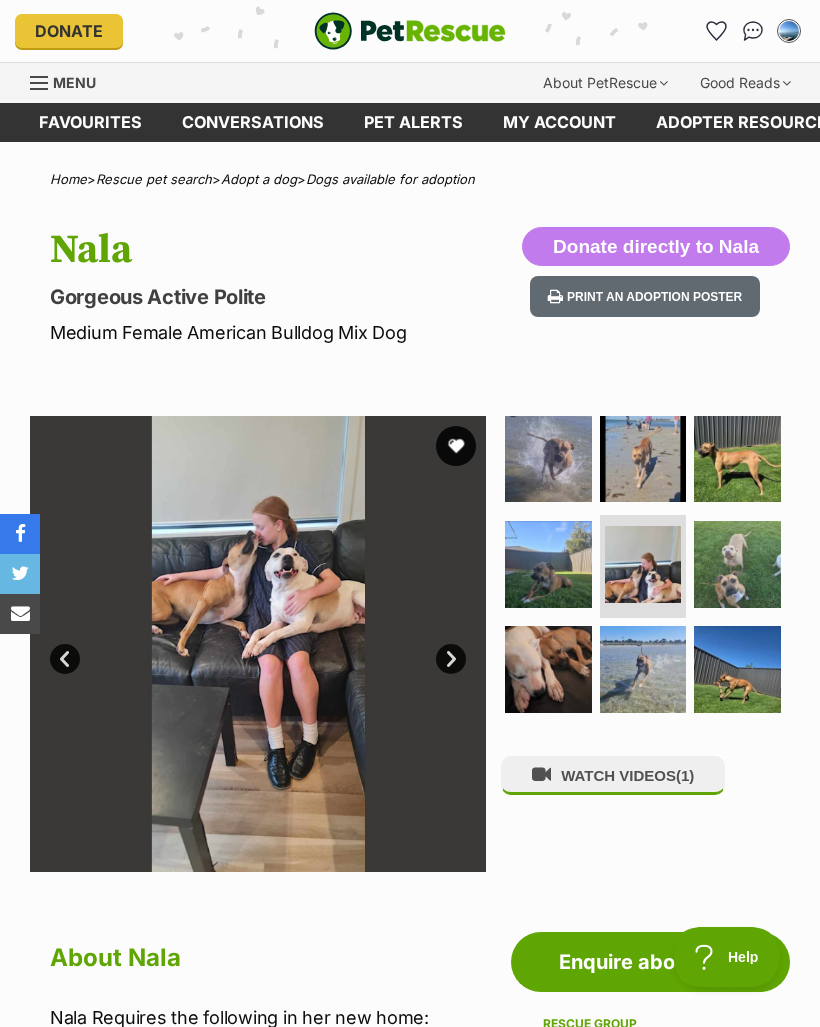 click at bounding box center (643, 669) 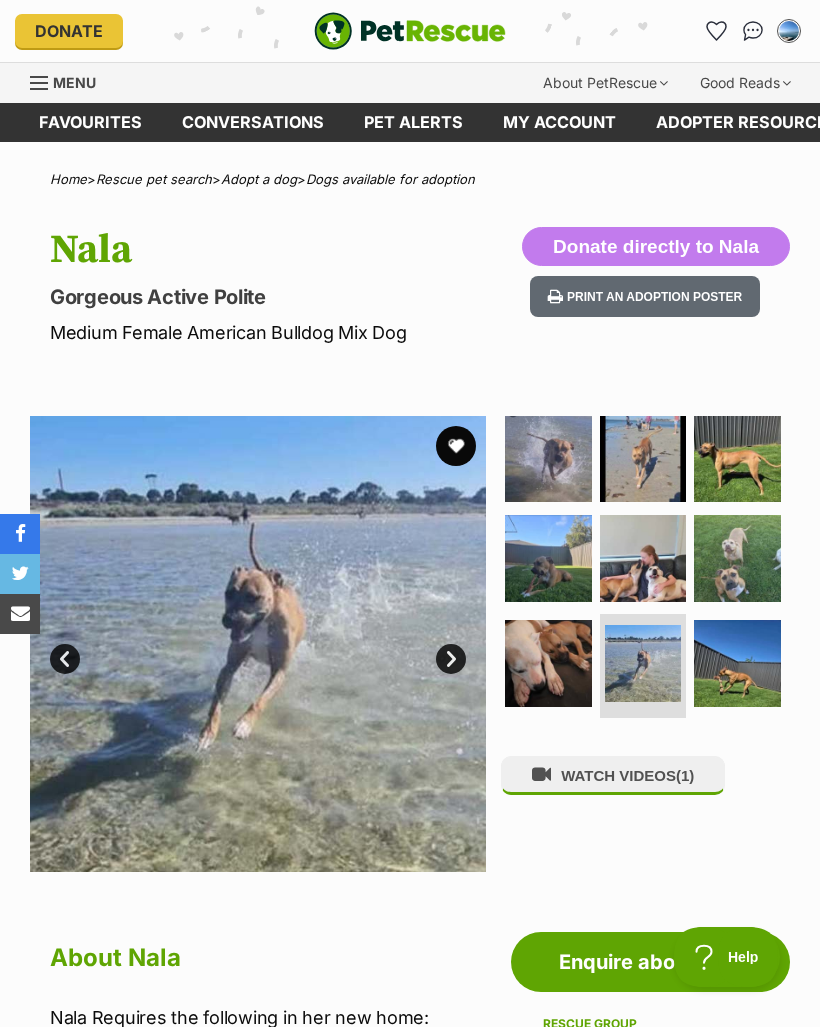 click at bounding box center [737, 558] 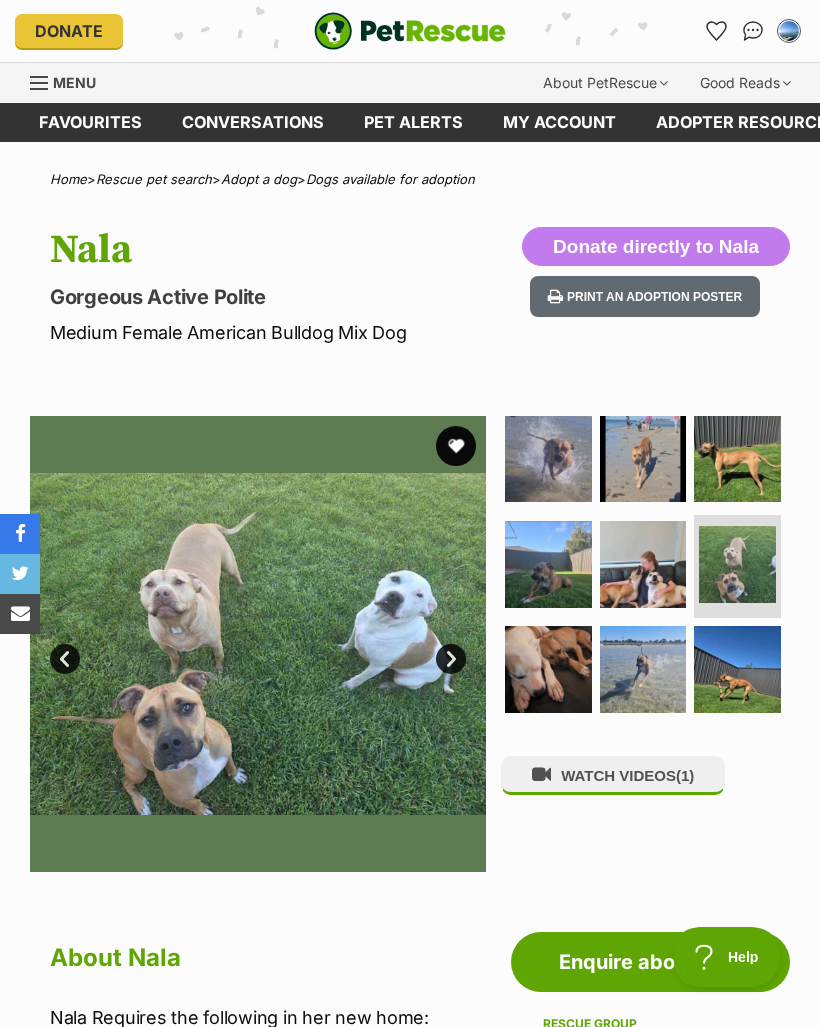 click at bounding box center (737, 669) 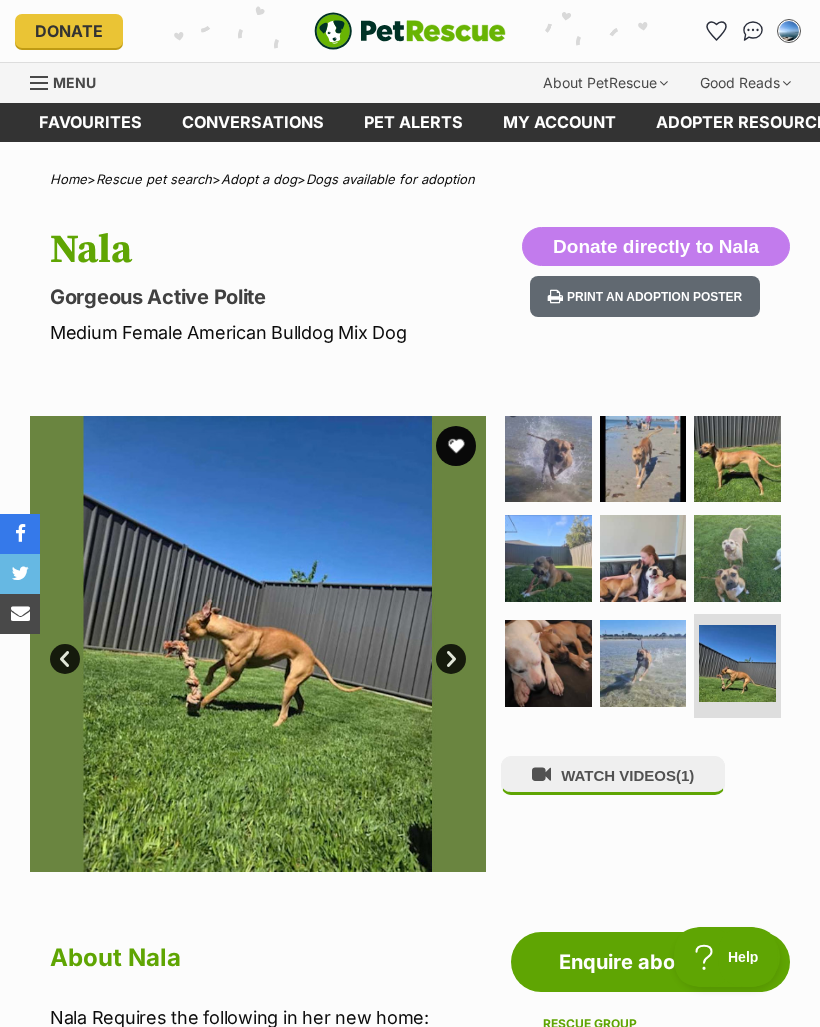 scroll, scrollTop: 0, scrollLeft: 0, axis: both 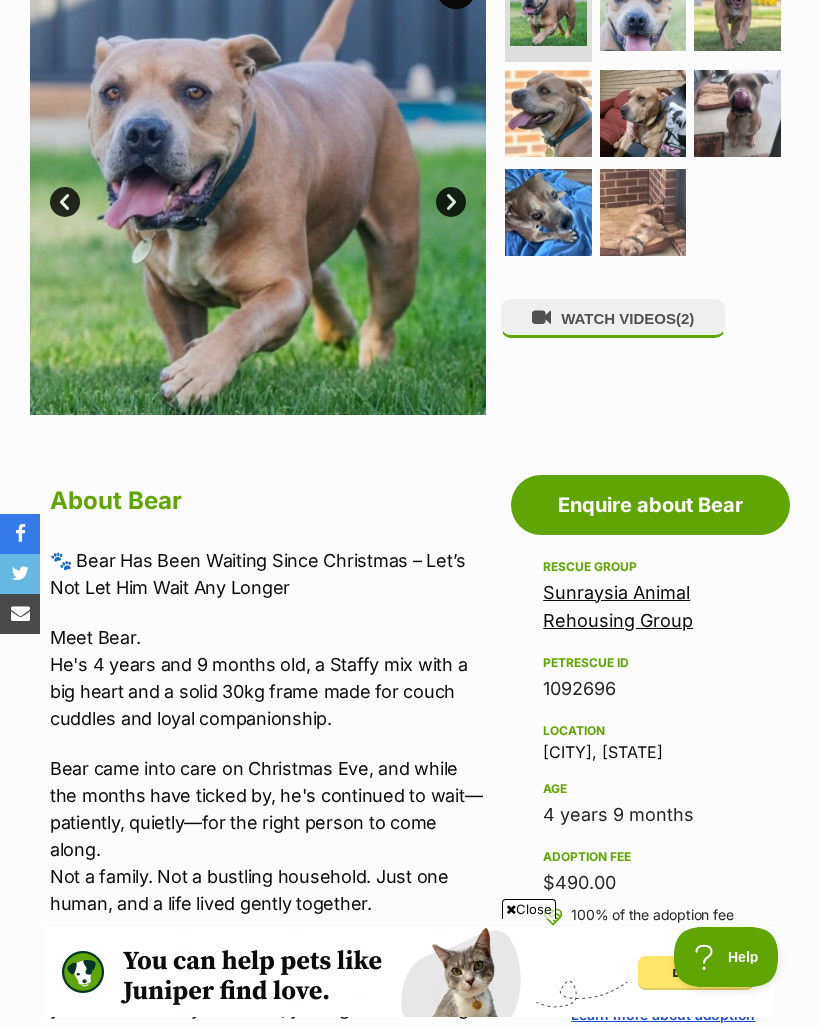 click on "Sunraysia Animal Rehousing Group" at bounding box center (618, 606) 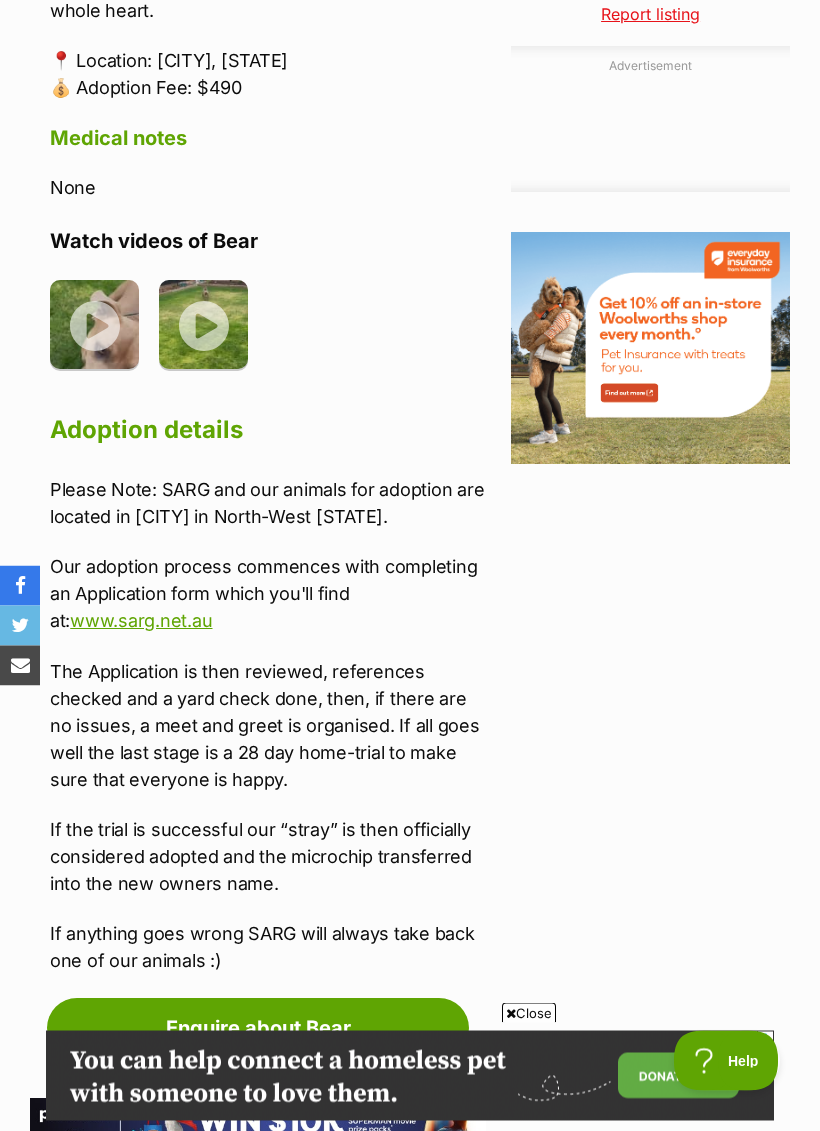 scroll, scrollTop: 2209, scrollLeft: 0, axis: vertical 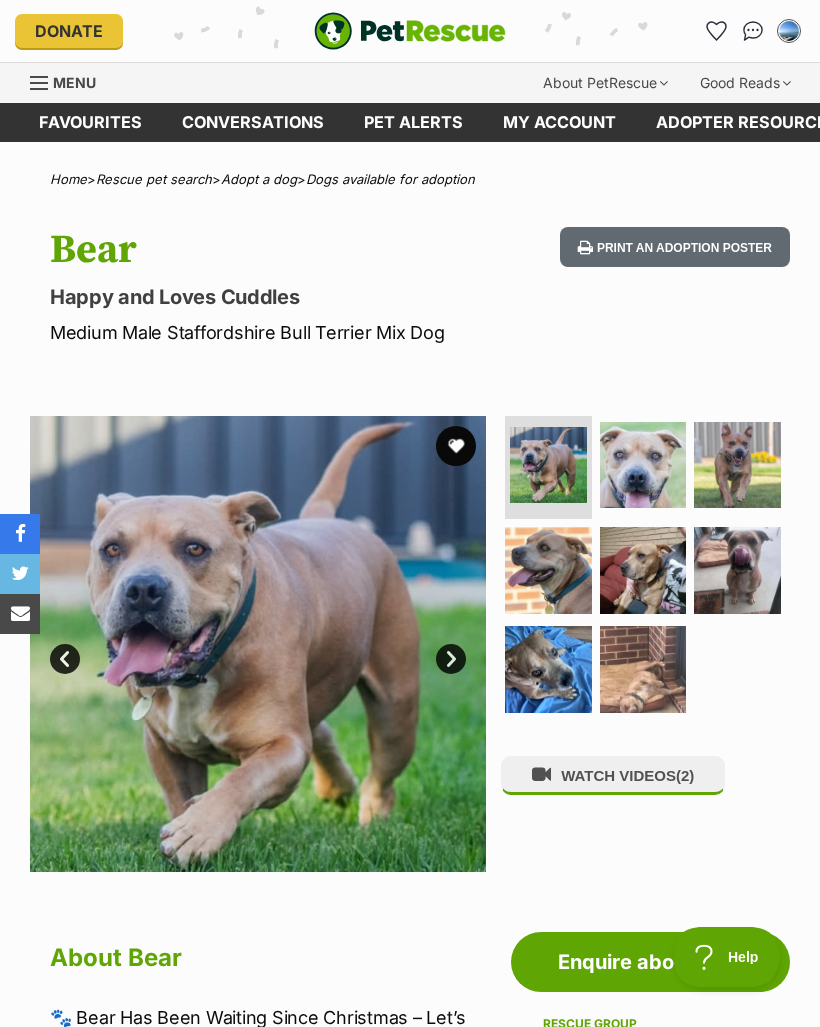 click at bounding box center (643, 465) 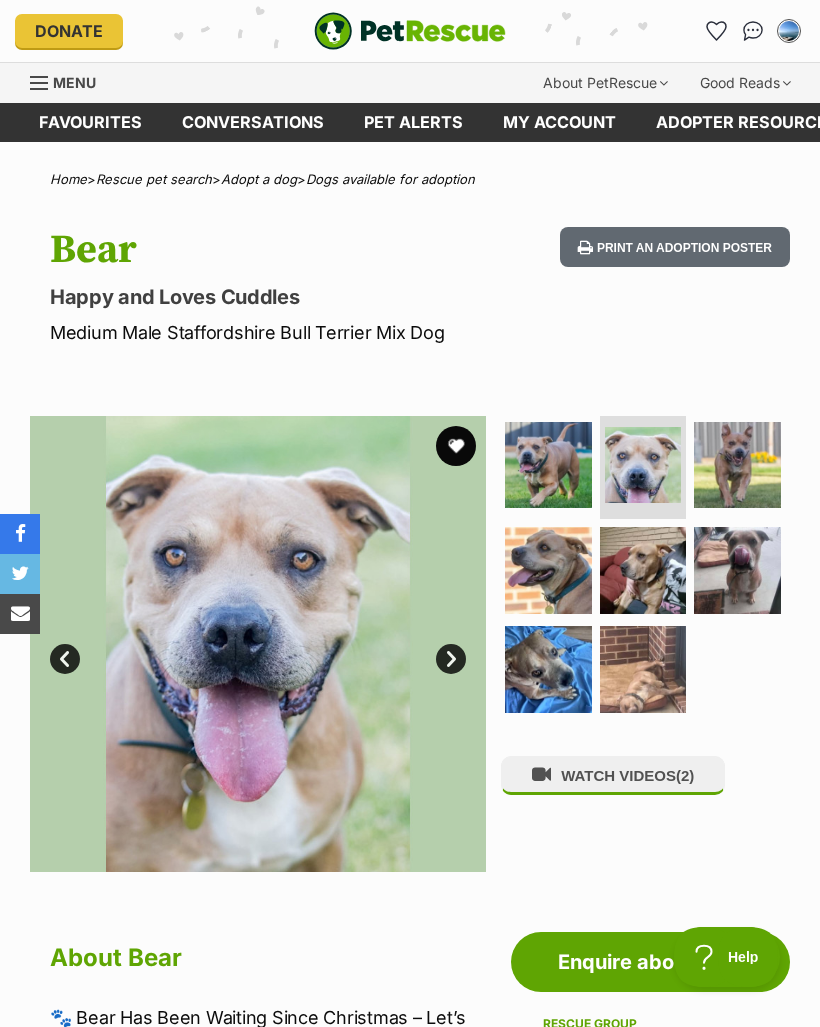 click at bounding box center [548, 570] 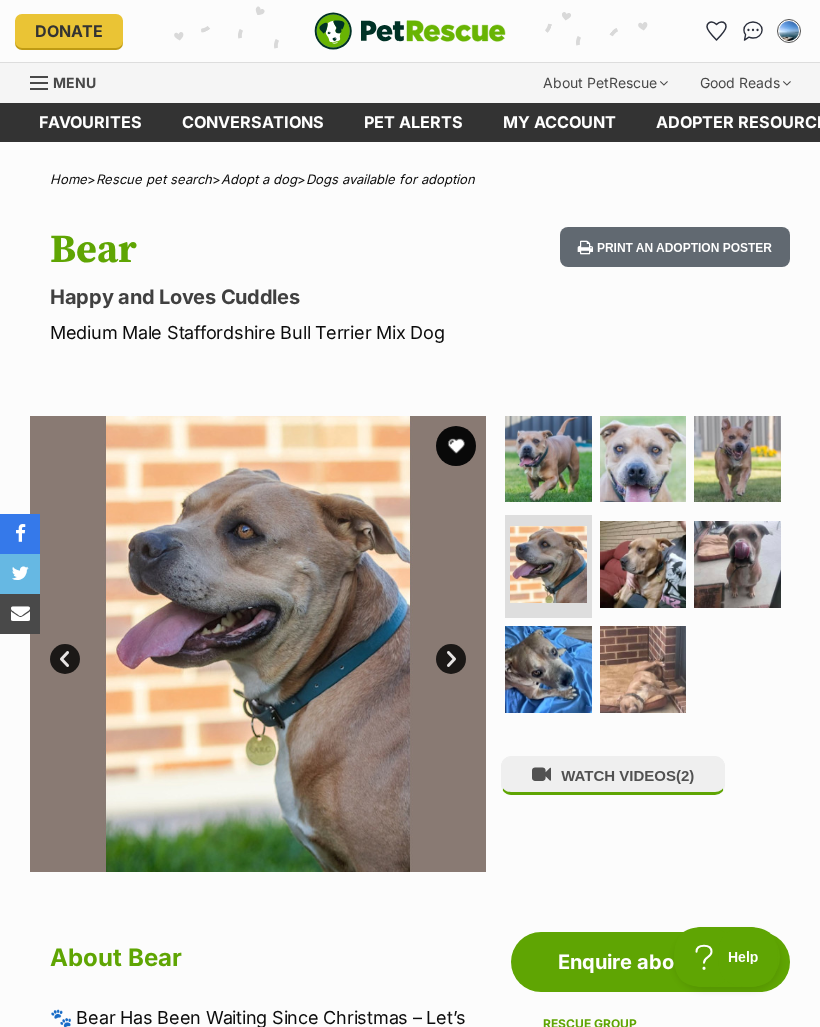 click at bounding box center [643, 564] 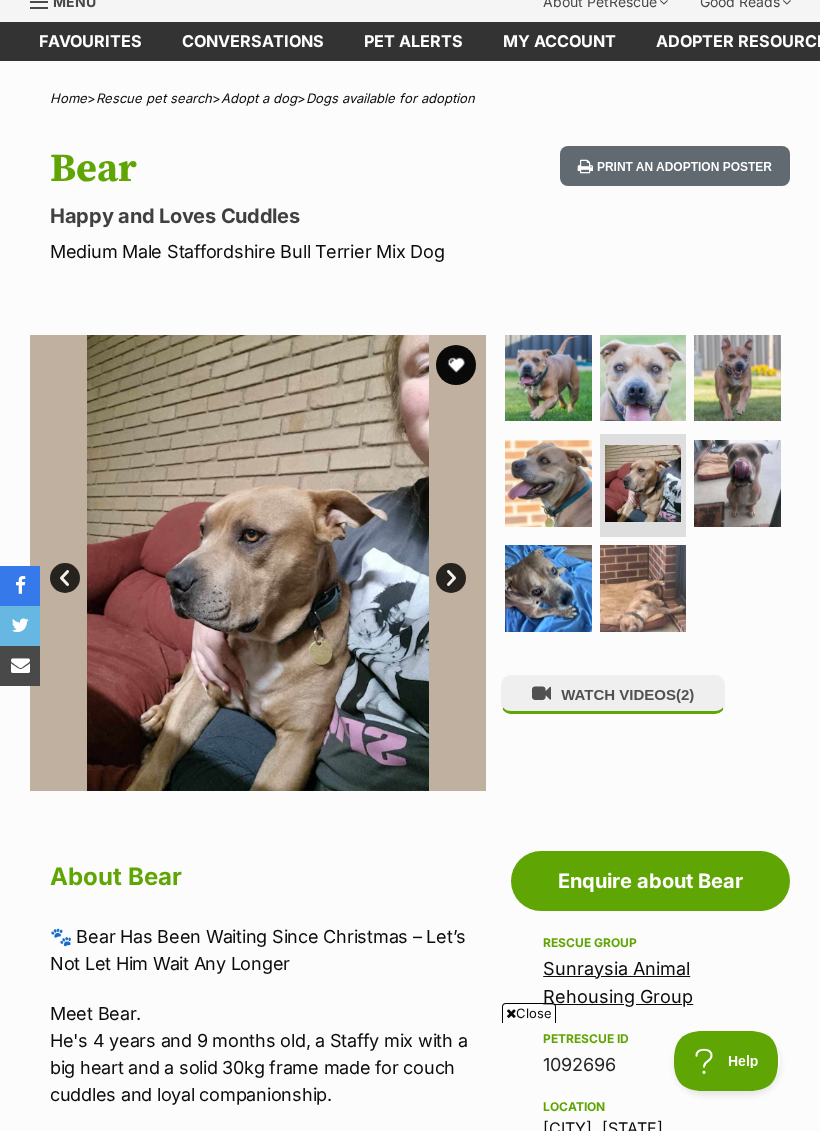 scroll, scrollTop: 0, scrollLeft: 0, axis: both 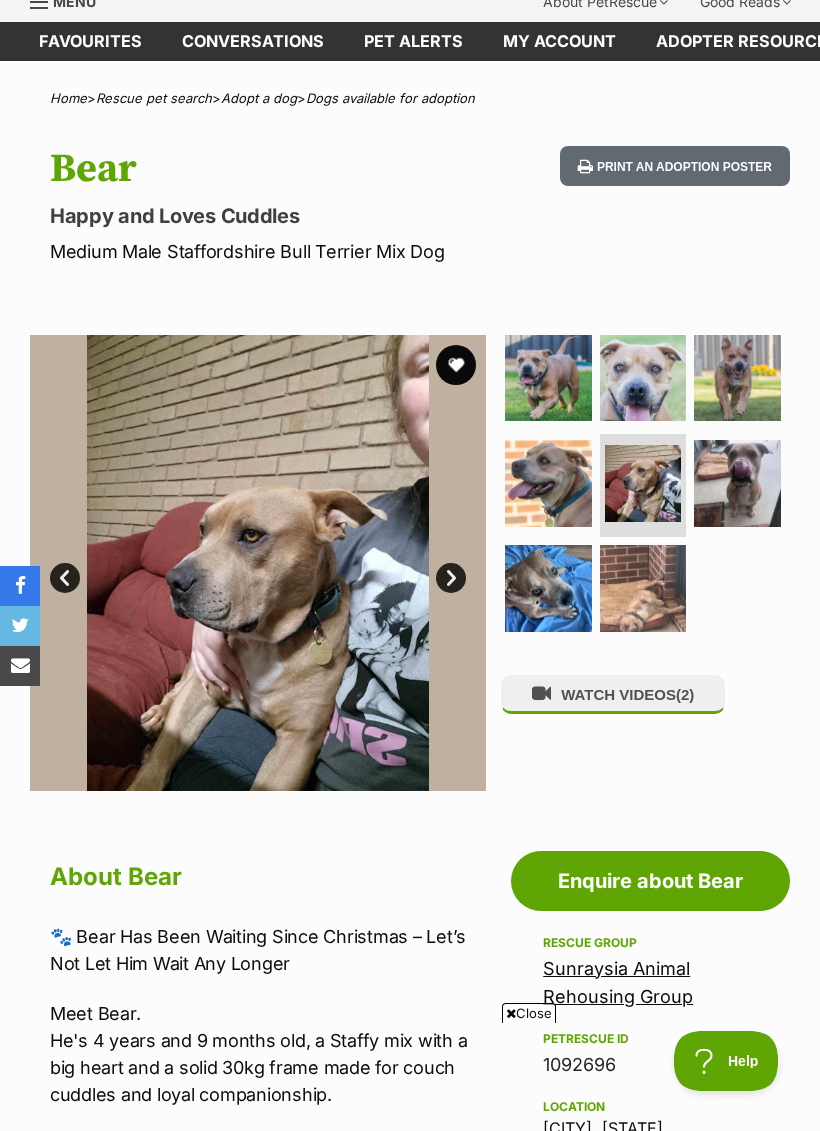 click at bounding box center [548, 588] 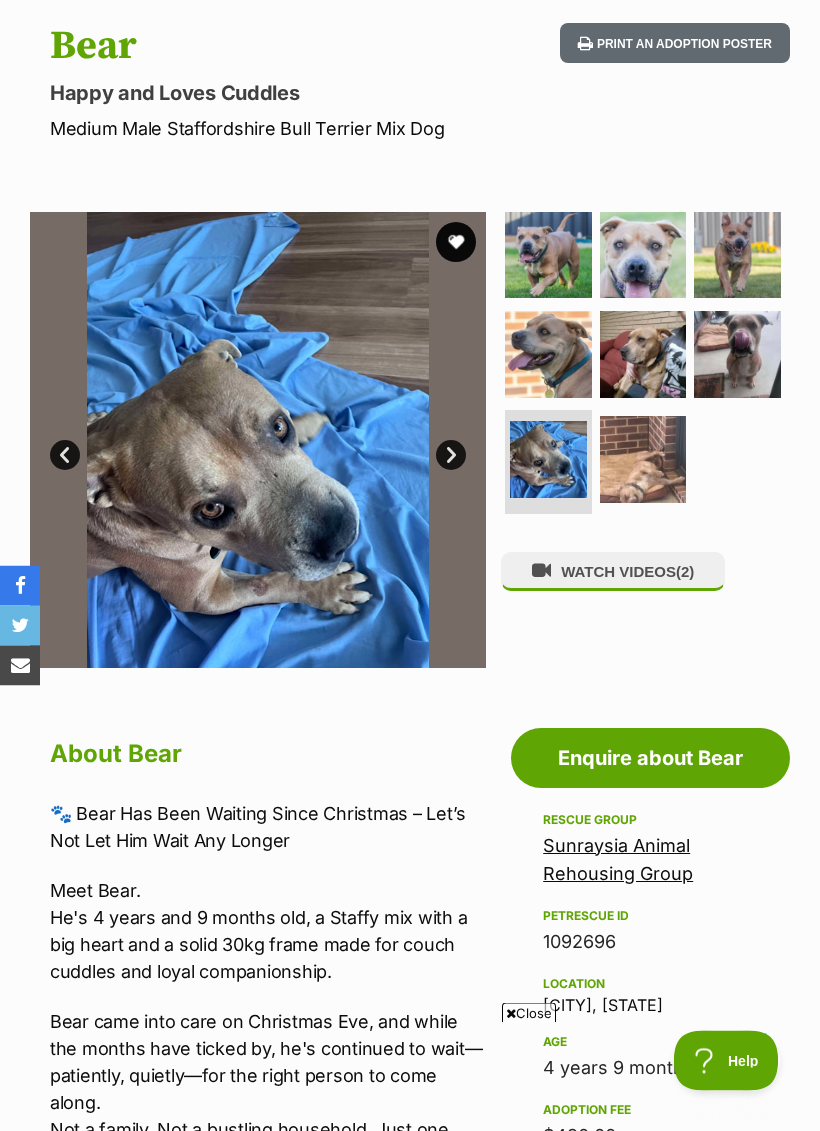 scroll, scrollTop: 204, scrollLeft: 0, axis: vertical 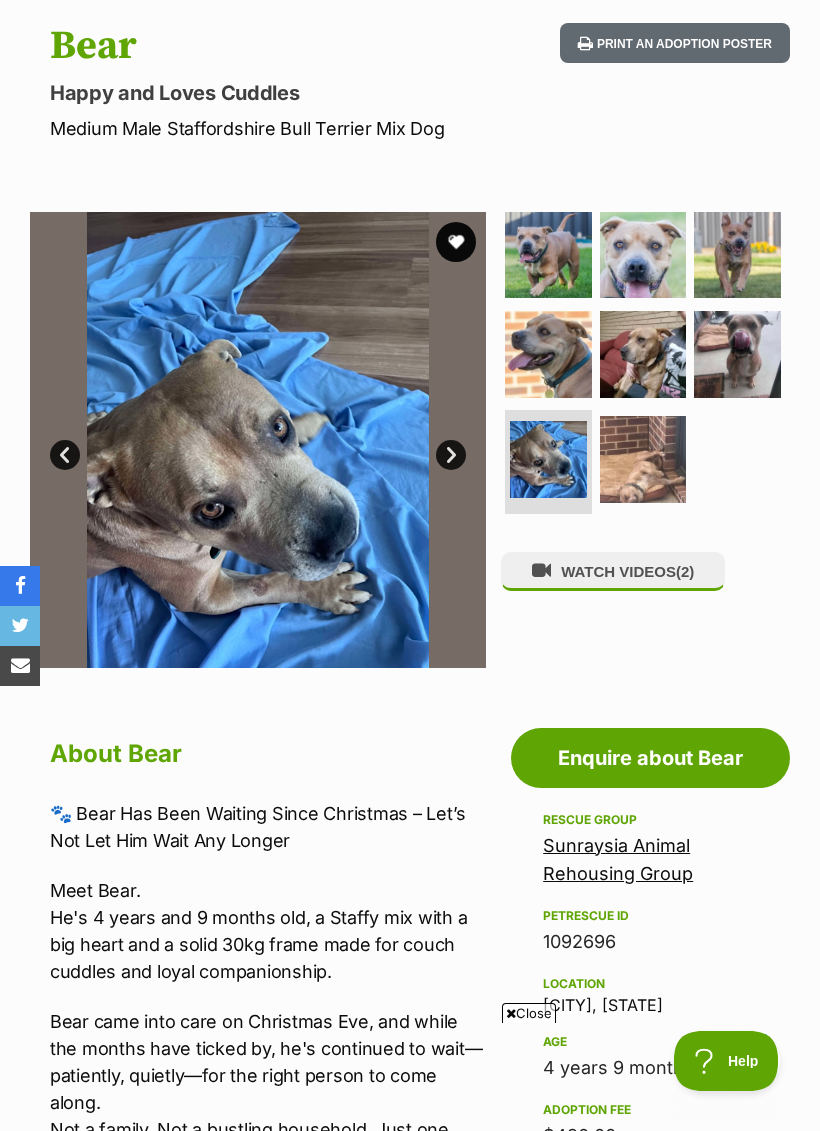 click at bounding box center [643, 459] 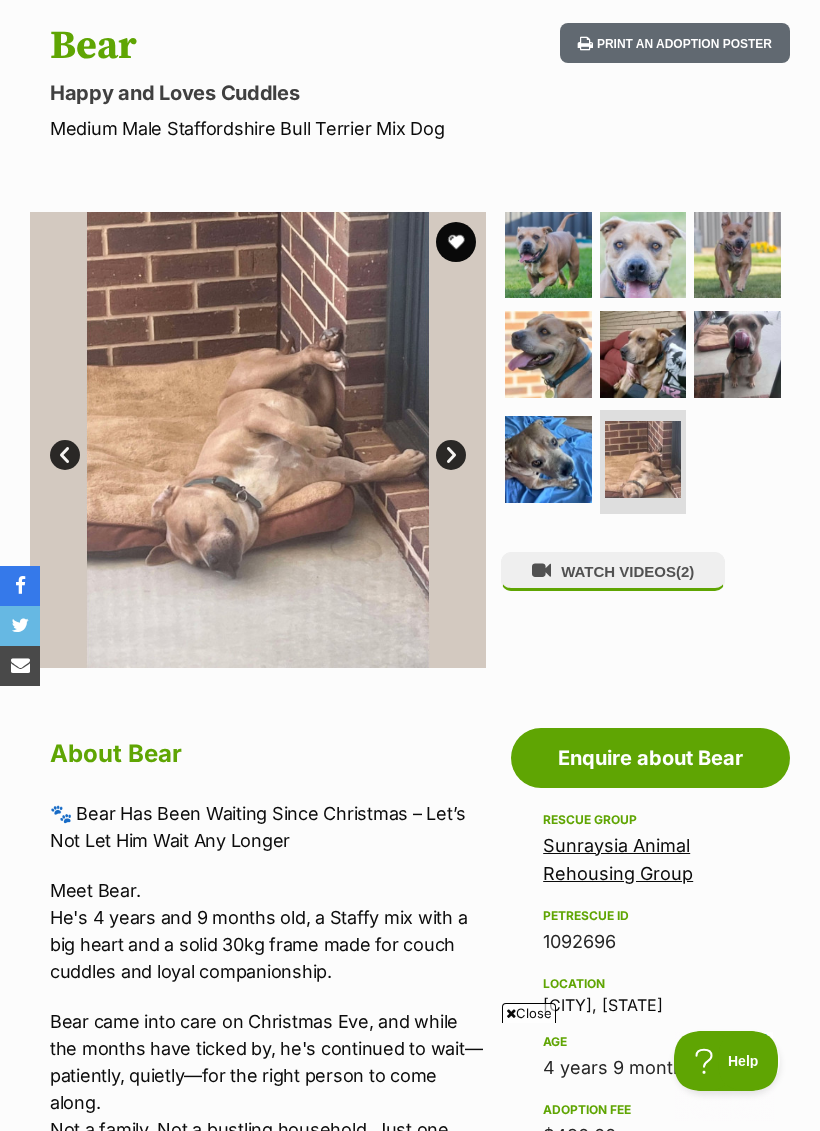 click at bounding box center (737, 354) 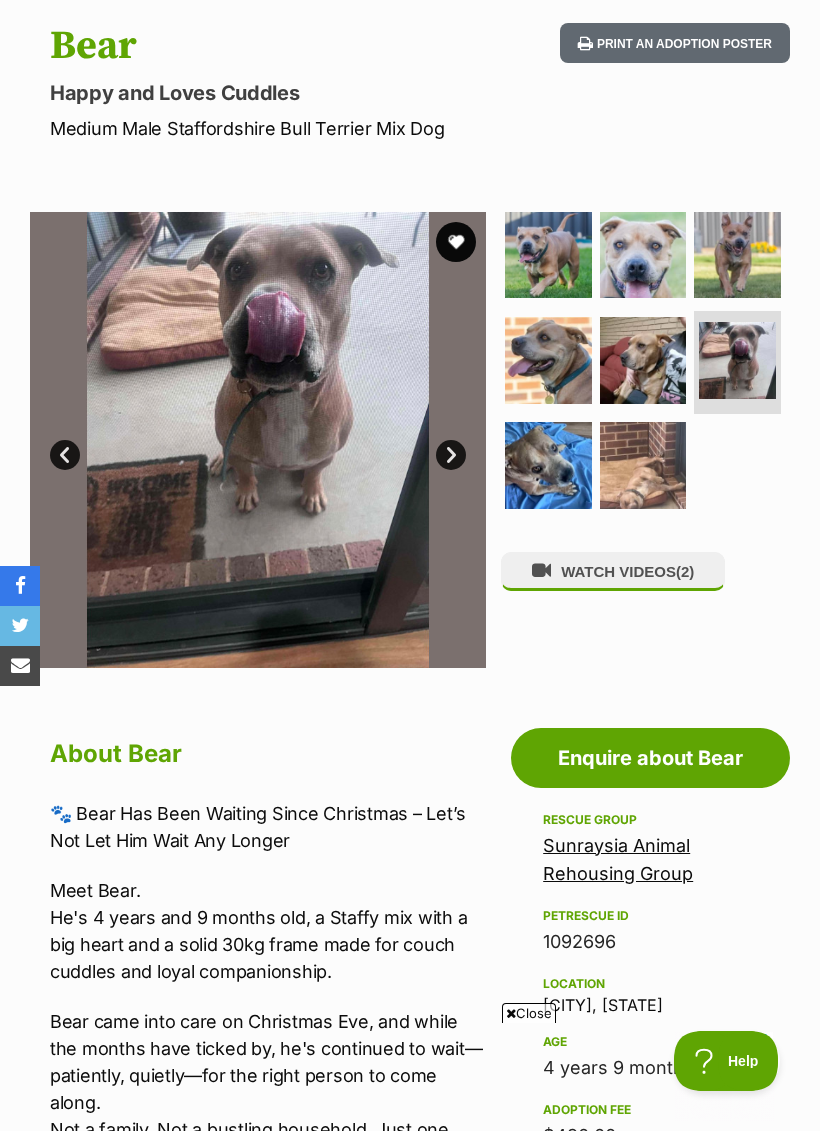 click at bounding box center [643, 465] 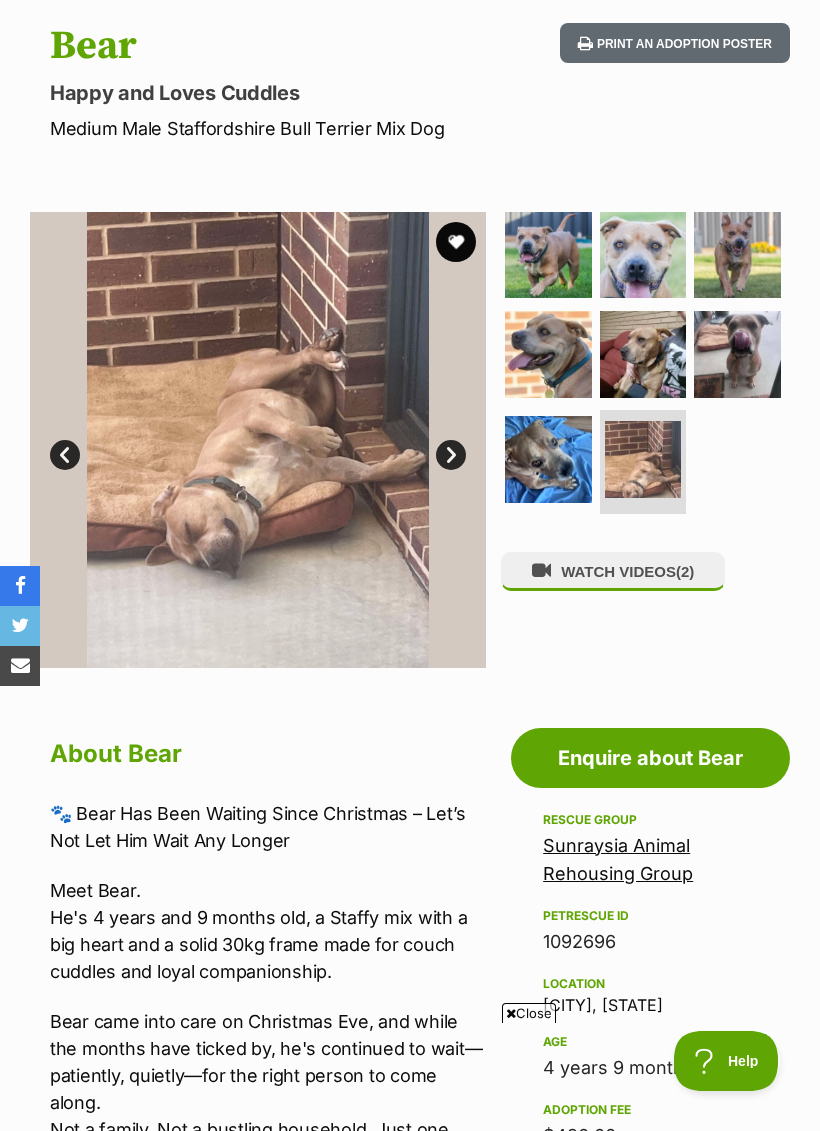 click at bounding box center [737, 354] 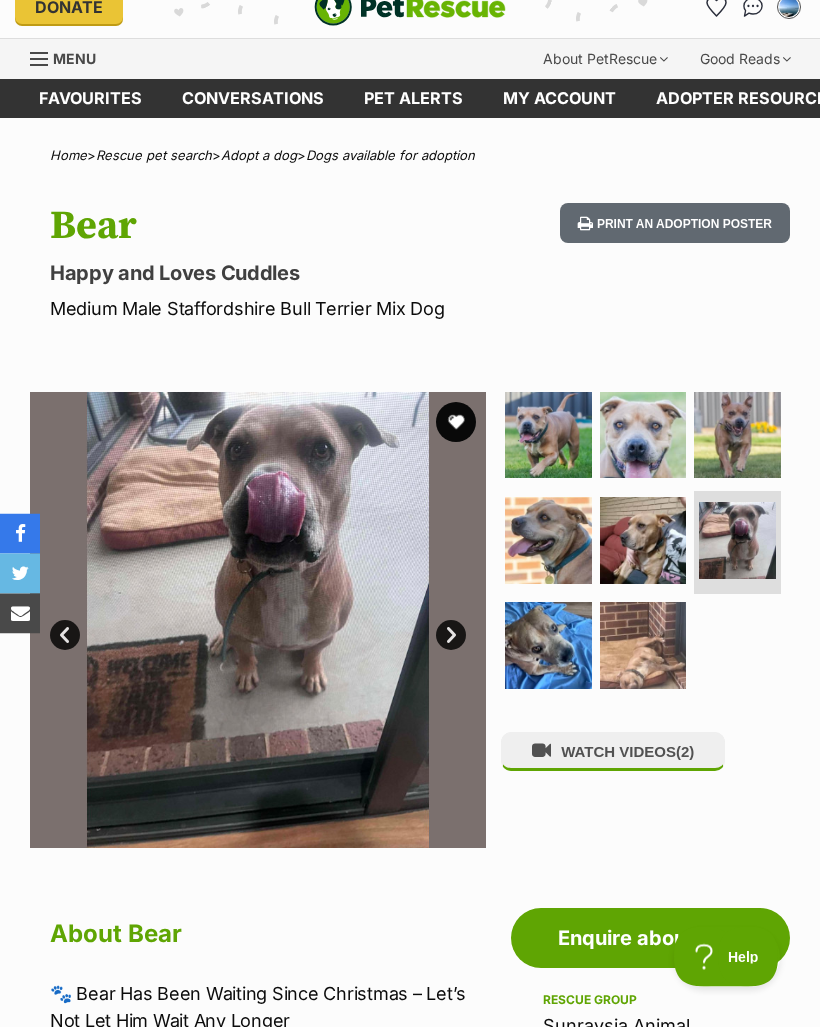 scroll, scrollTop: 0, scrollLeft: 0, axis: both 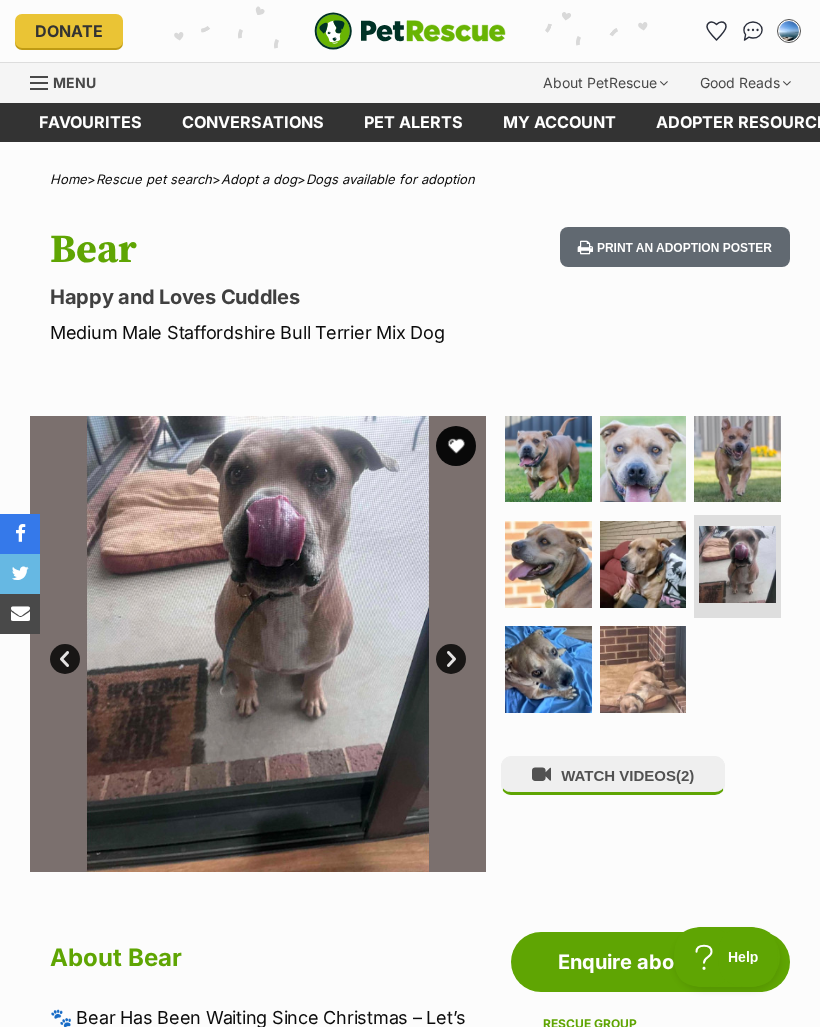 click on "Menu" at bounding box center [70, 81] 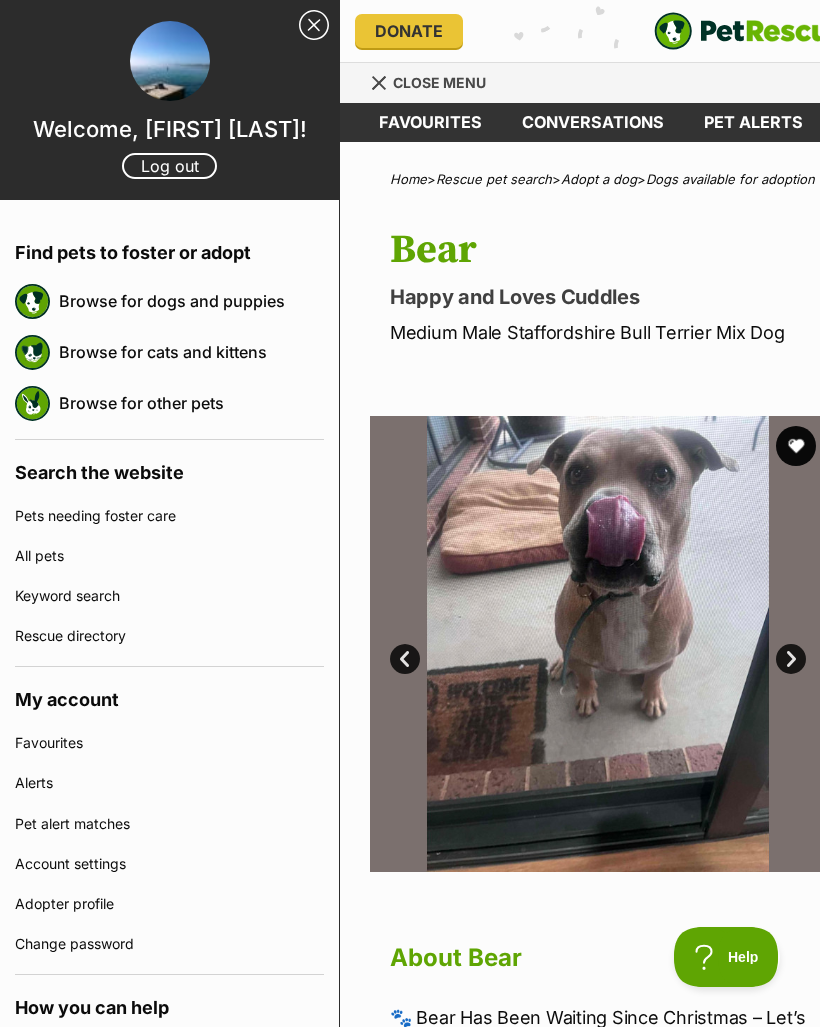 click on "Bear" at bounding box center [618, 250] 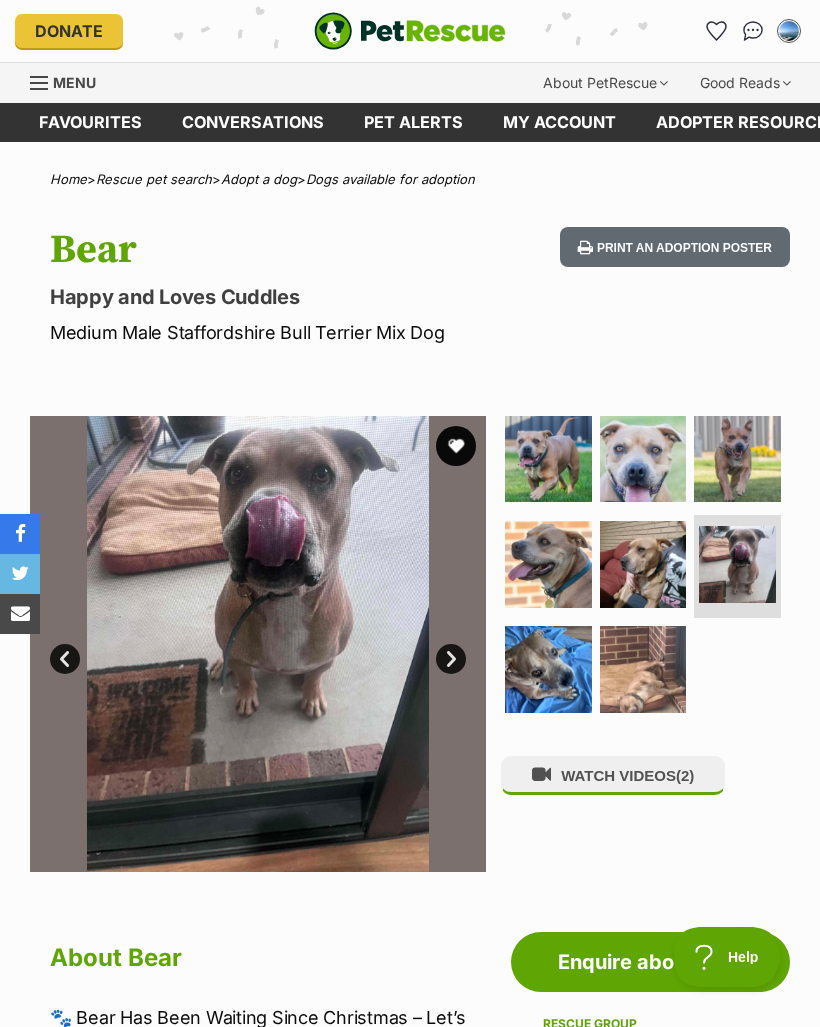 scroll, scrollTop: 0, scrollLeft: 0, axis: both 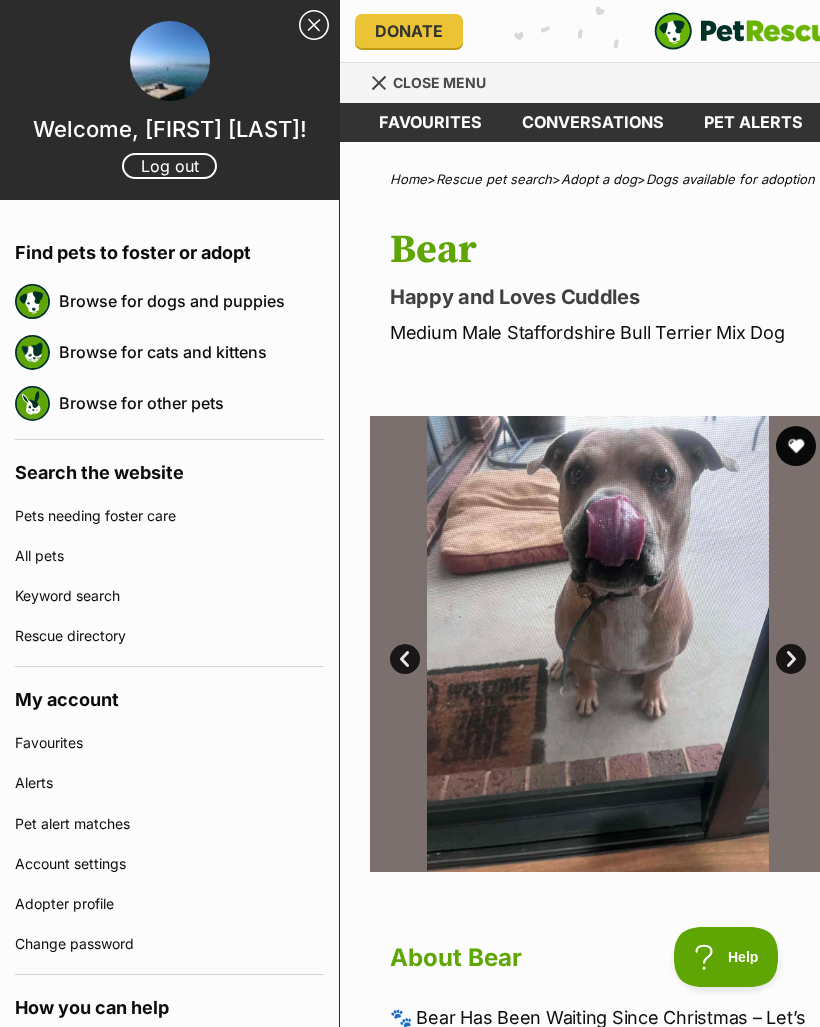 click on "Browse for dogs and puppies" at bounding box center [191, 301] 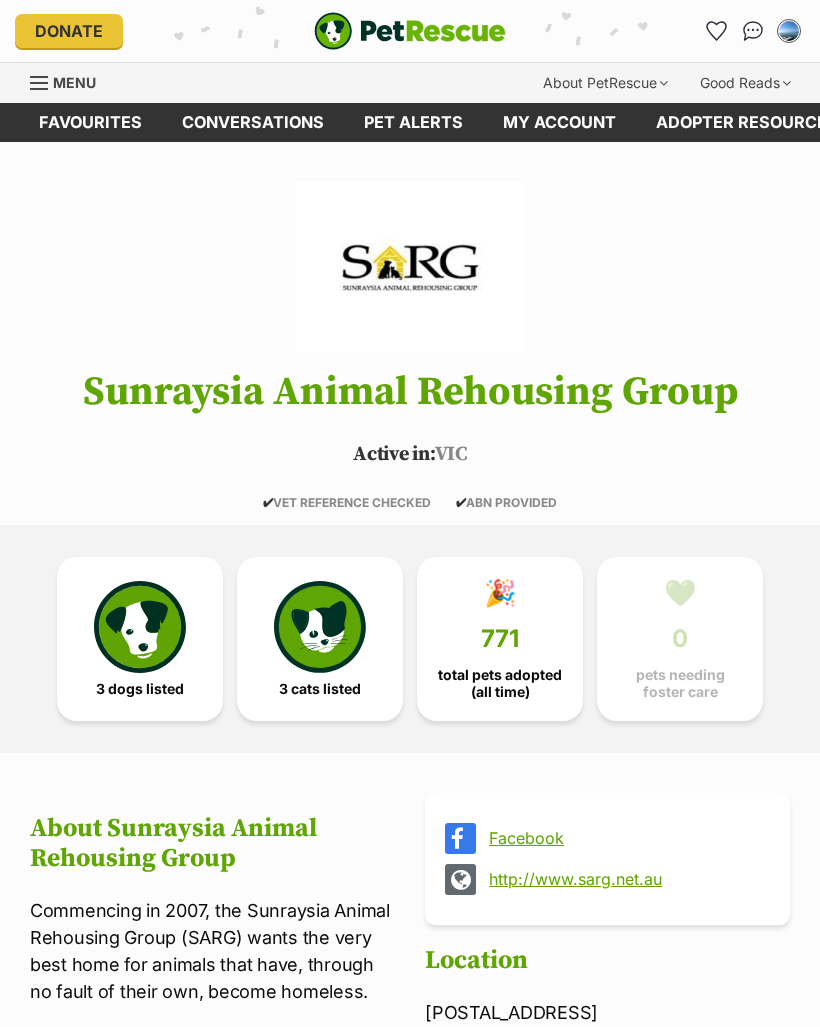 scroll, scrollTop: 0, scrollLeft: 0, axis: both 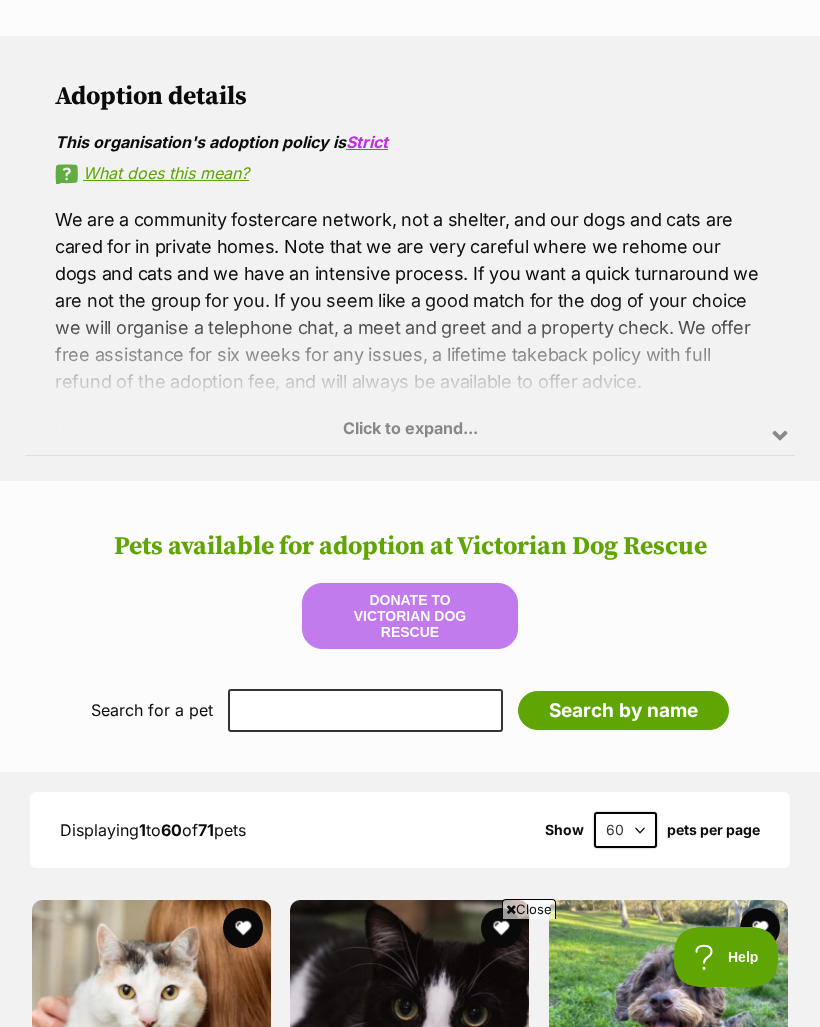 click on "Click to expand..." at bounding box center (410, 377) 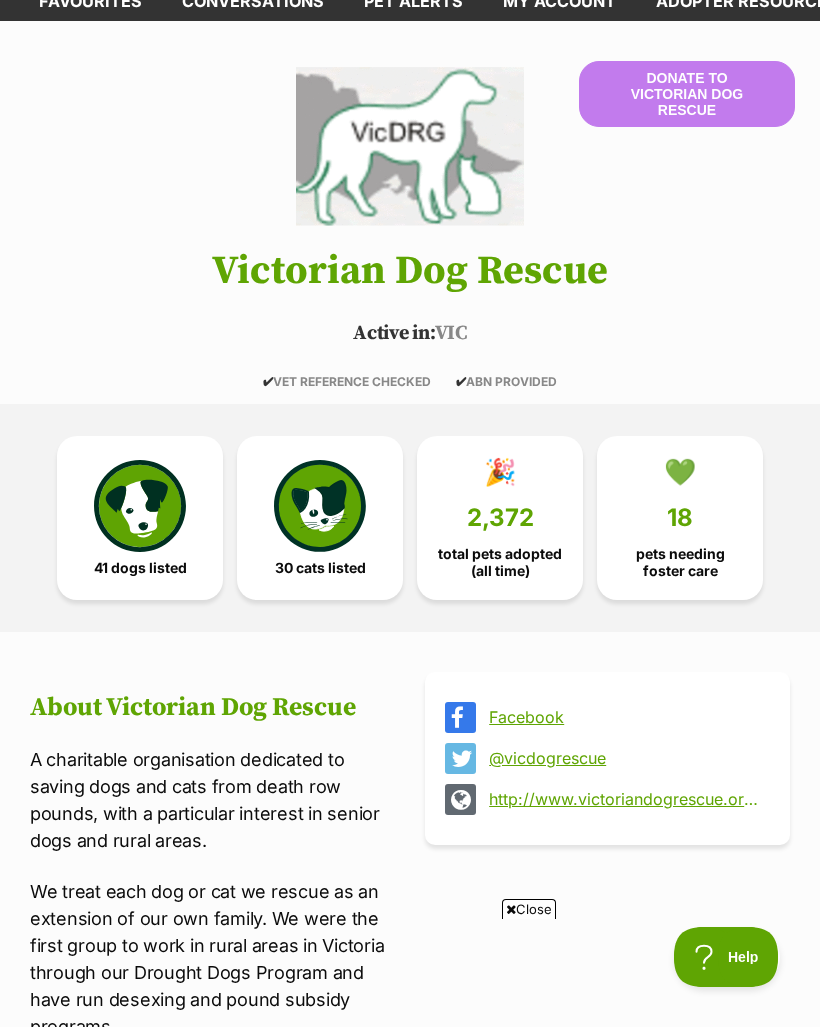 scroll, scrollTop: 0, scrollLeft: 0, axis: both 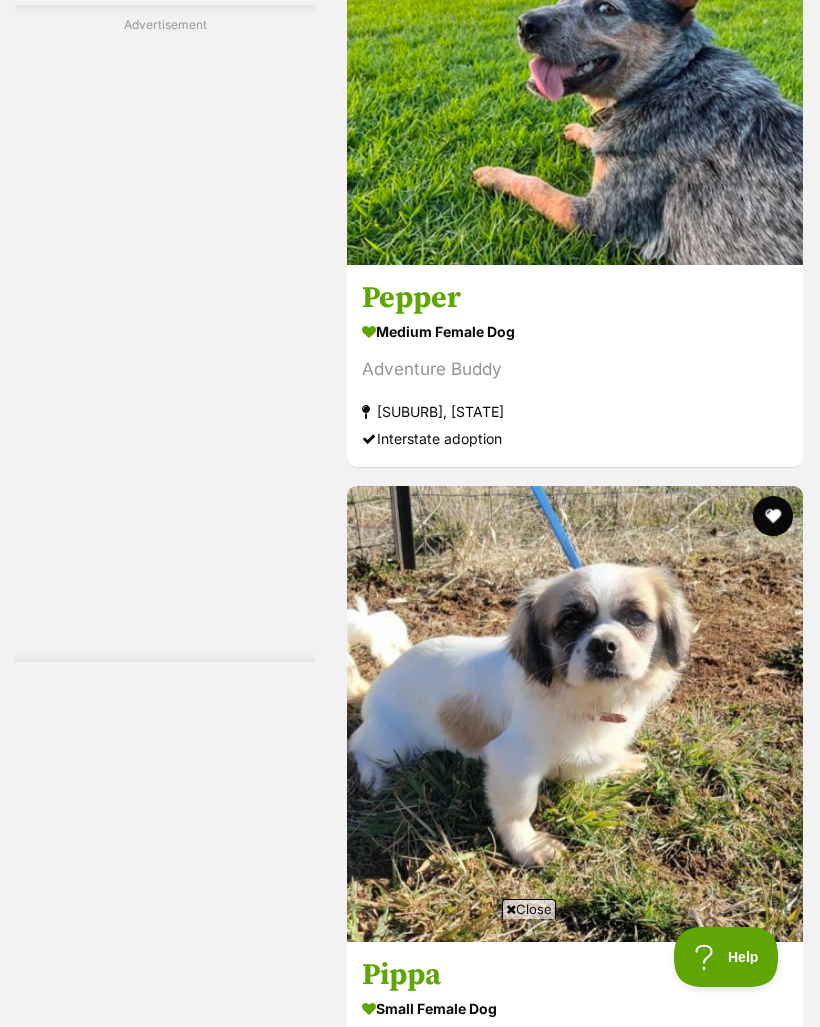 click on "Next" at bounding box center [575, 9489] 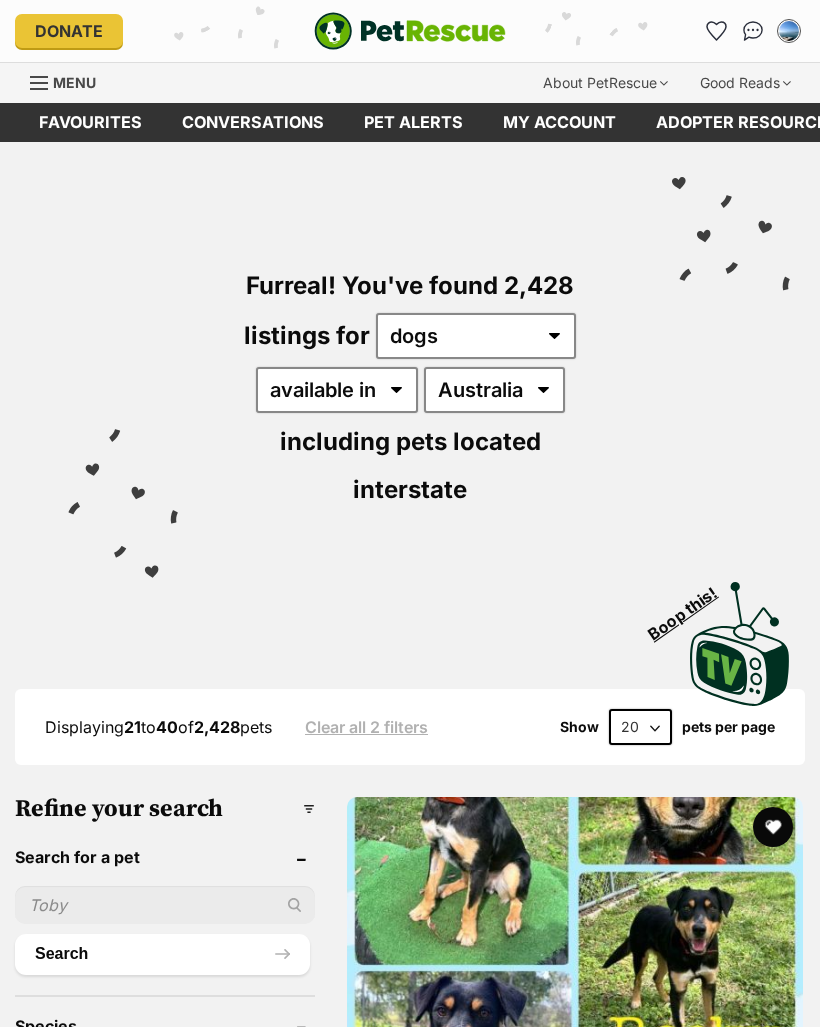 scroll, scrollTop: 0, scrollLeft: 0, axis: both 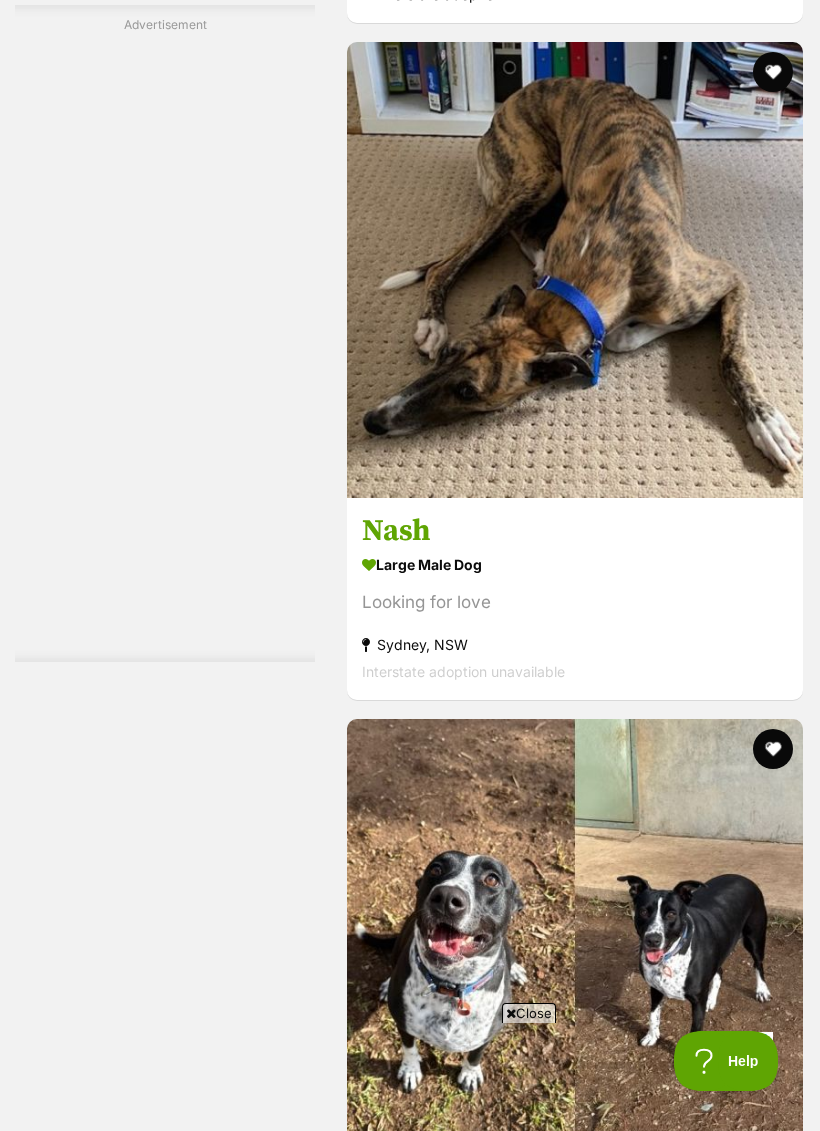 click on "Next" at bounding box center (656, 9799) 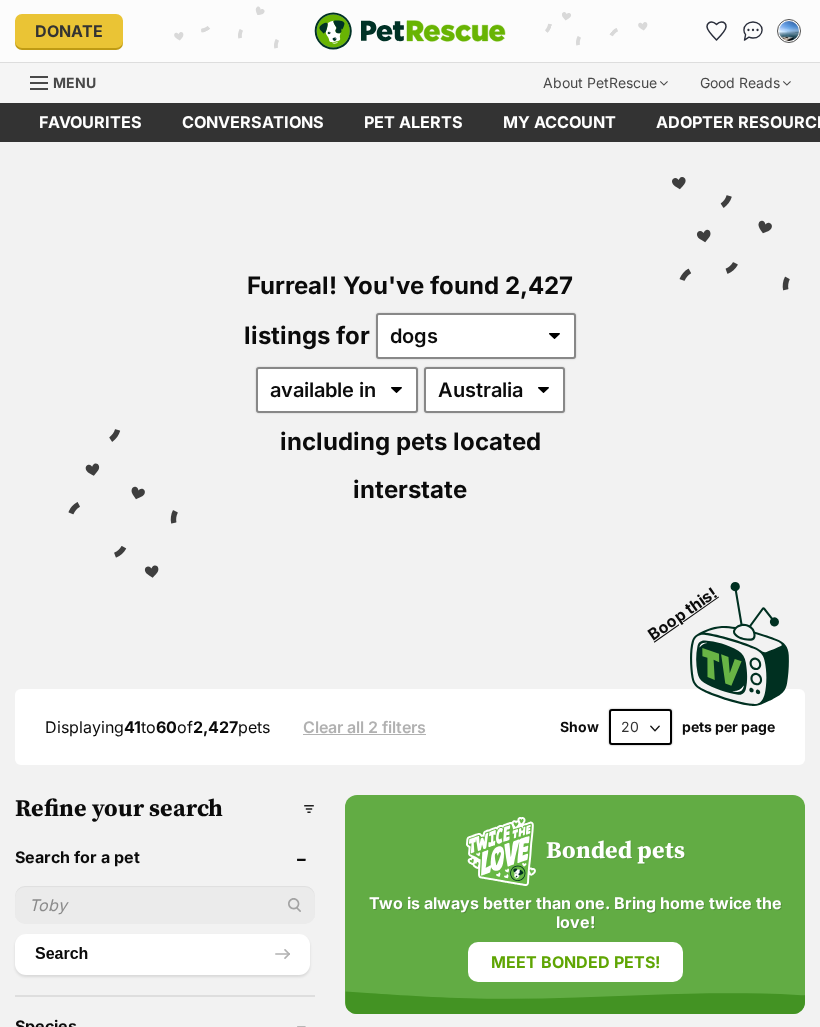 scroll, scrollTop: 0, scrollLeft: 0, axis: both 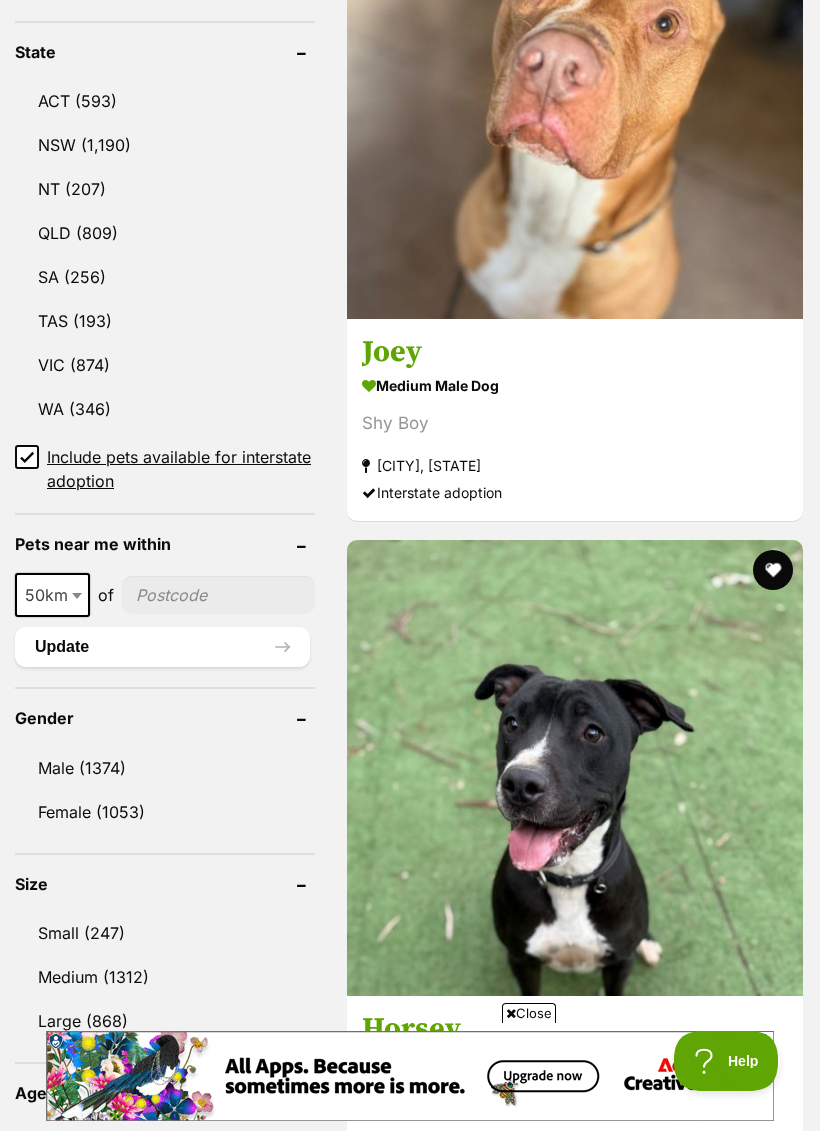 click on "Rosie" at bounding box center (575, 2385) 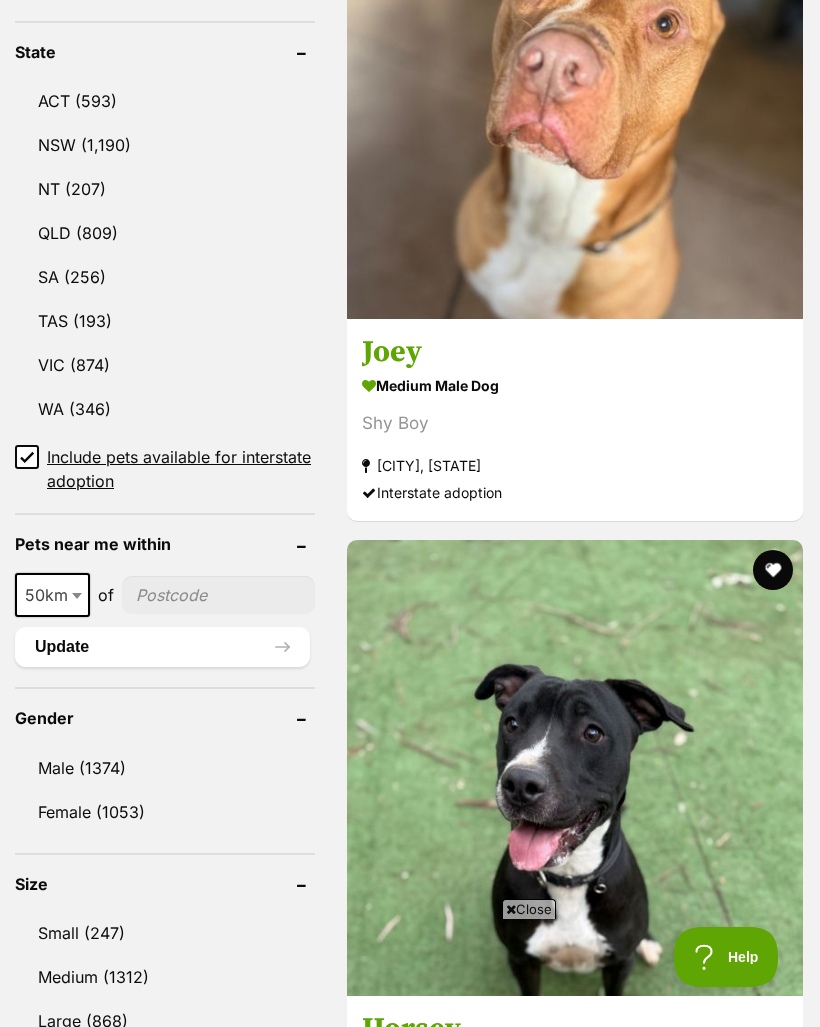 scroll, scrollTop: 0, scrollLeft: 0, axis: both 